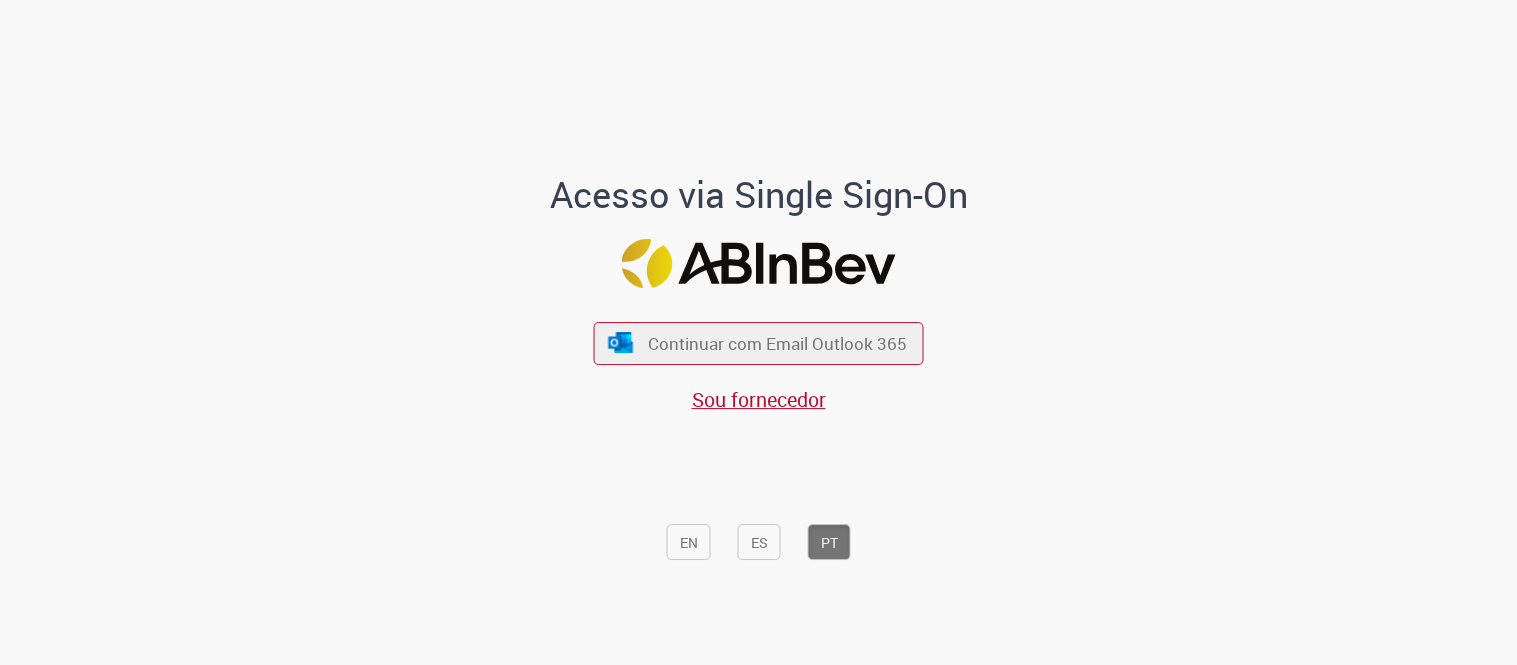 scroll, scrollTop: 0, scrollLeft: 0, axis: both 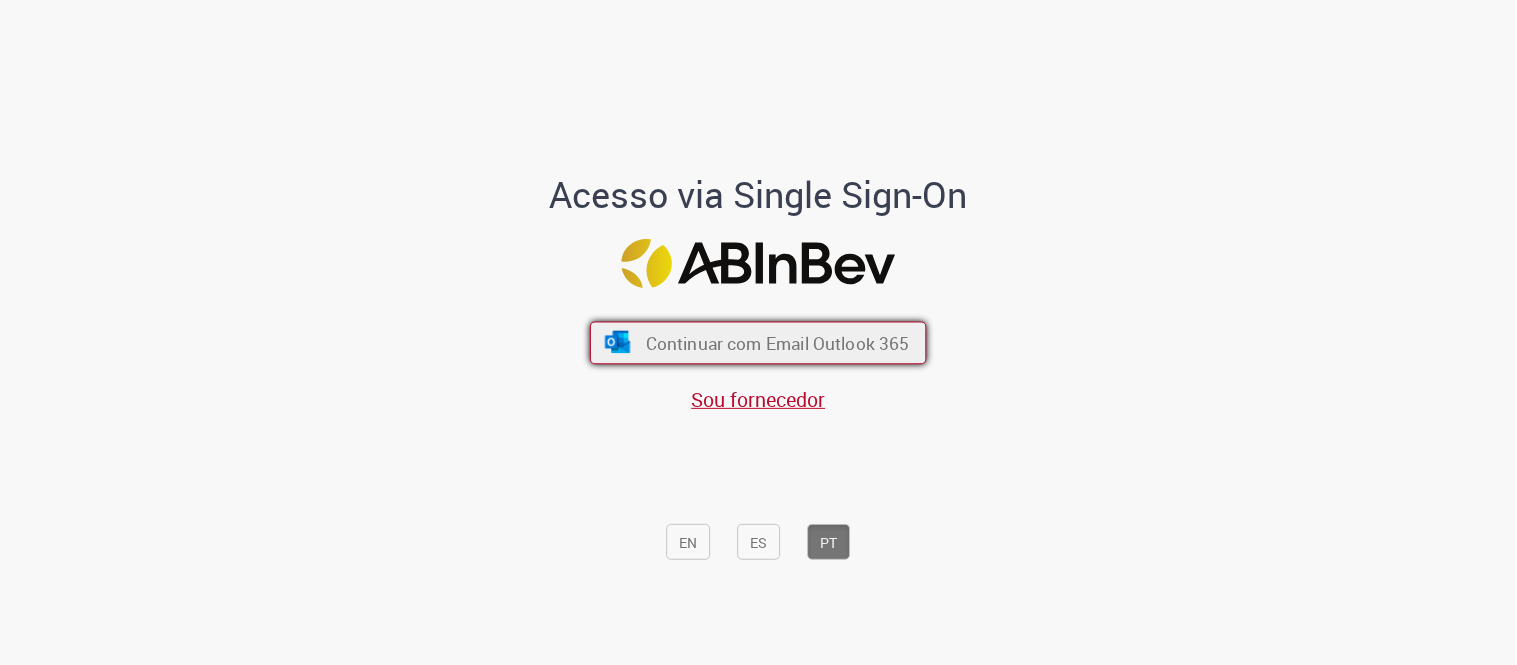 click on "Continuar com Email Outlook 365" at bounding box center (758, 343) 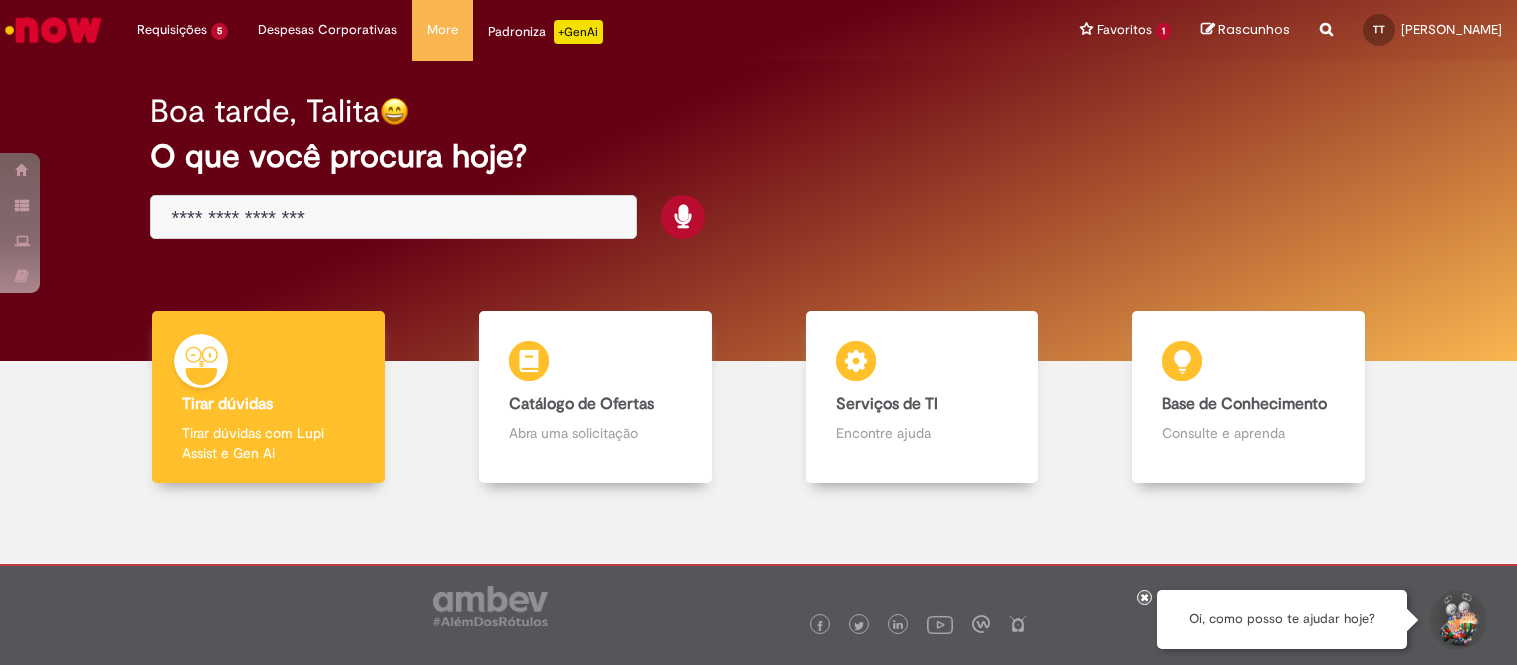 scroll, scrollTop: 0, scrollLeft: 0, axis: both 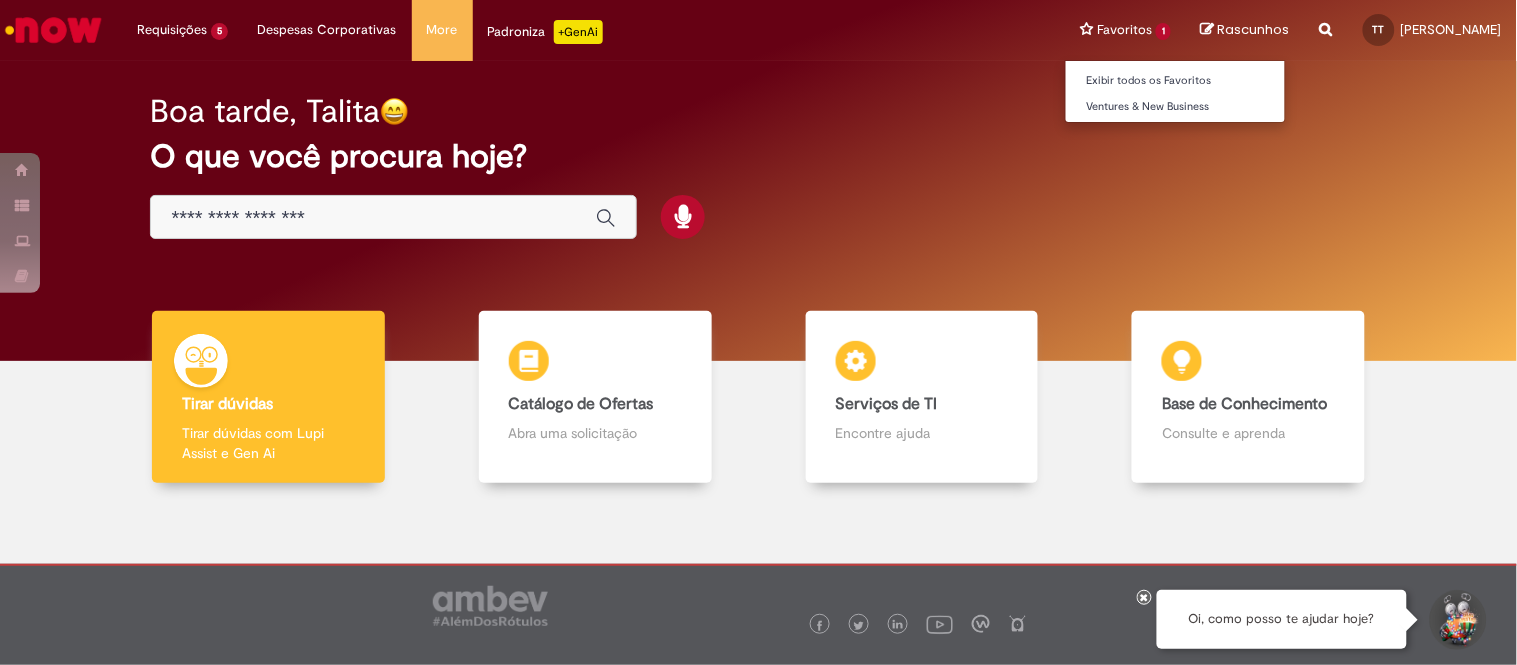 click on "Favoritos   1
Exibir todos os Favoritos
Ventures & New Business" at bounding box center [1125, 30] 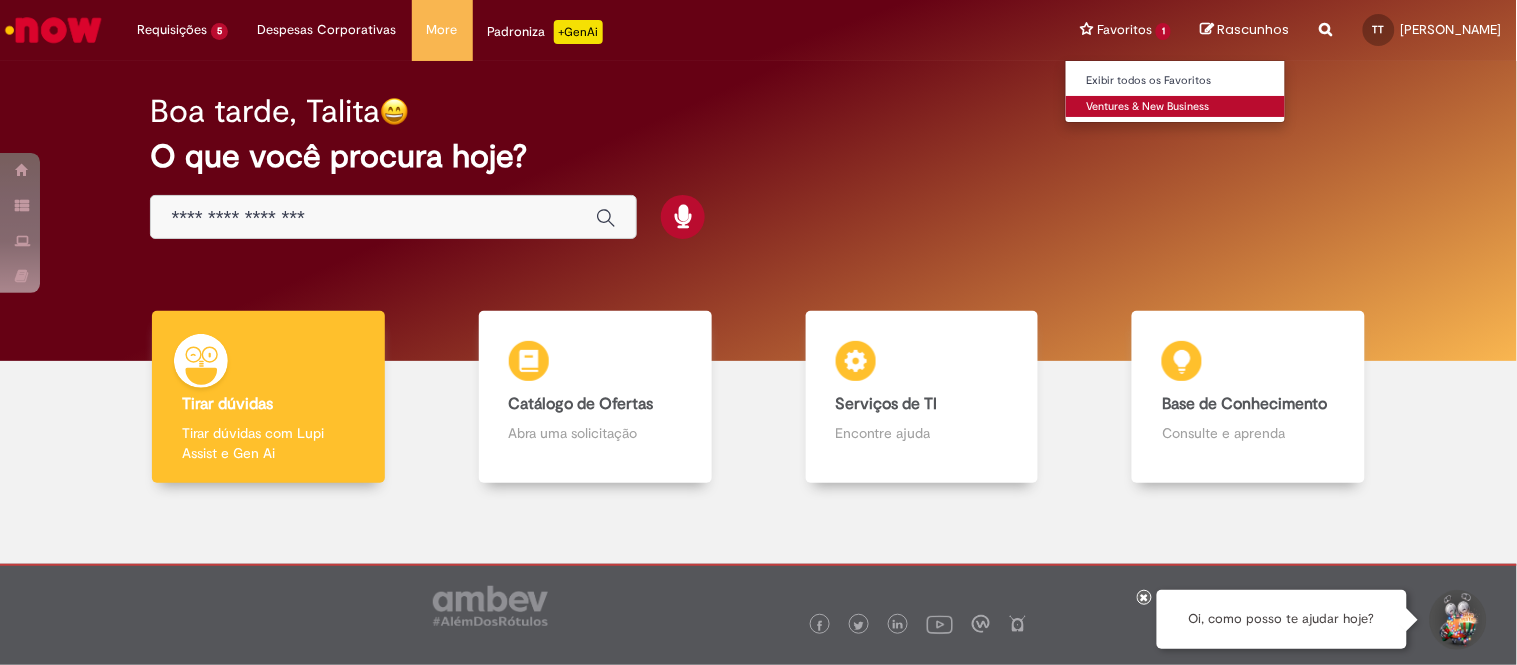 click on "Ventures & New Business" at bounding box center [1176, 107] 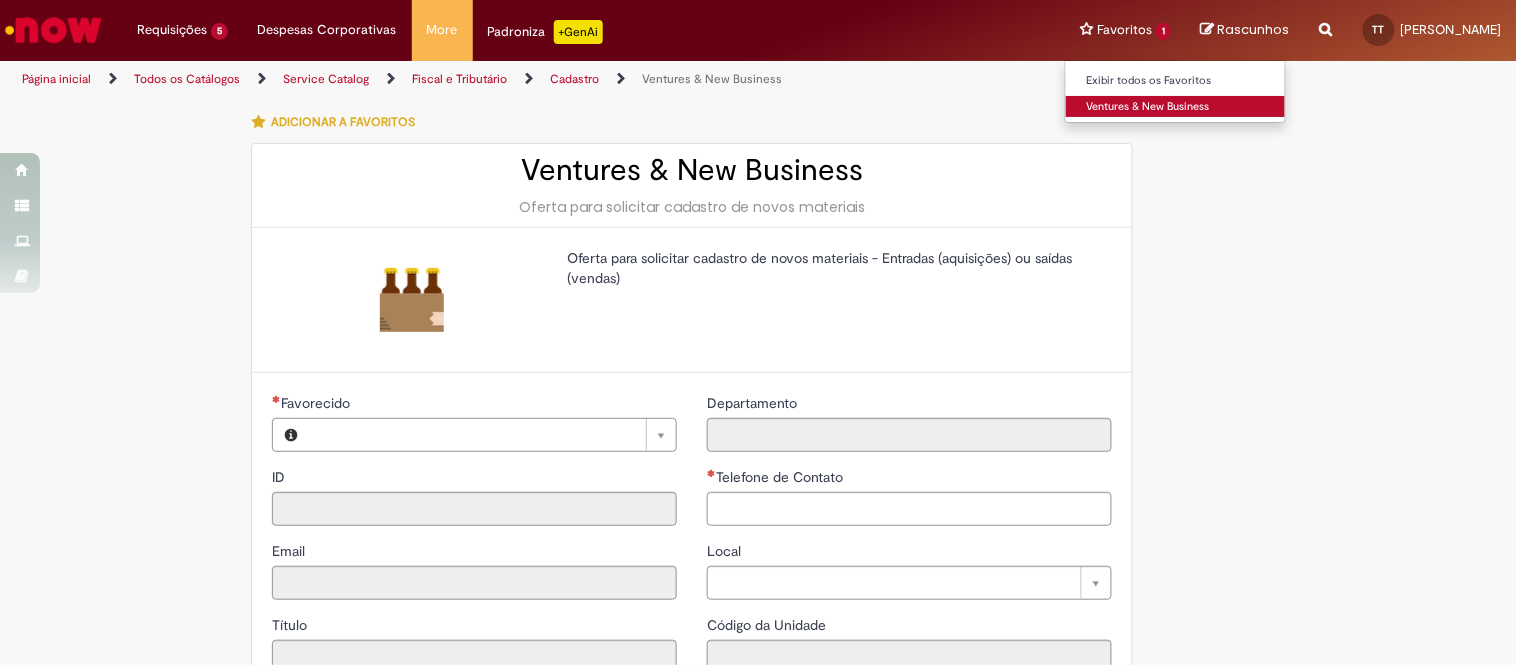 type on "**********" 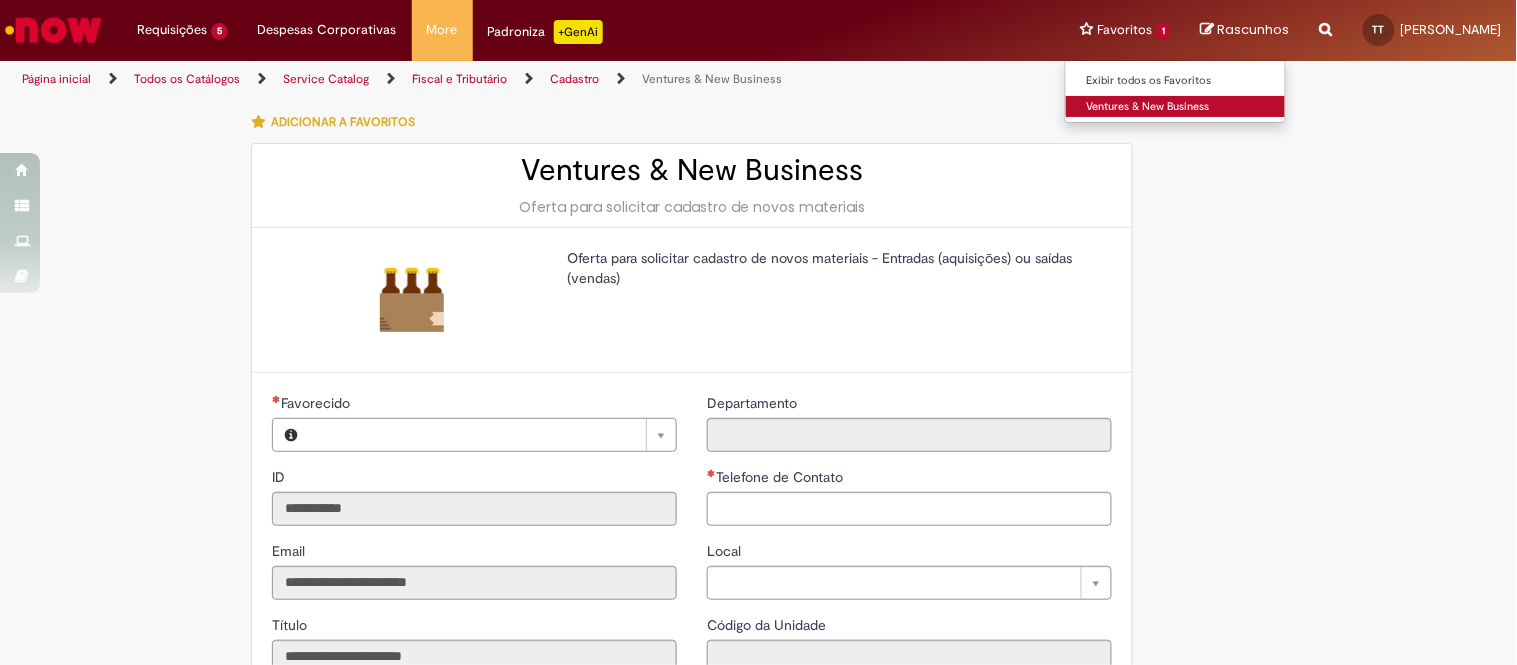 type on "**********" 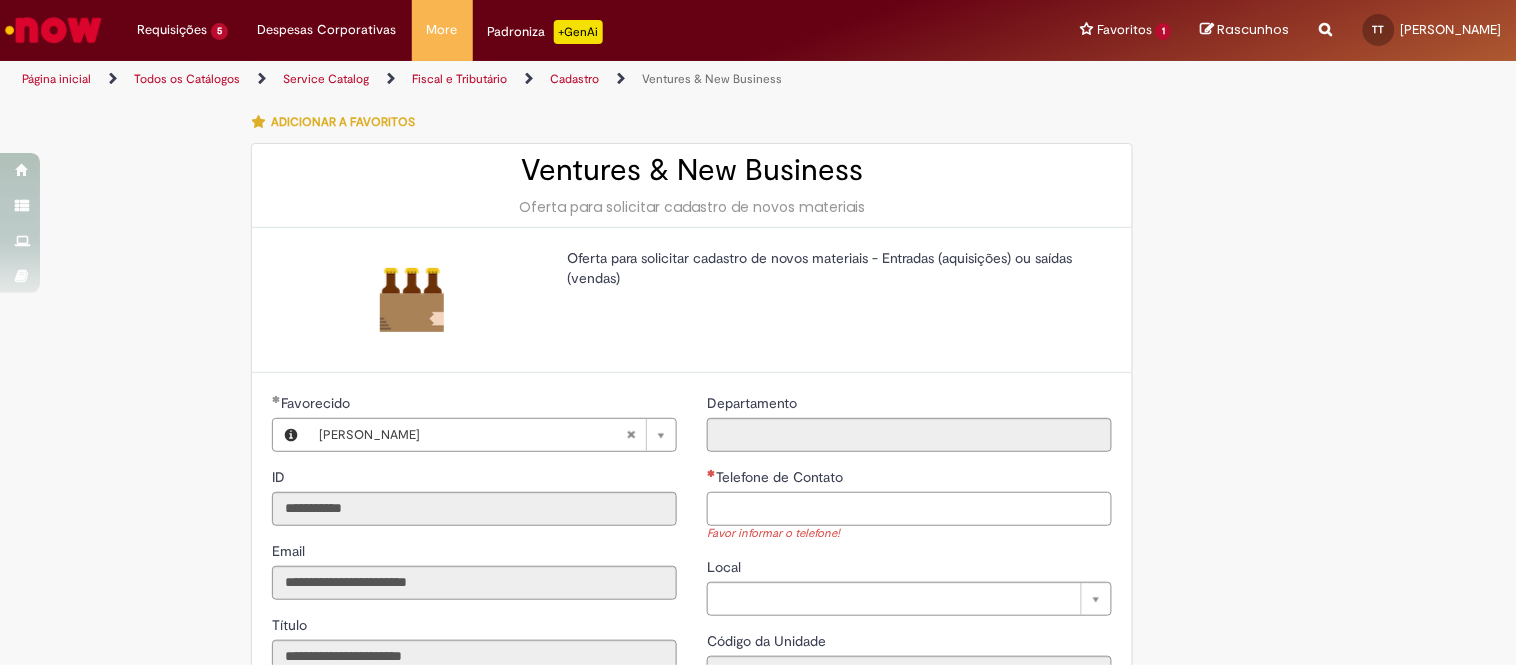 click on "Telefone de Contato" at bounding box center [909, 509] 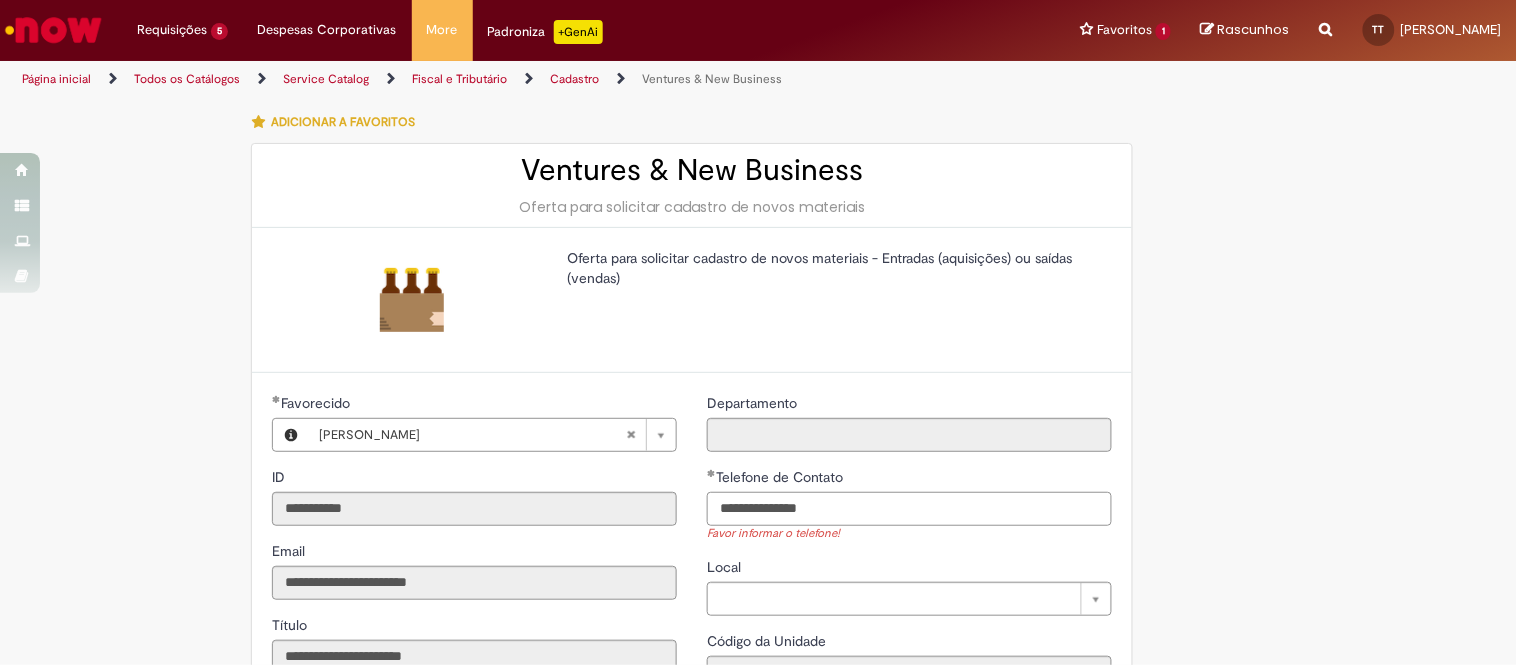 type on "**********" 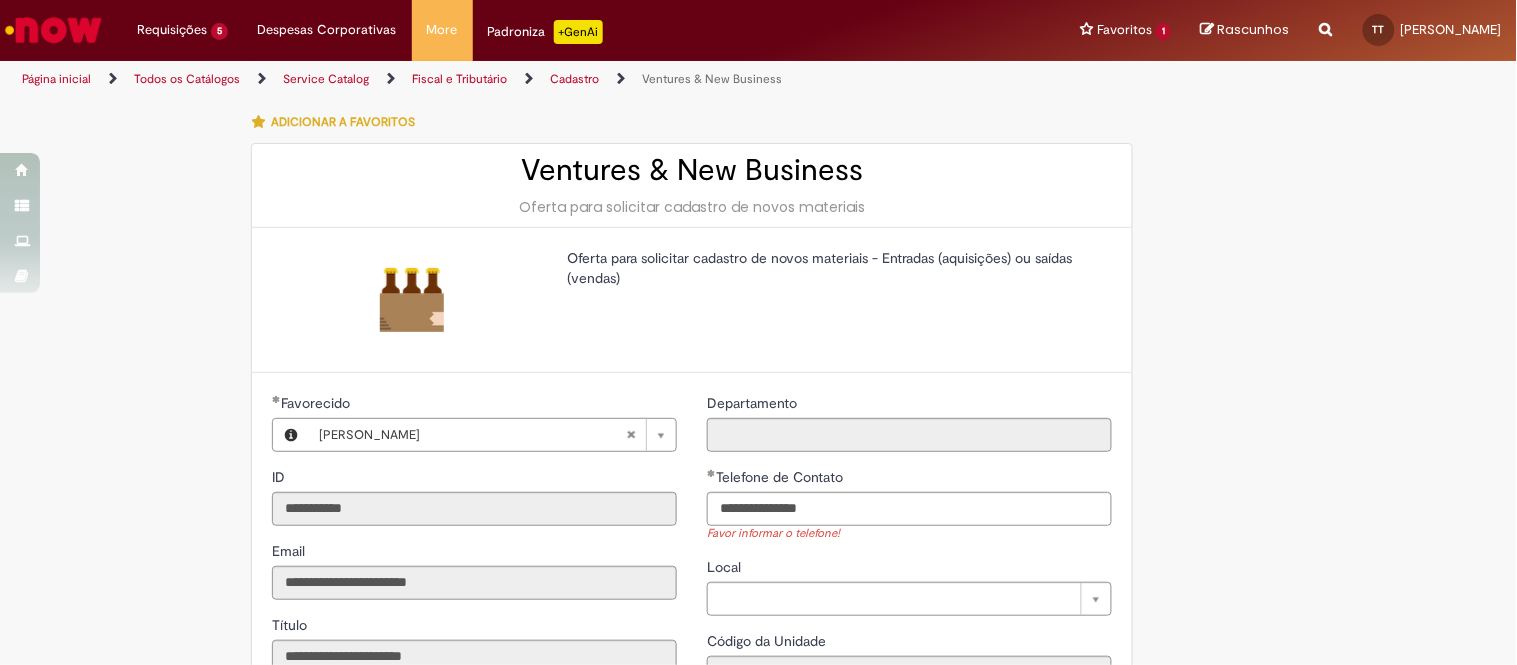 click on "Tire dúvidas com LupiAssist    +GenAI
Oi! Eu sou LupiAssist, uma Inteligência Artificial Generativa em constante aprendizado   Meu conteúdo é monitorado para trazer uma melhor experiência
Dúvidas comuns:
Só mais um instante, estou consultando nossas bases de conhecimento  e escrevendo a melhor resposta pra você!
Title
Lorem ipsum dolor sit amet    Fazer uma nova pergunta
Gerei esta resposta utilizando IA Generativa em conjunto com os nossos padrões. Em caso de divergência, os documentos oficiais prevalecerão.
Saiba mais em:
Ou ligue para:
E aí, te ajudei?
Sim, obrigado!" at bounding box center [758, 768] 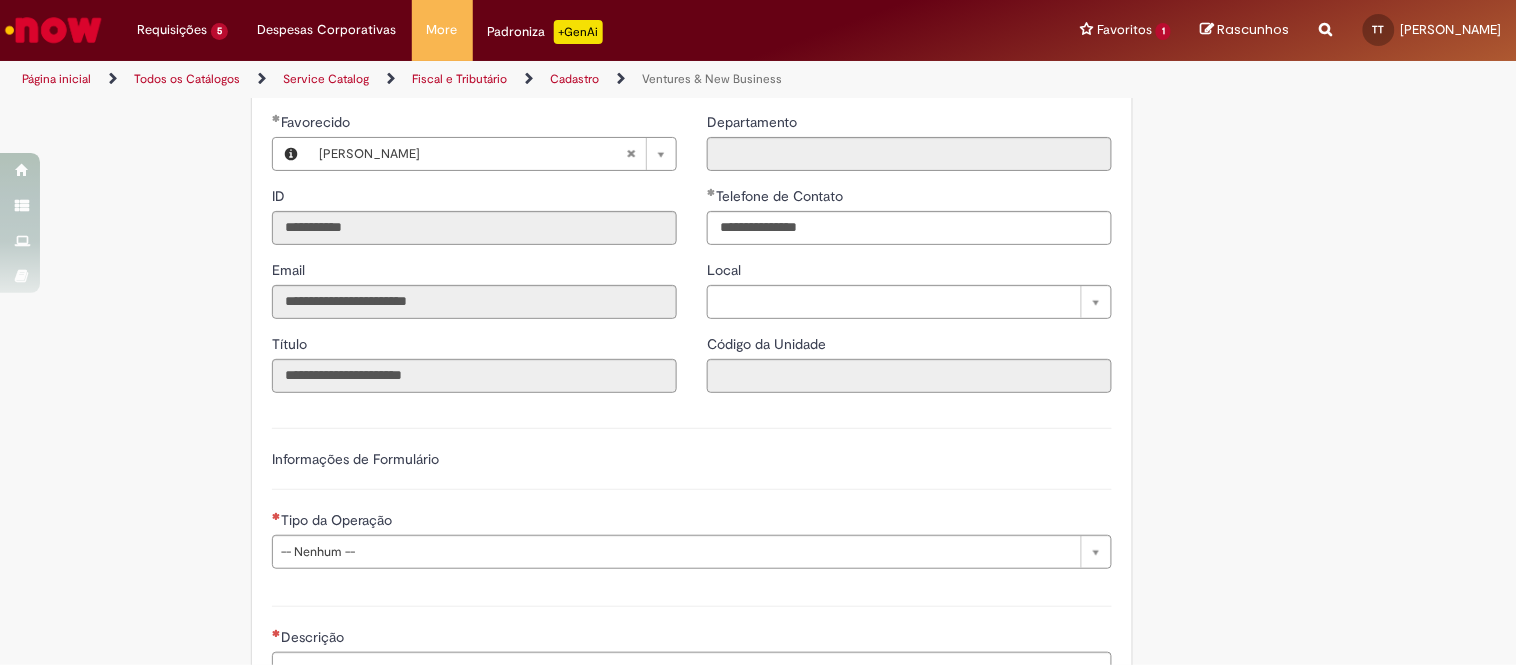 scroll, scrollTop: 444, scrollLeft: 0, axis: vertical 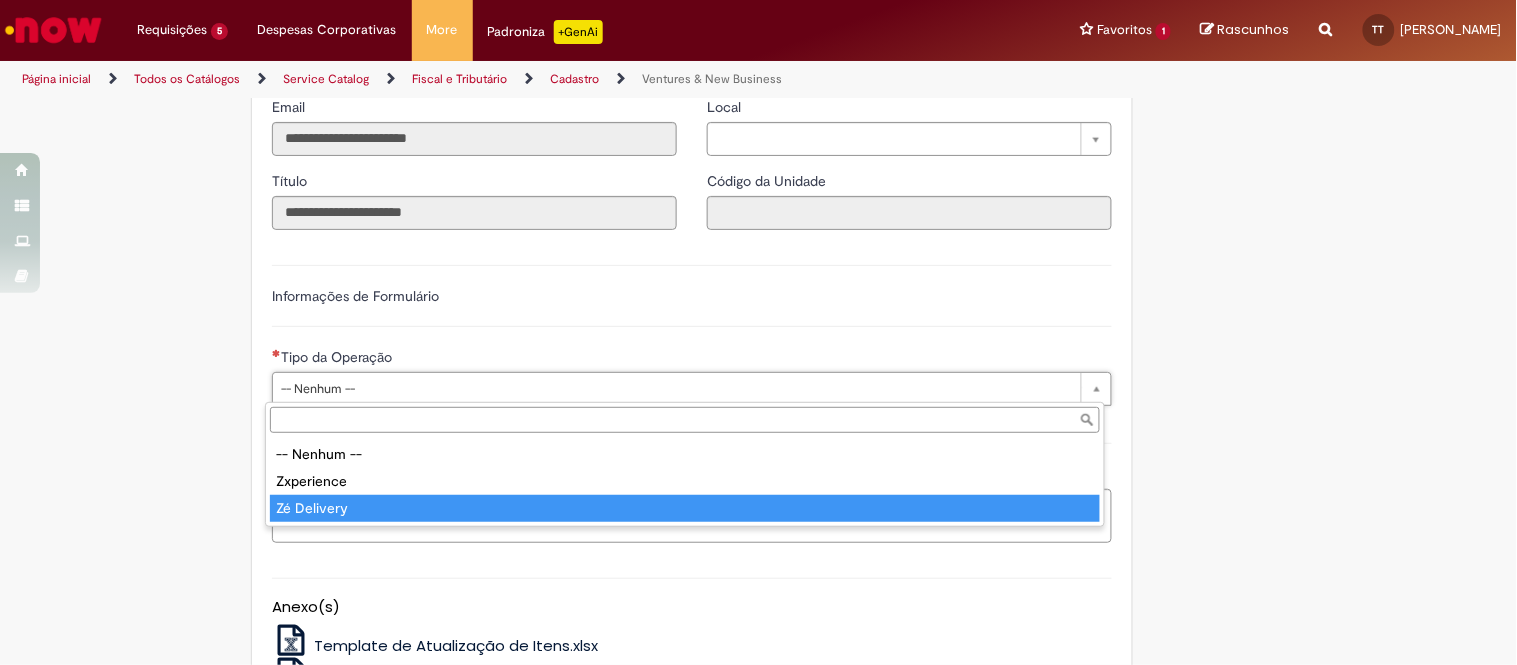 type on "**********" 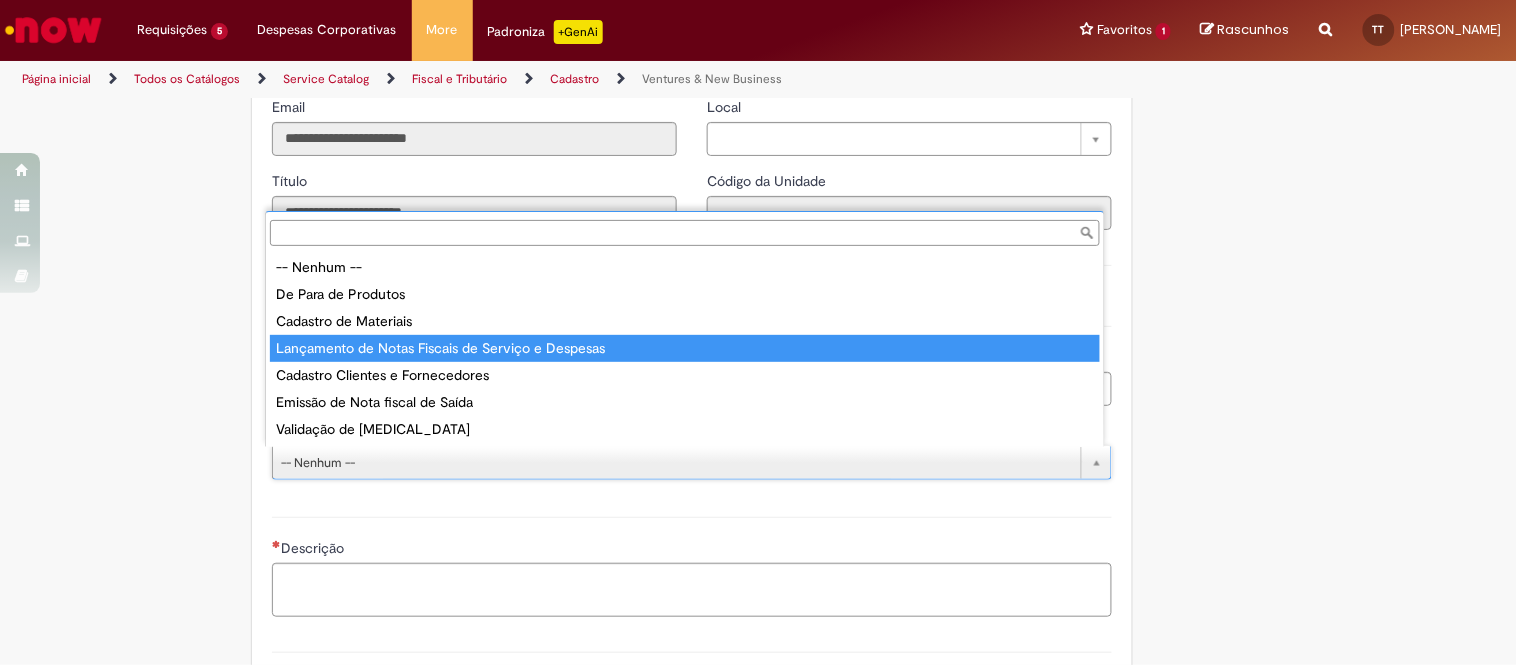 drag, startPoint x: 373, startPoint y: 336, endPoint x: 332, endPoint y: 381, distance: 60.876926 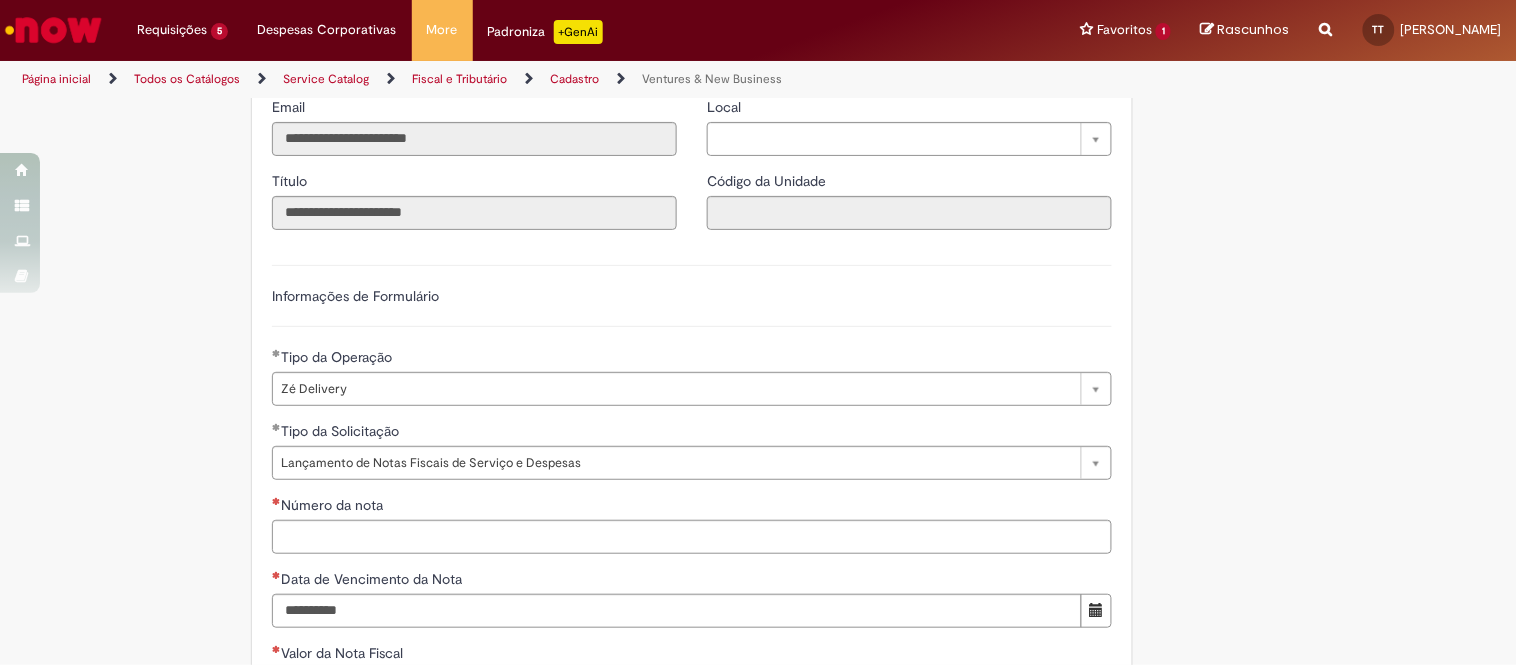 click on "**********" at bounding box center [661, 668] 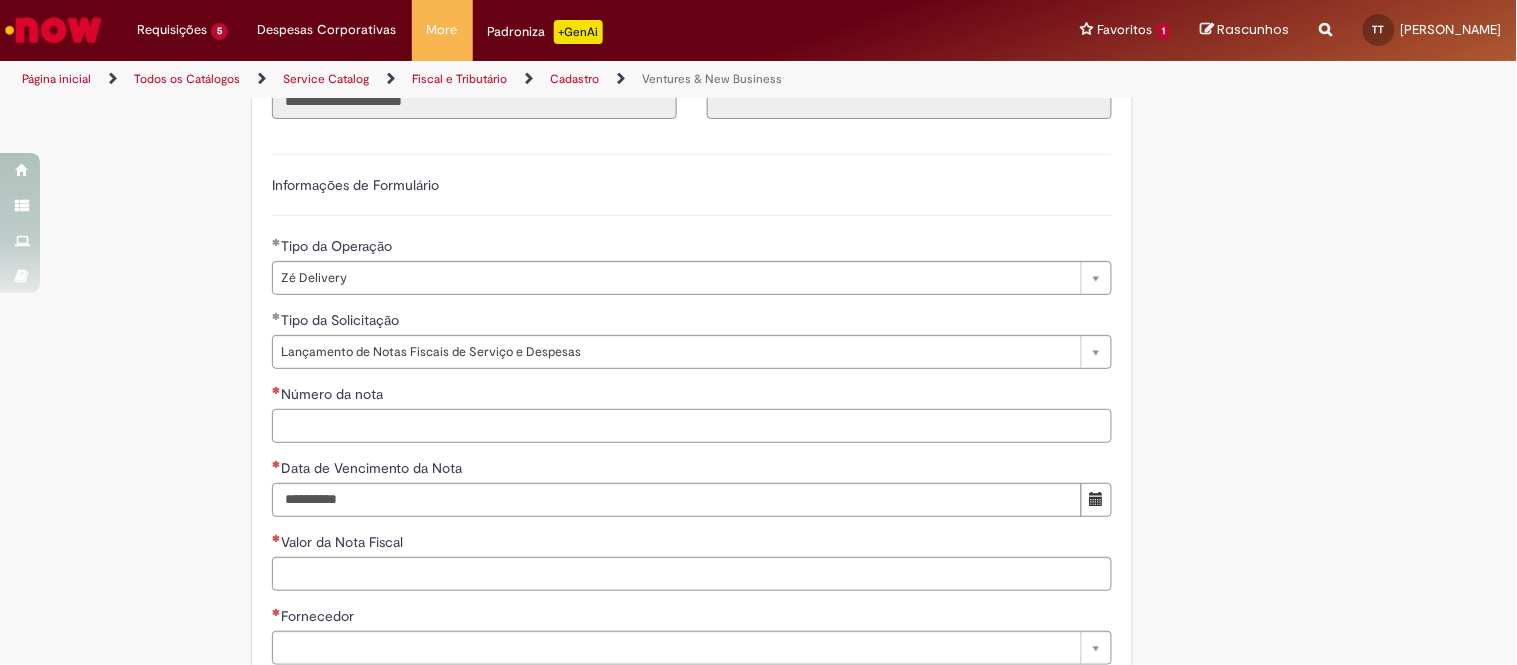 click on "Número da nota" at bounding box center (692, 426) 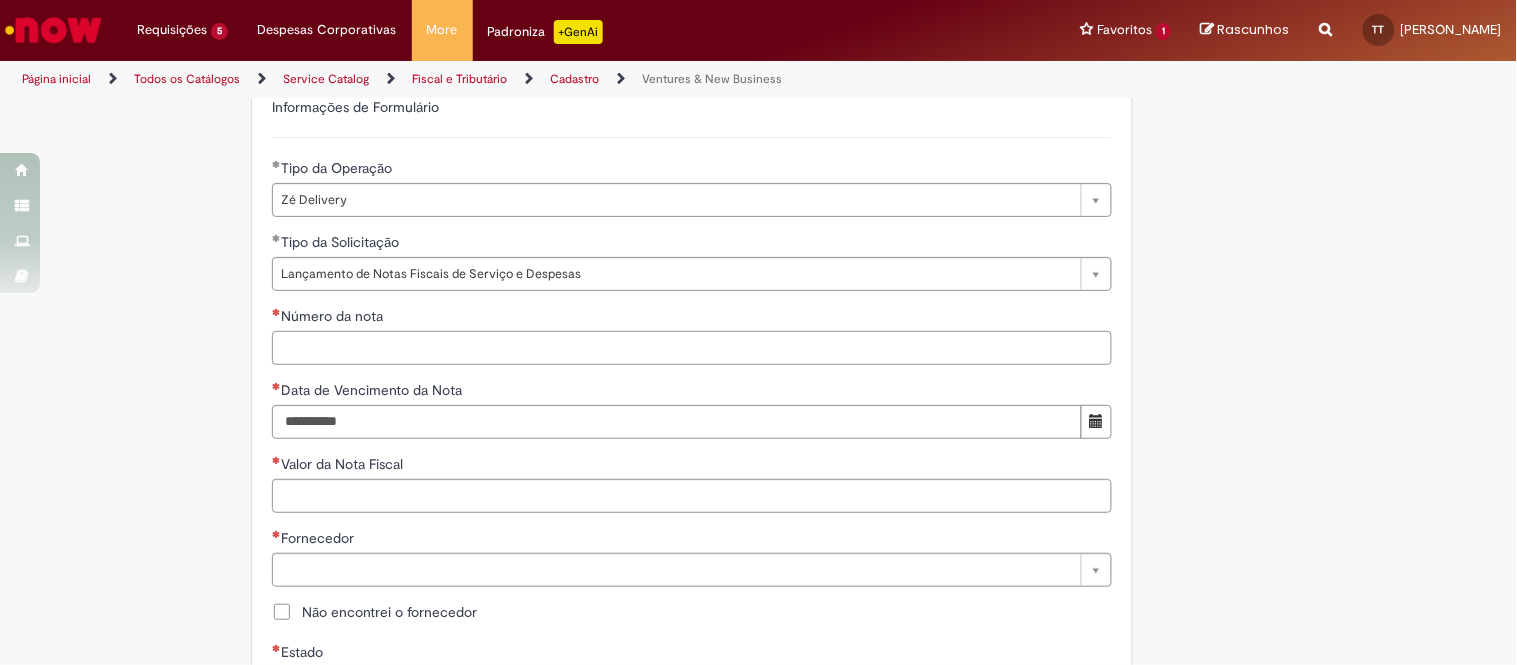 scroll, scrollTop: 666, scrollLeft: 0, axis: vertical 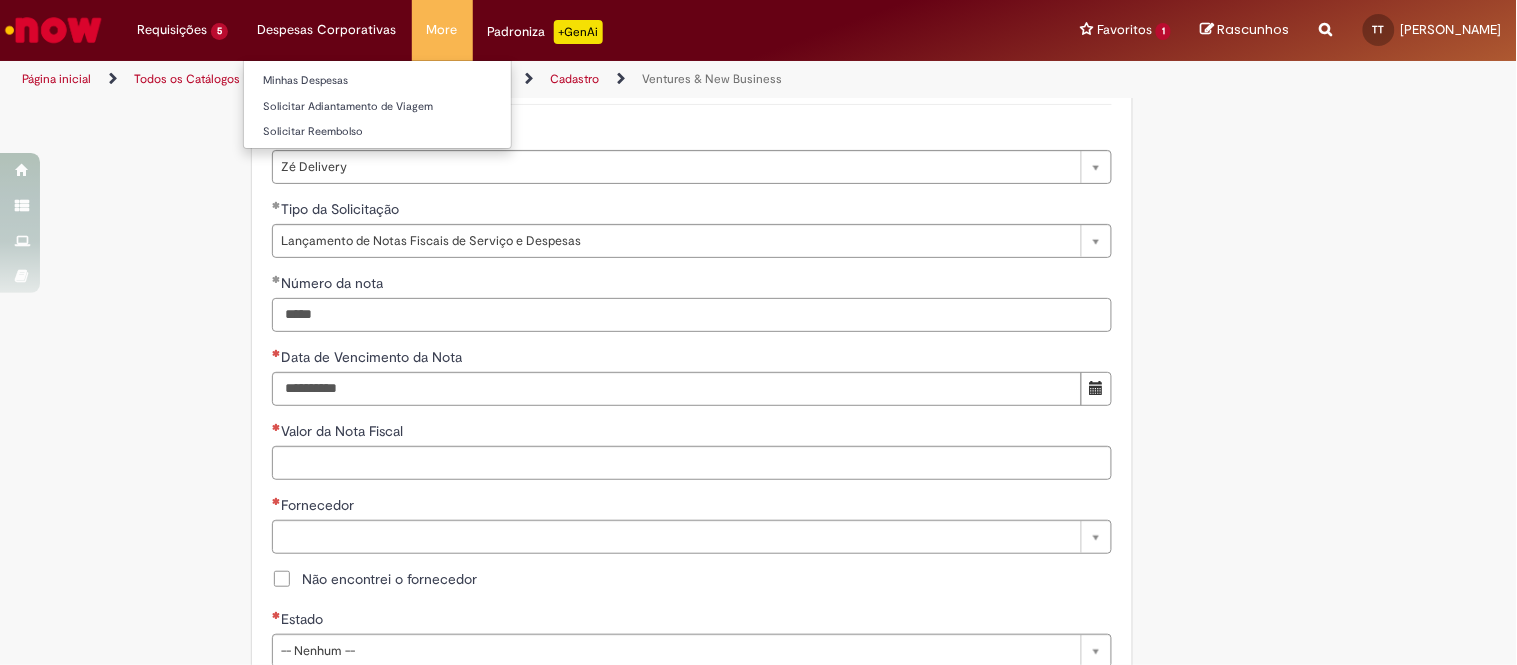 type on "*****" 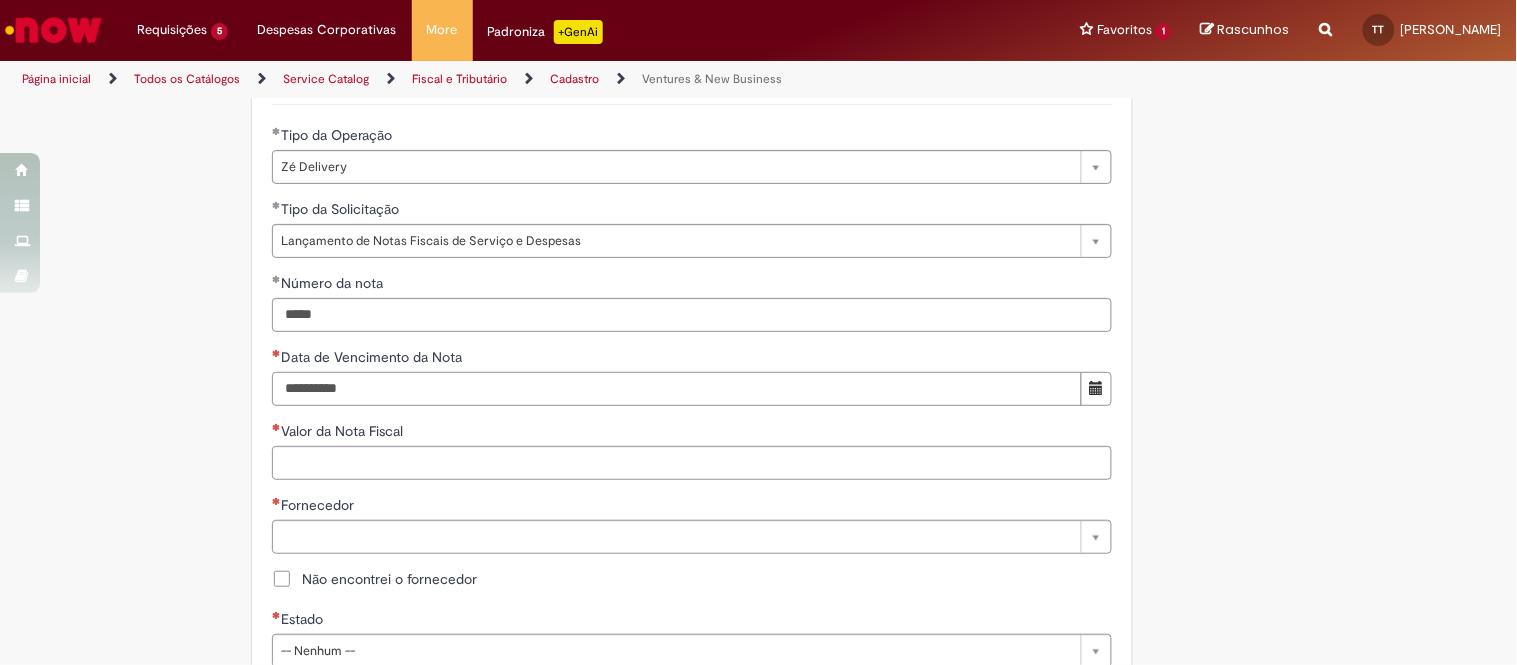click on "Data de Vencimento da Nota" at bounding box center [677, 389] 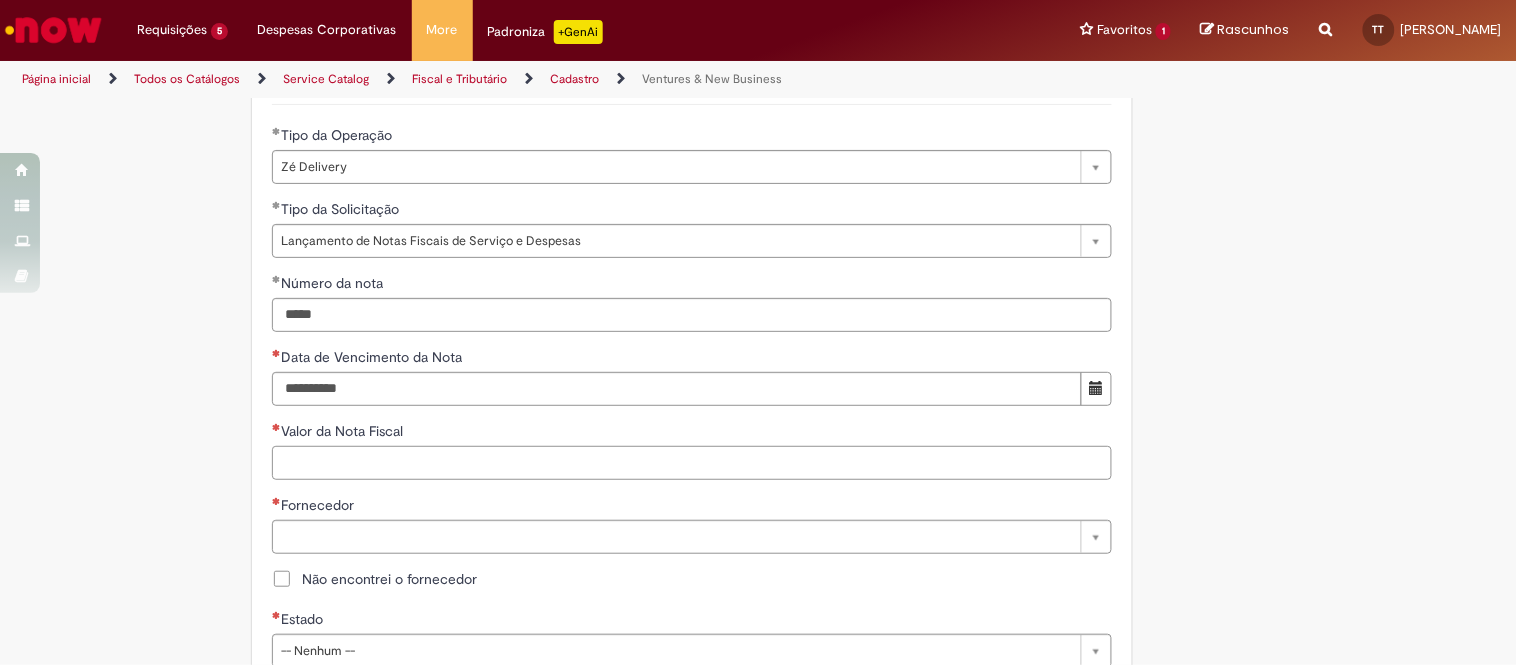click on "Valor da Nota Fiscal" at bounding box center [692, 463] 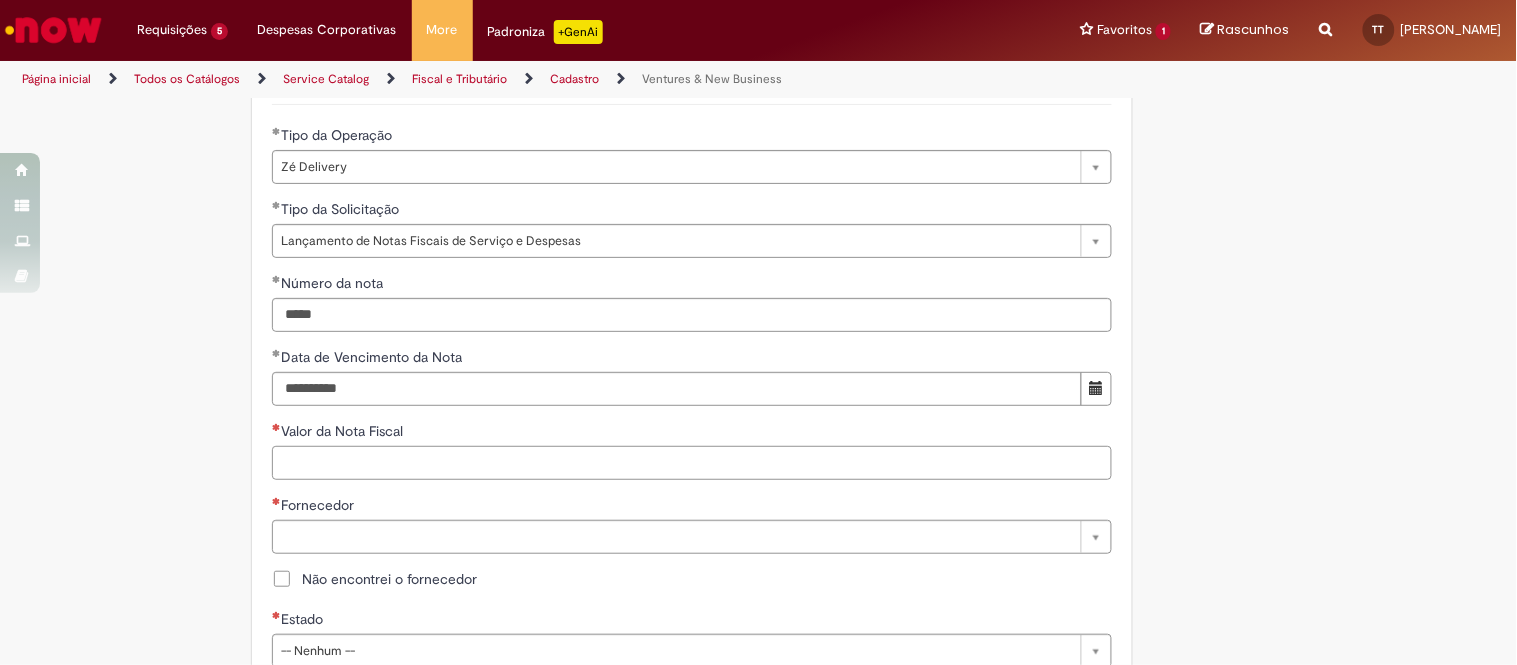 paste on "*********" 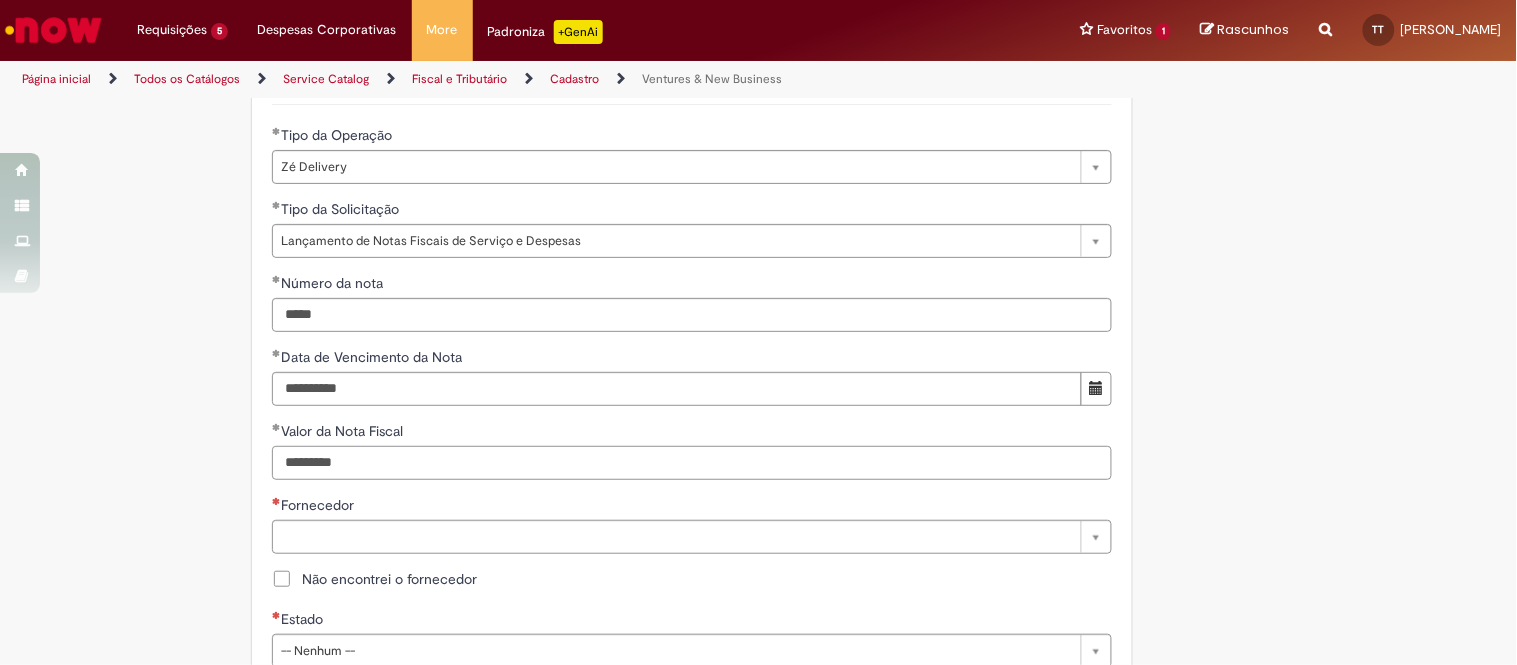 type on "*********" 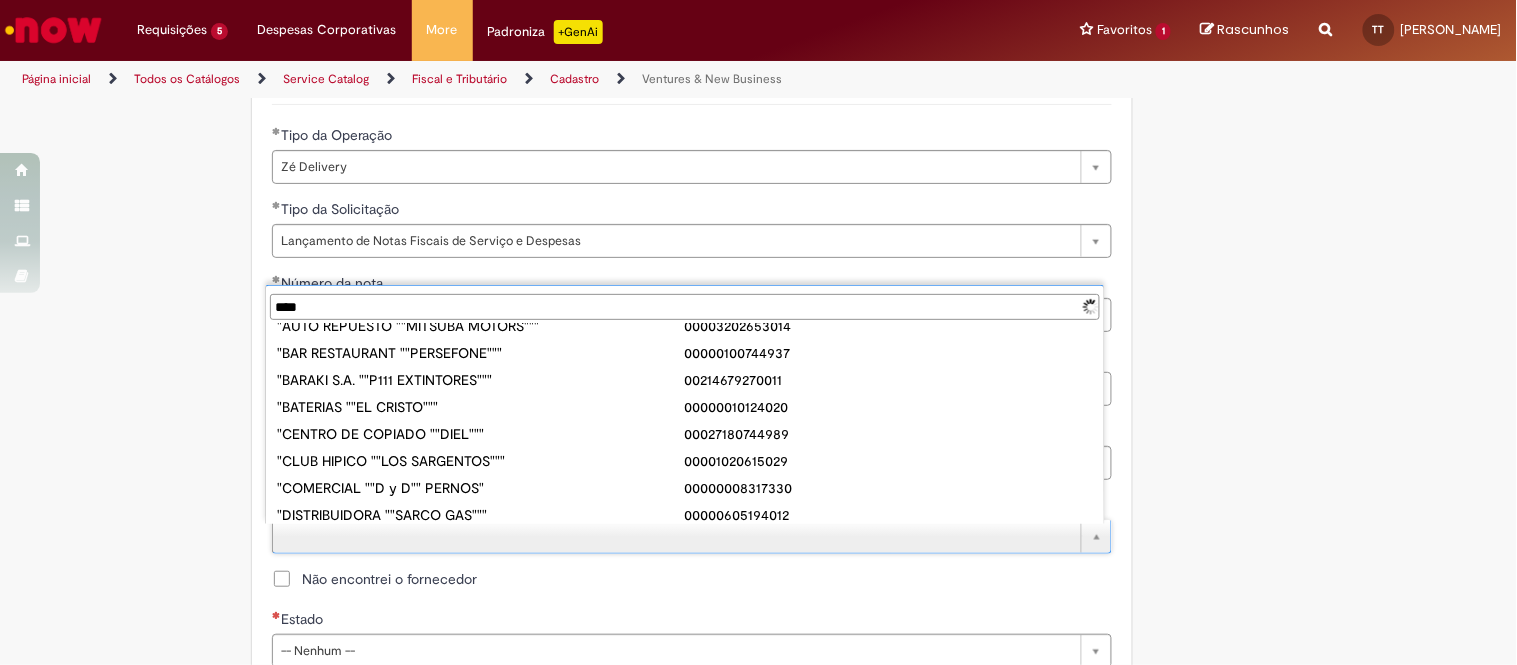 scroll, scrollTop: 0, scrollLeft: 0, axis: both 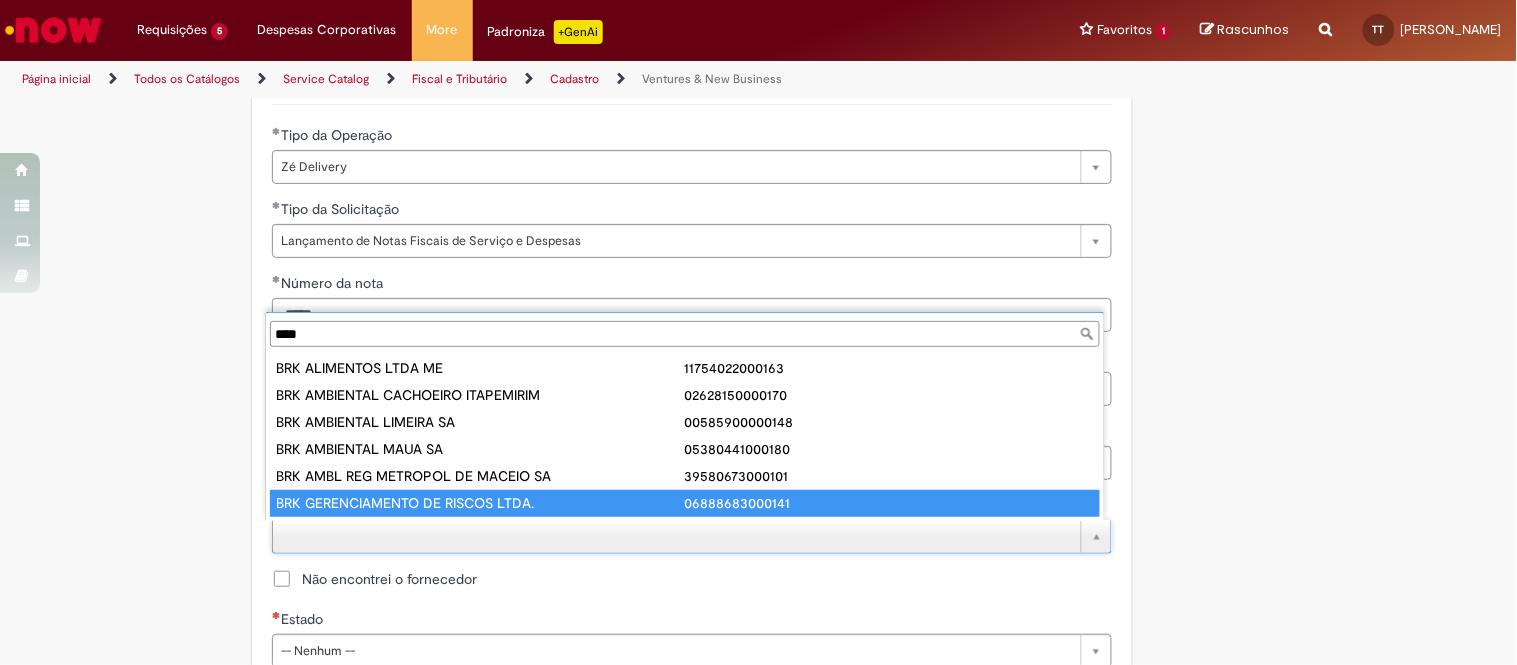 type on "***" 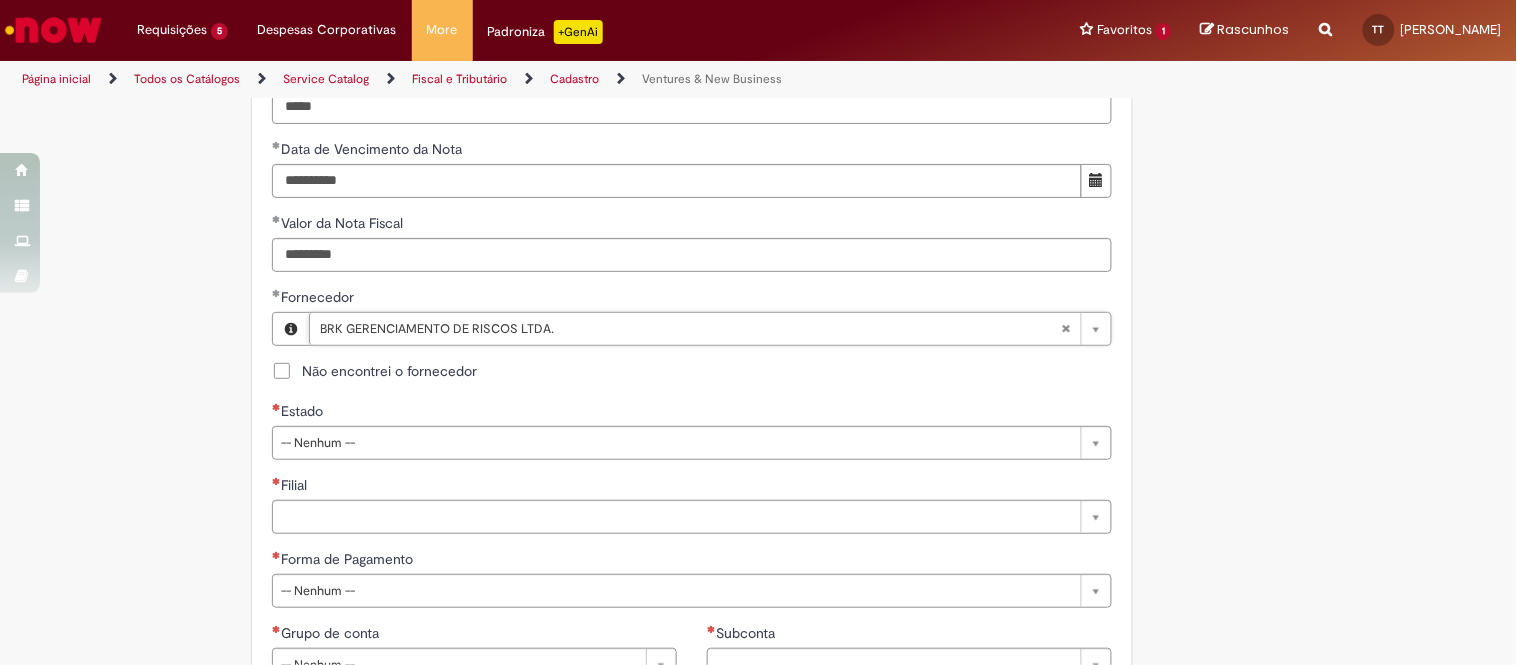 scroll, scrollTop: 888, scrollLeft: 0, axis: vertical 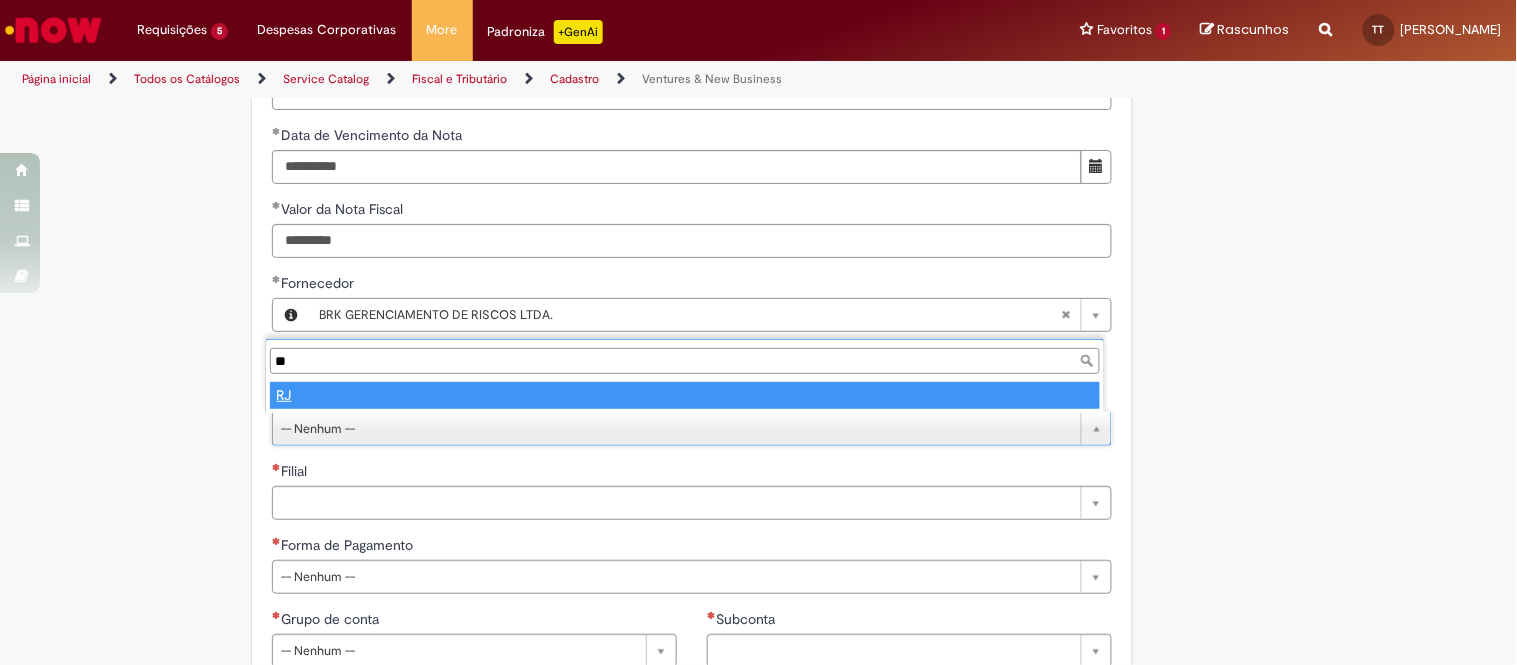 type on "**" 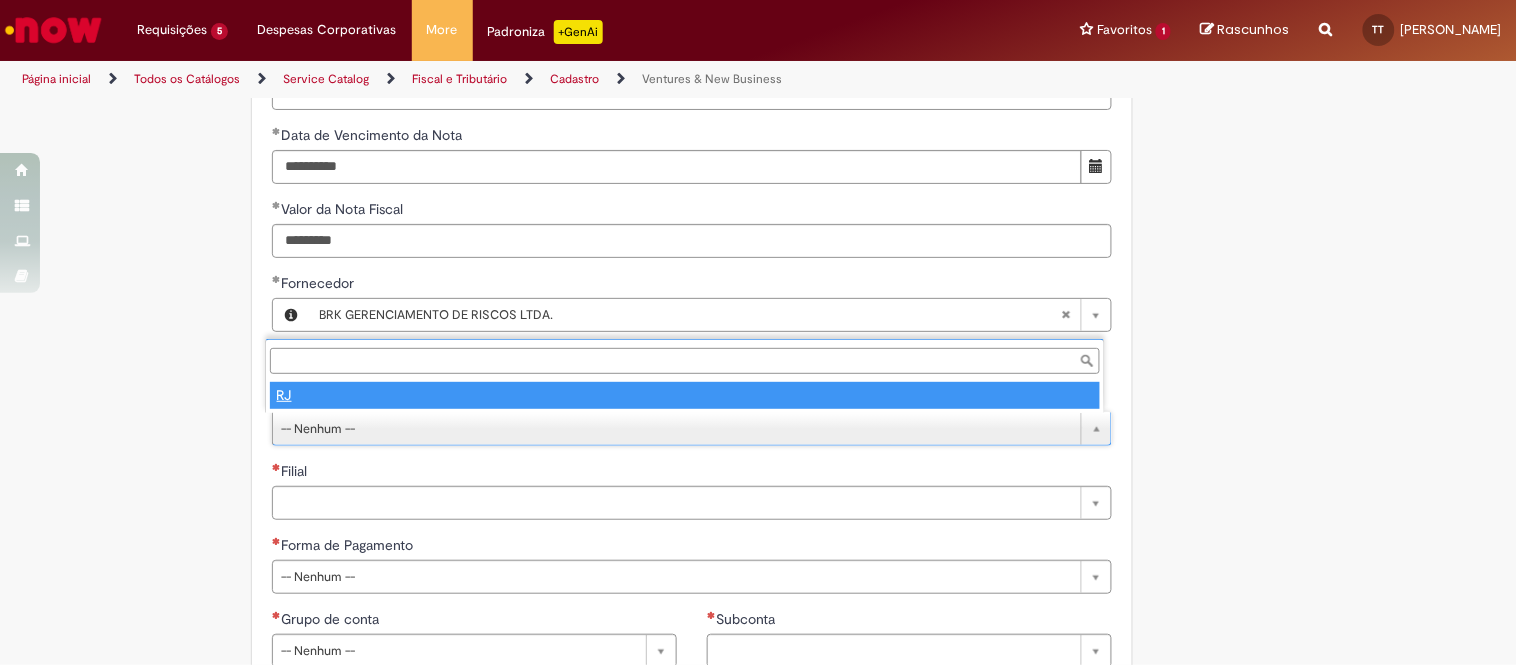 select 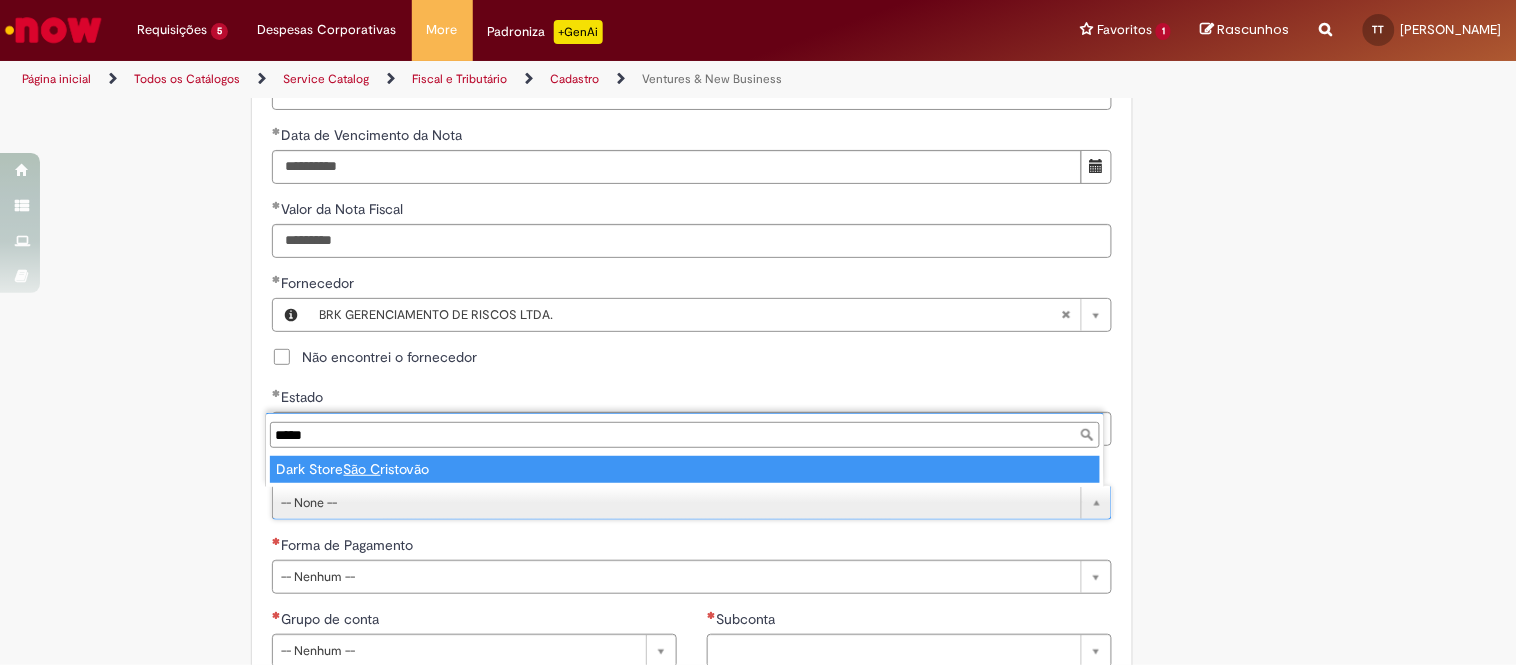 type on "*****" 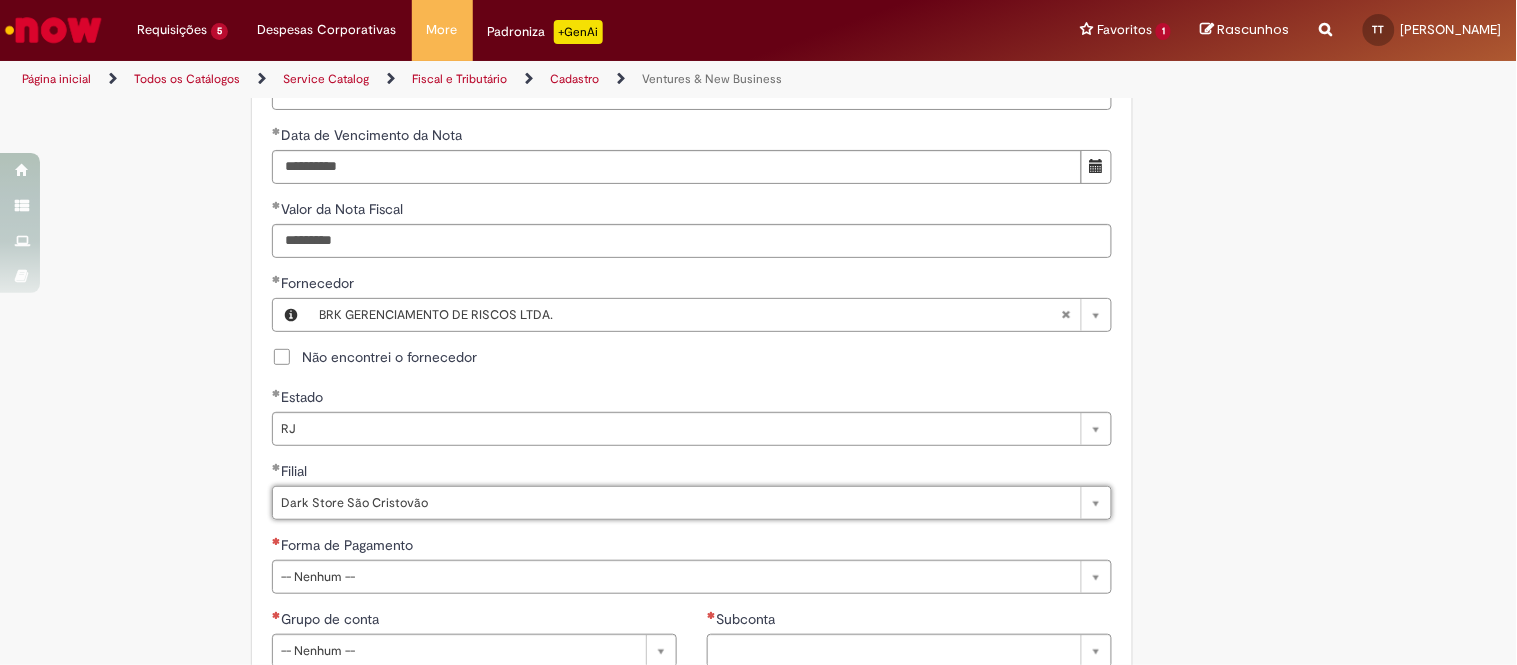 scroll, scrollTop: 1000, scrollLeft: 0, axis: vertical 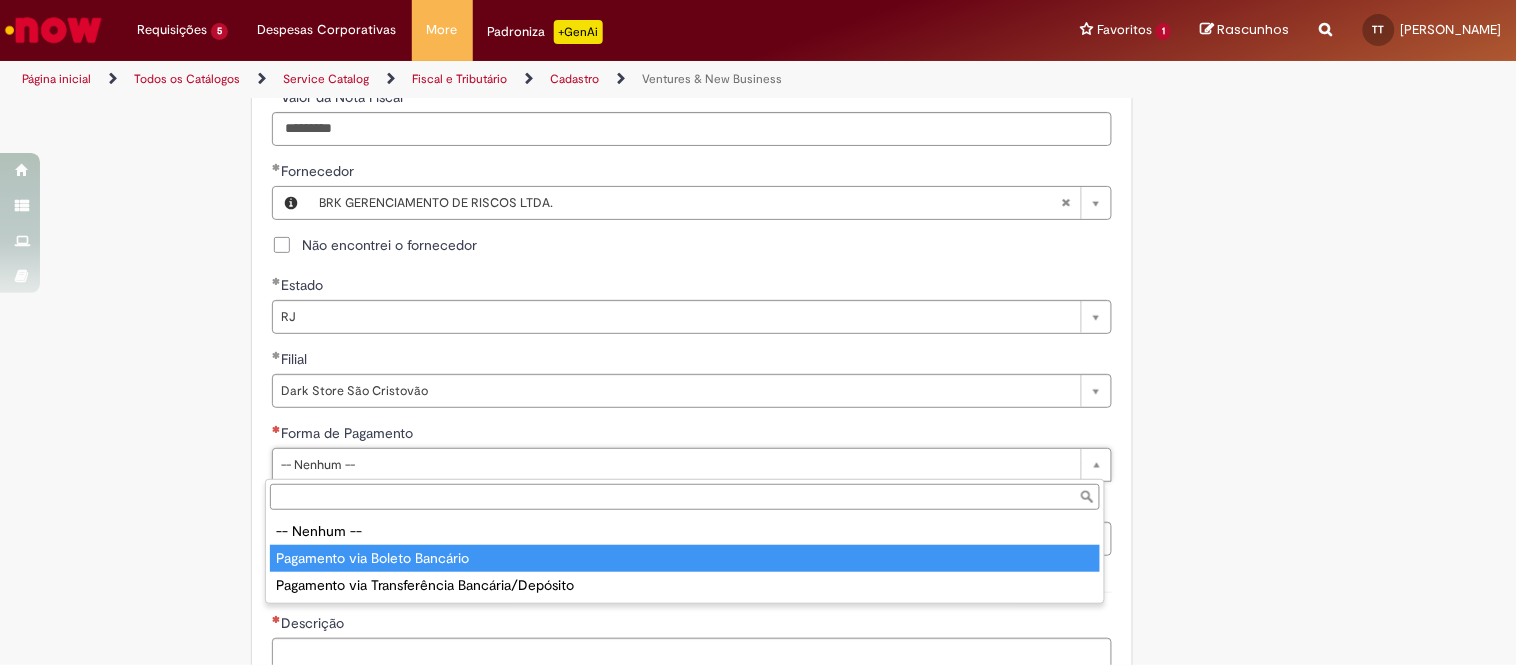 type on "**********" 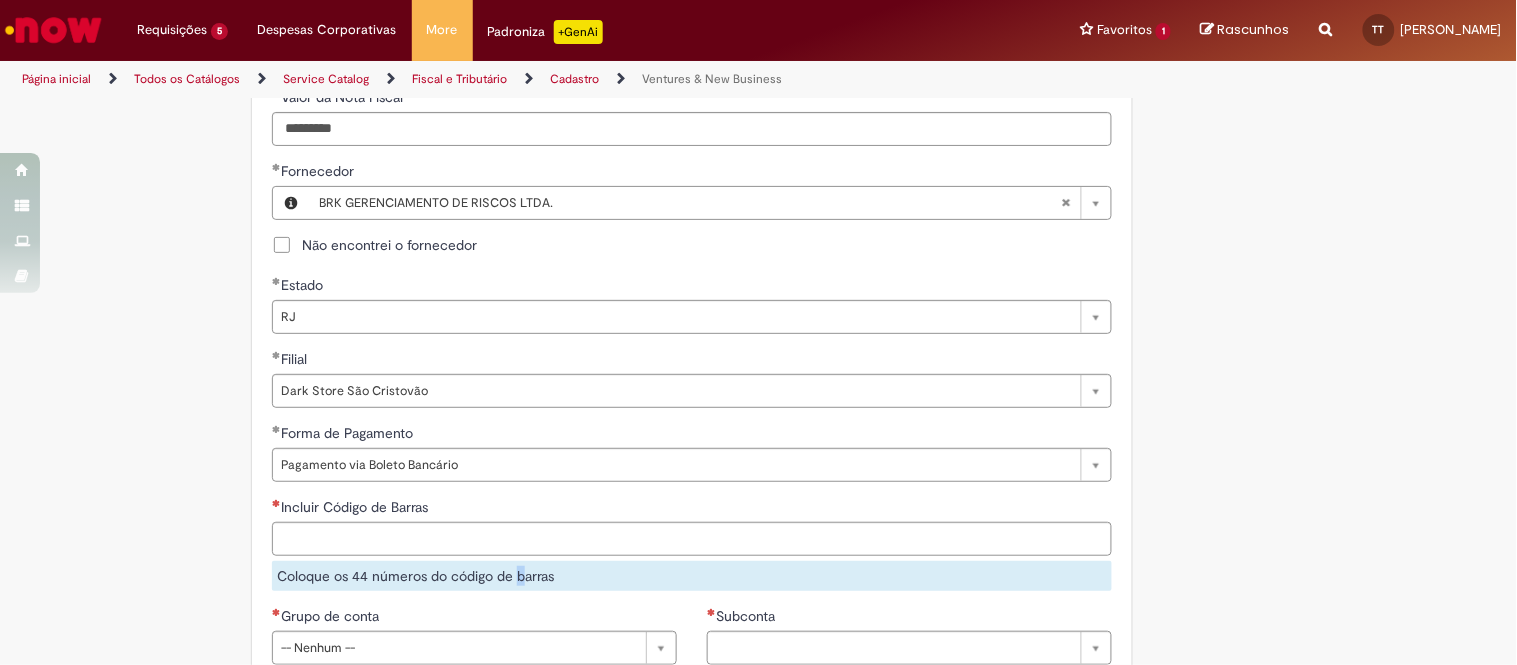 click on "Incluir Código de Barras Coloque os 44 números do código de barras" at bounding box center (692, 544) 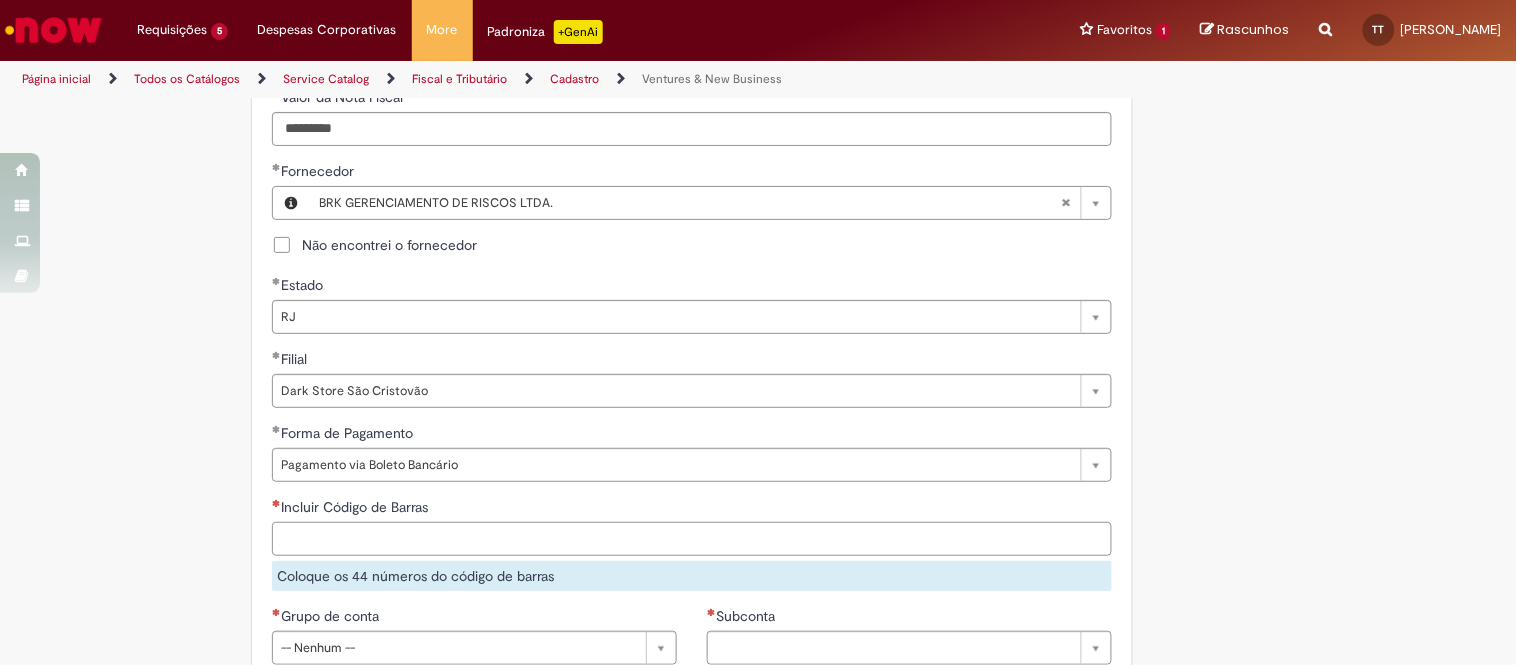 click on "Incluir Código de Barras" at bounding box center (692, 539) 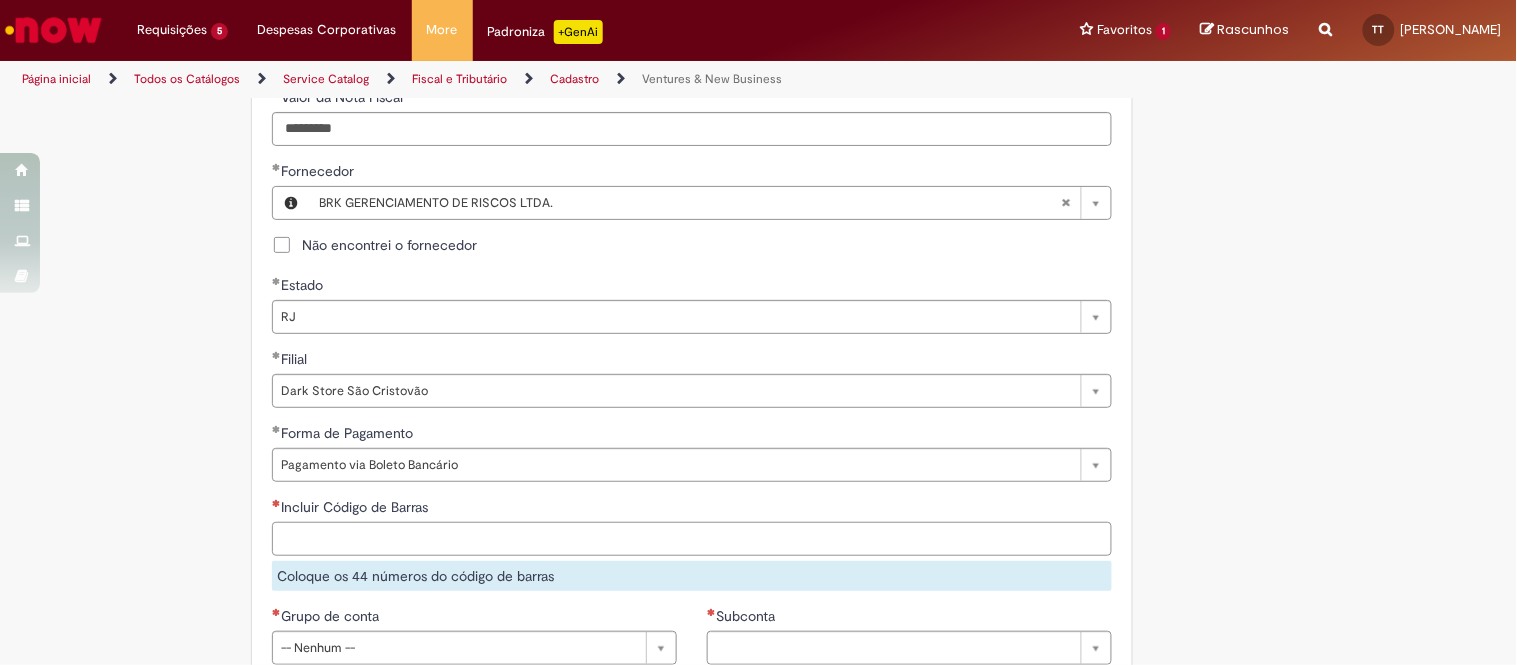 click on "Incluir Código de Barras" at bounding box center [692, 539] 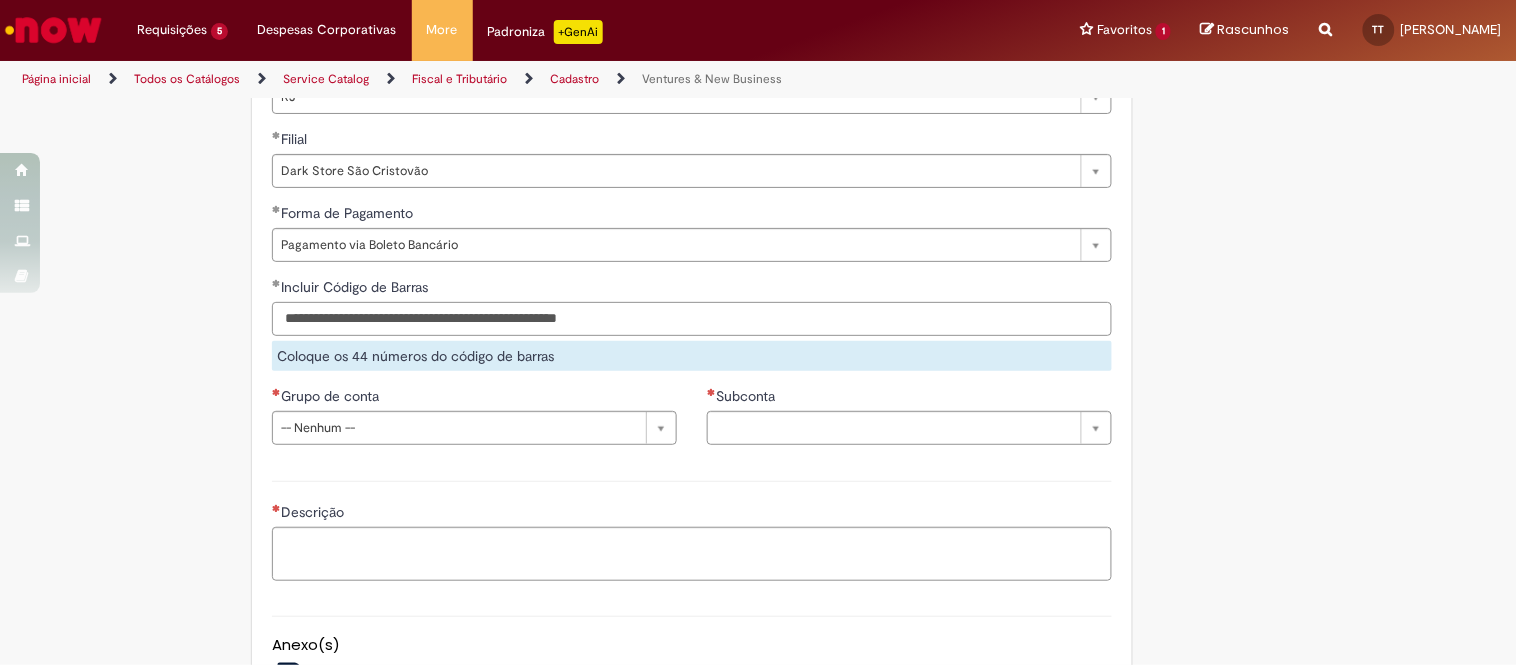 scroll, scrollTop: 1222, scrollLeft: 0, axis: vertical 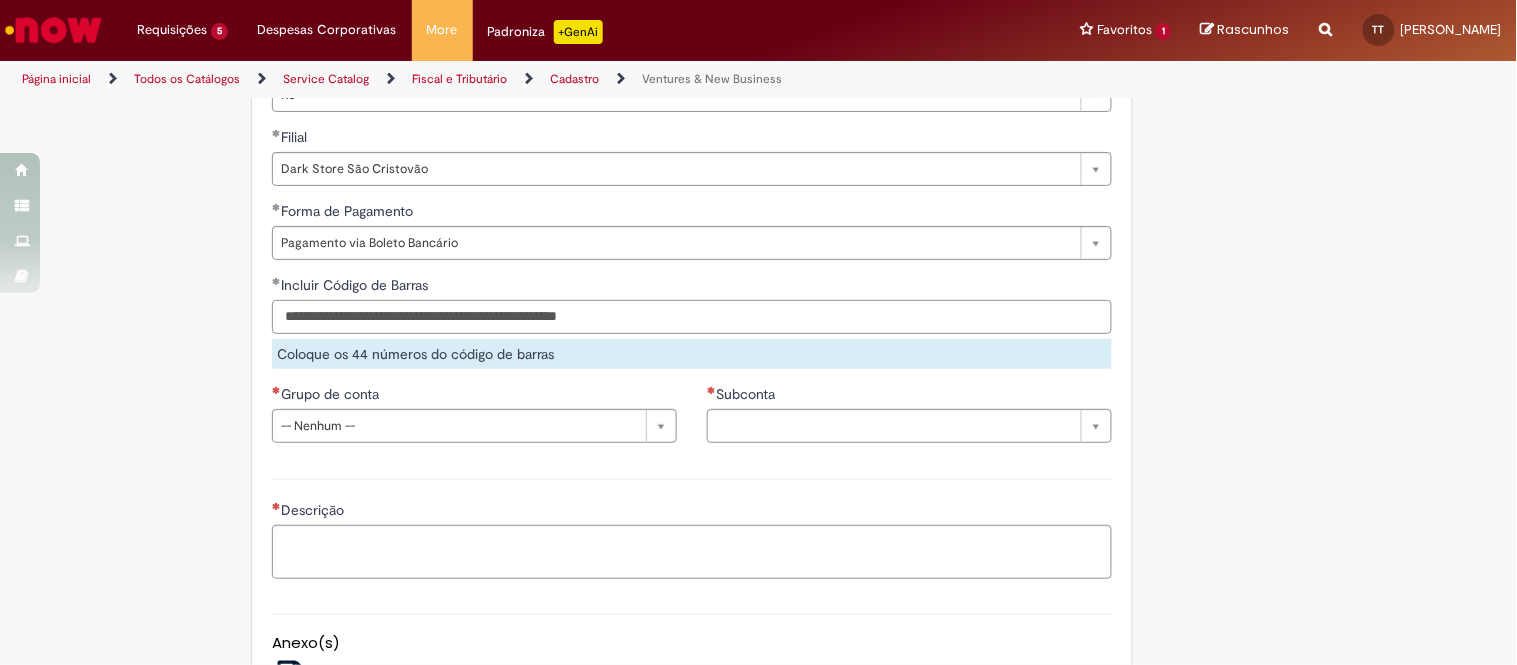 type on "**********" 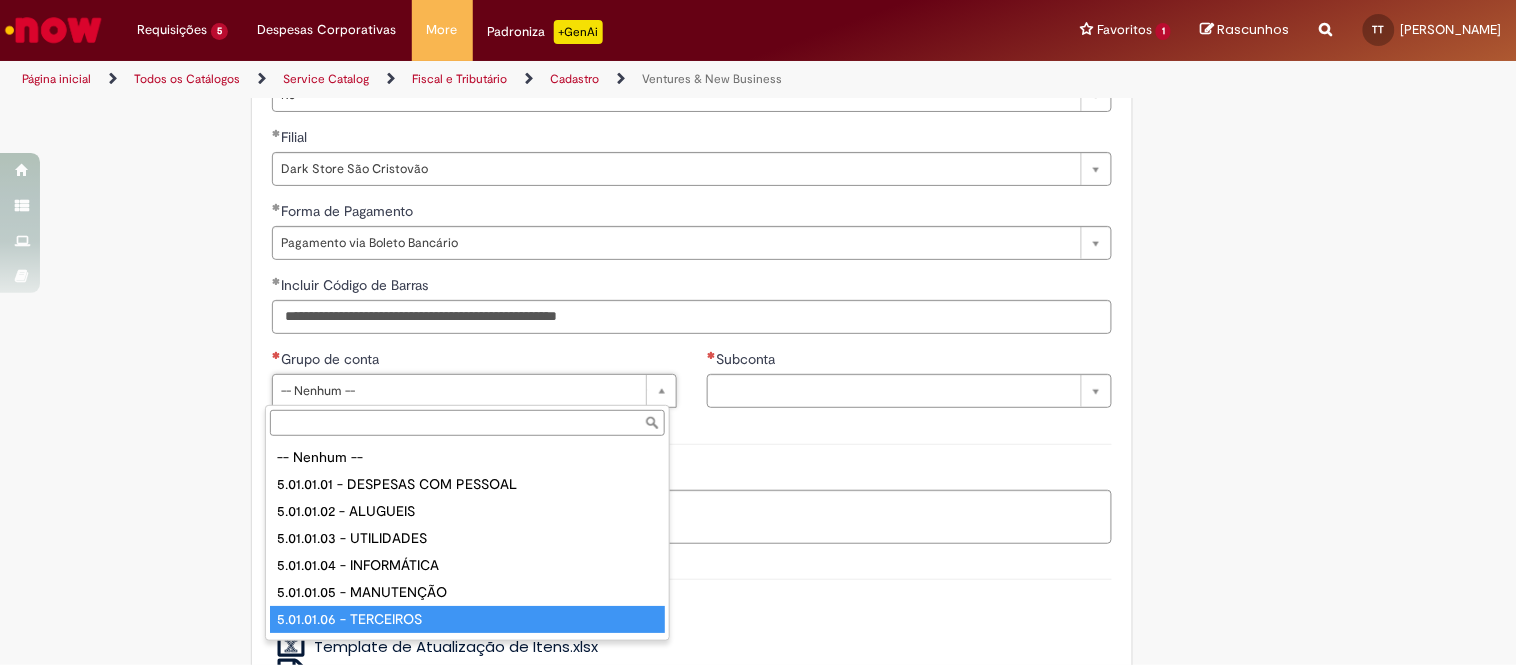 type on "**********" 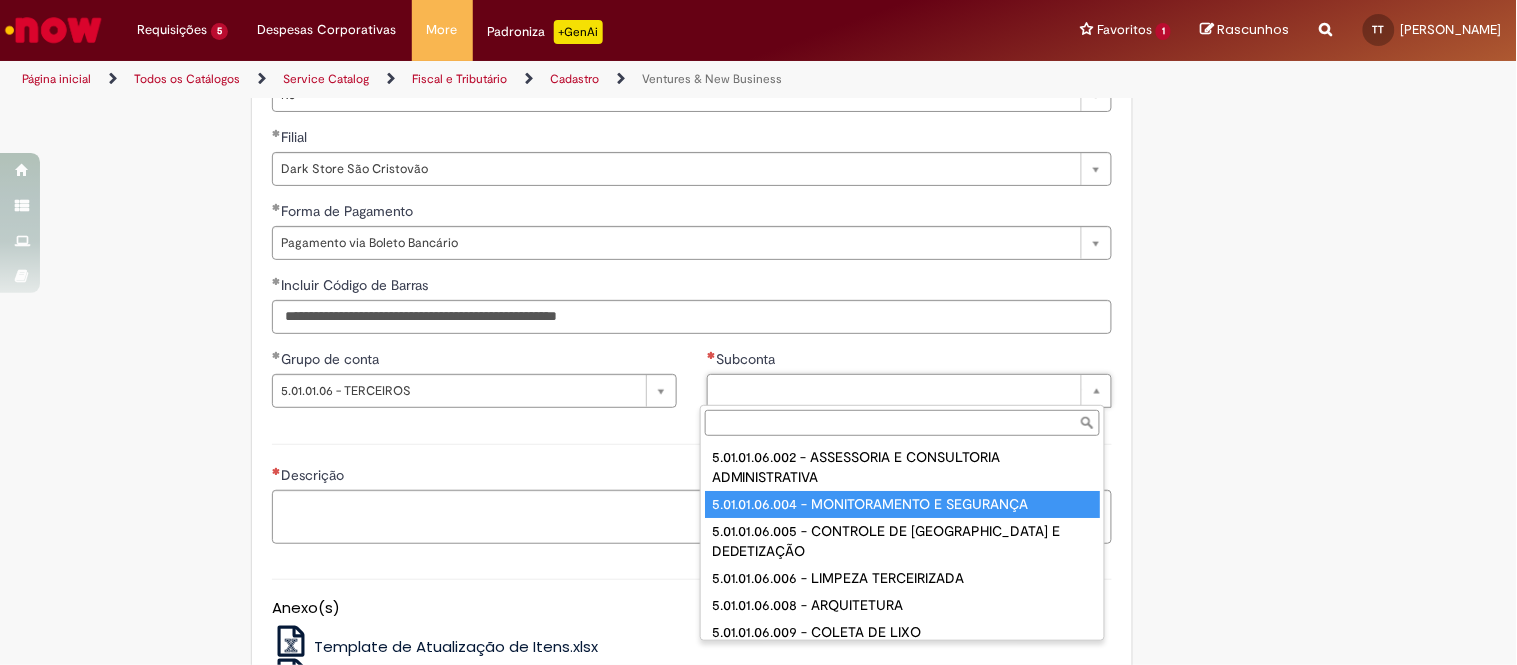 type on "**********" 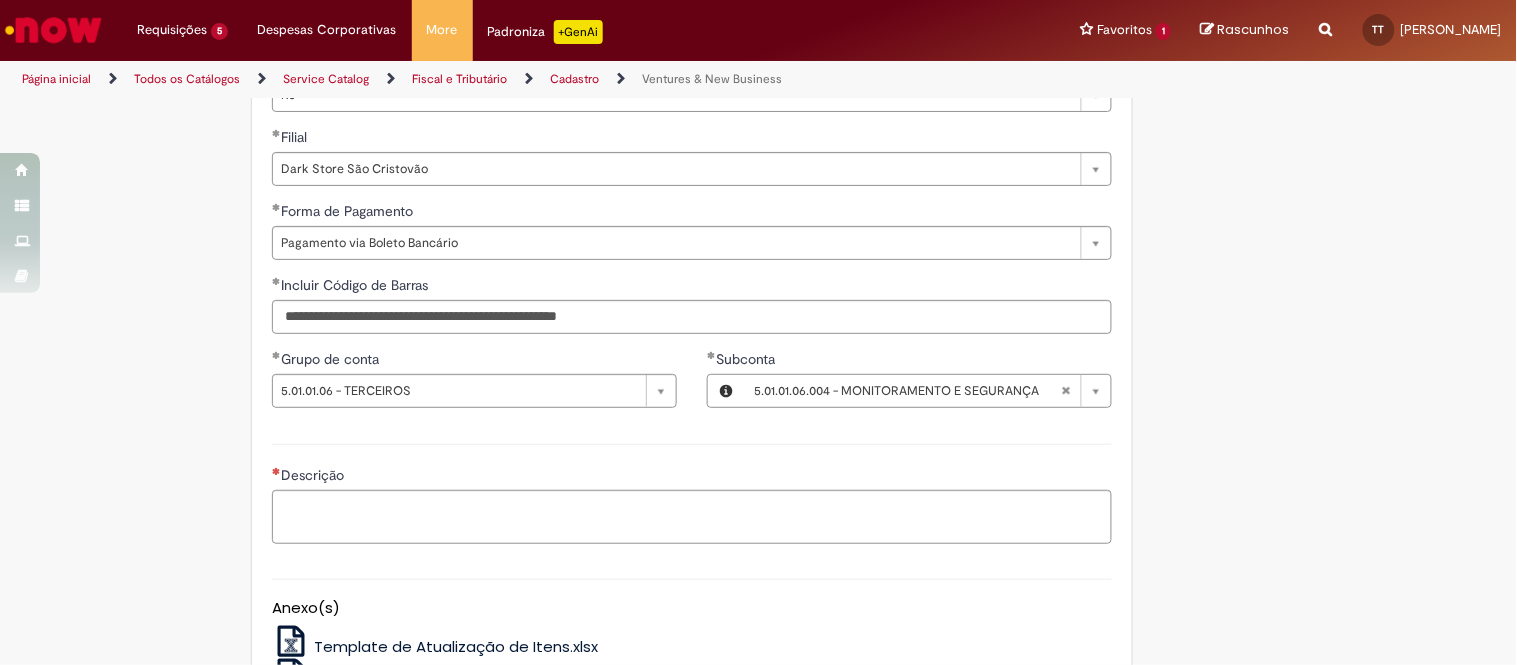 click on "Tire dúvidas com LupiAssist    +GenAI
Oi! Eu sou LupiAssist, uma Inteligência Artificial Generativa em constante aprendizado   Meu conteúdo é monitorado para trazer uma melhor experiência
Dúvidas comuns:
Só mais um instante, estou consultando nossas bases de conhecimento  e escrevendo a melhor resposta pra você!
Title
Lorem ipsum dolor sit amet    Fazer uma nova pergunta
Gerei esta resposta utilizando IA Generativa em conjunto com os nossos padrões. Em caso de divergência, os documentos oficiais prevalecerão.
Saiba mais em:
Ou ligue para:
E aí, te ajudei?
Sim, obrigado!" at bounding box center [758, -73] 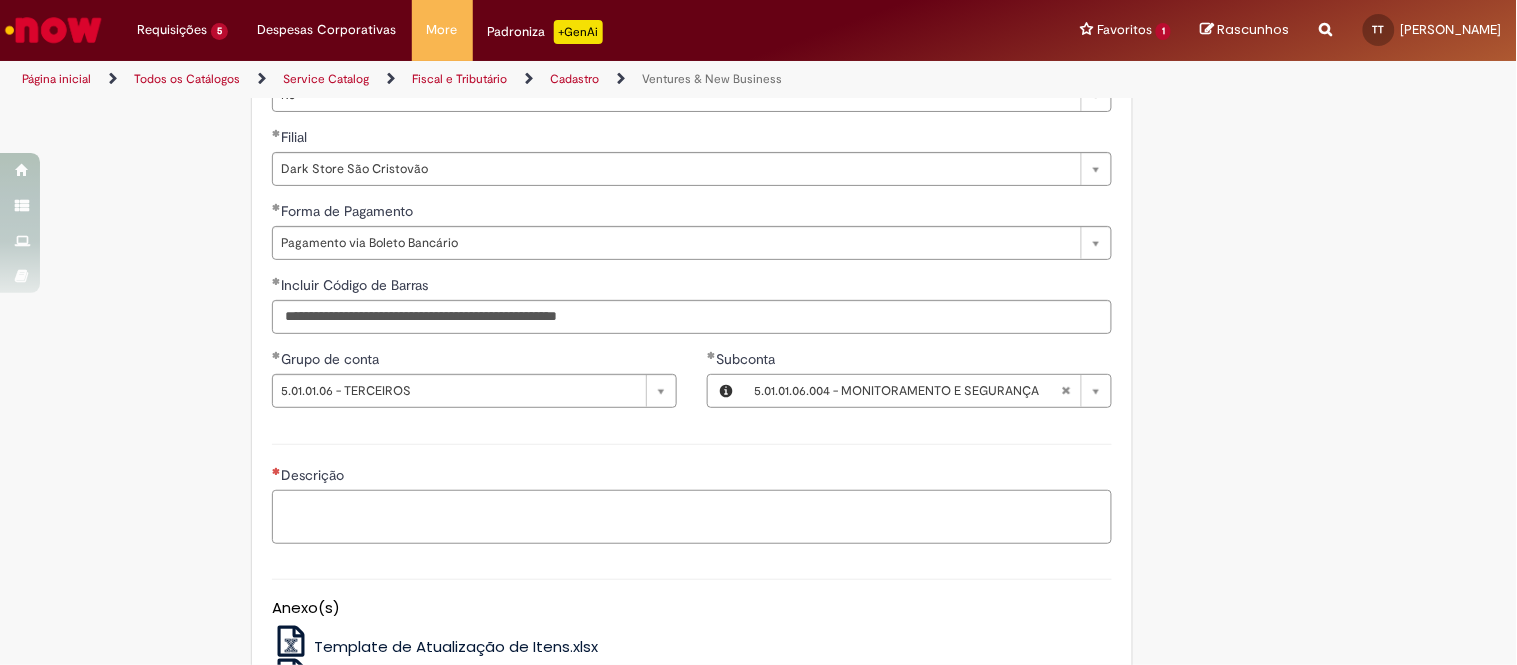 click on "Descrição" at bounding box center [692, 517] 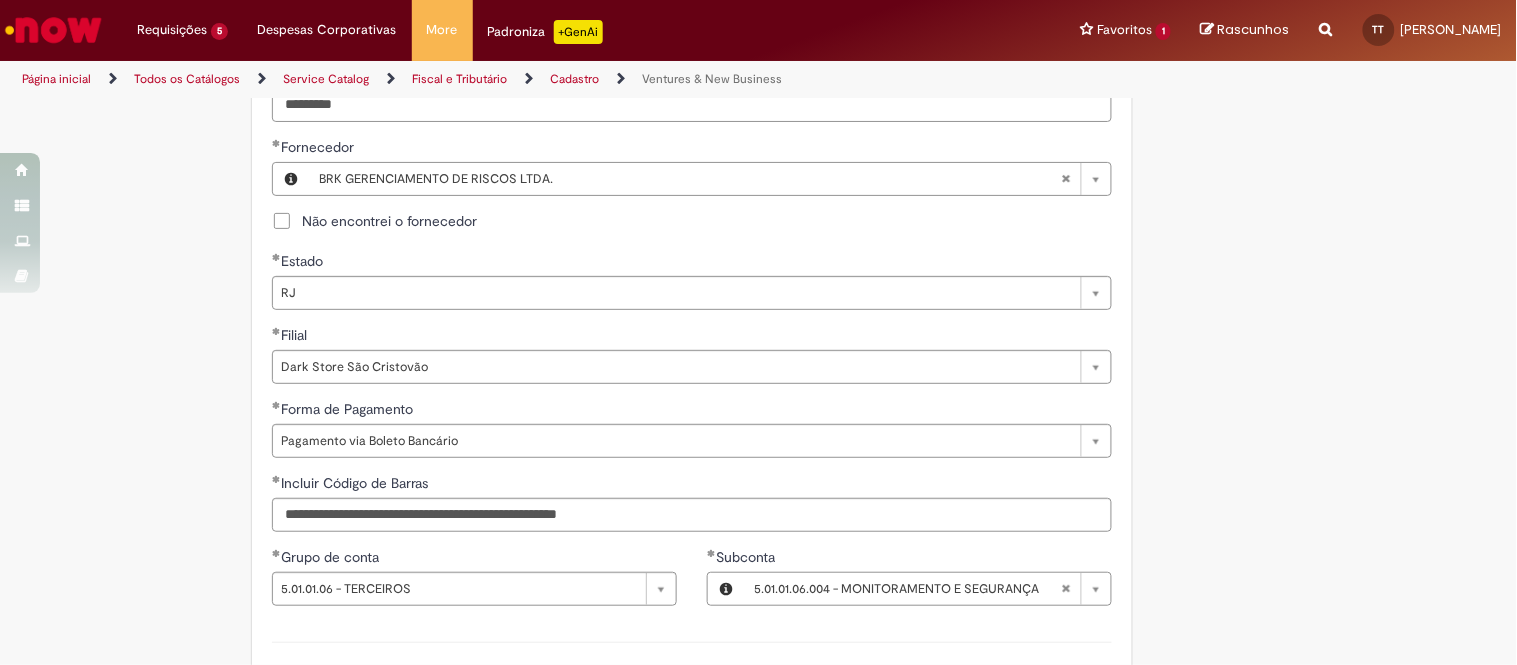 scroll, scrollTop: 1111, scrollLeft: 0, axis: vertical 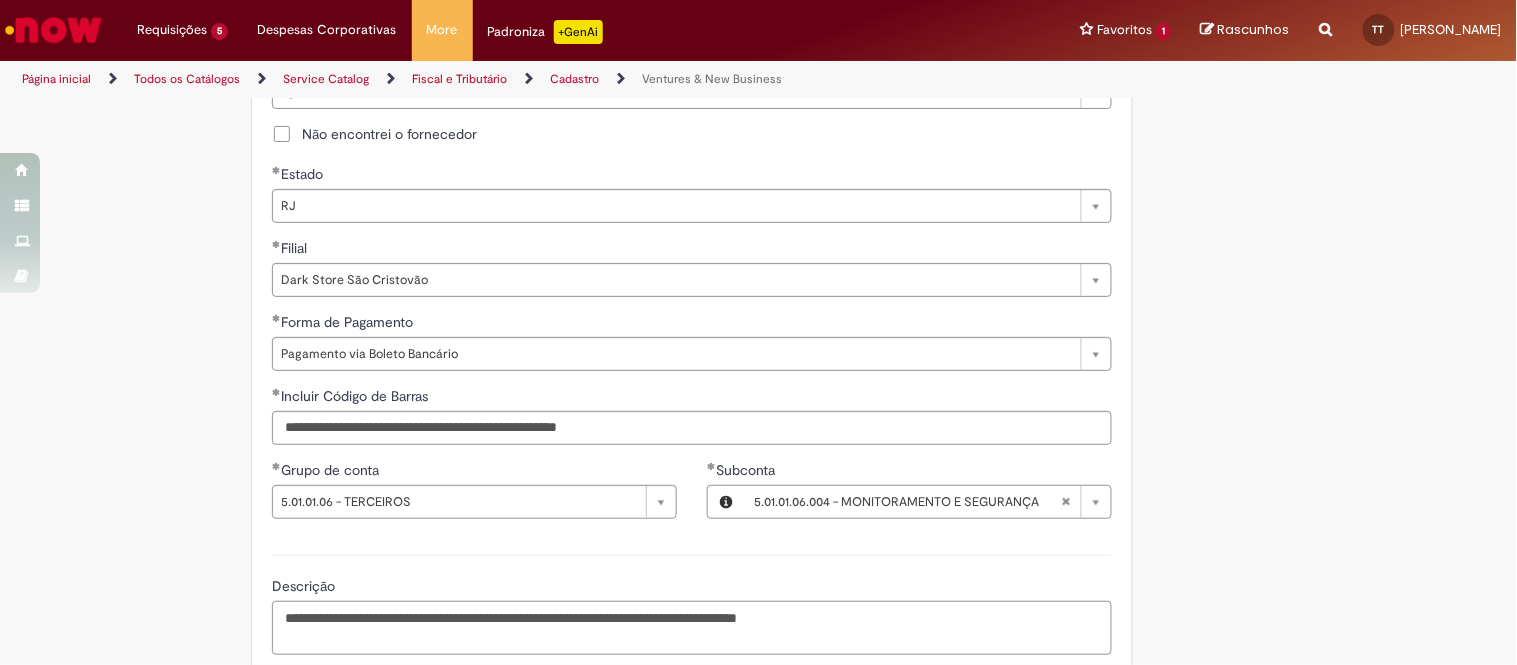 drag, startPoint x: 498, startPoint y: 616, endPoint x: 550, endPoint y: 624, distance: 52.611786 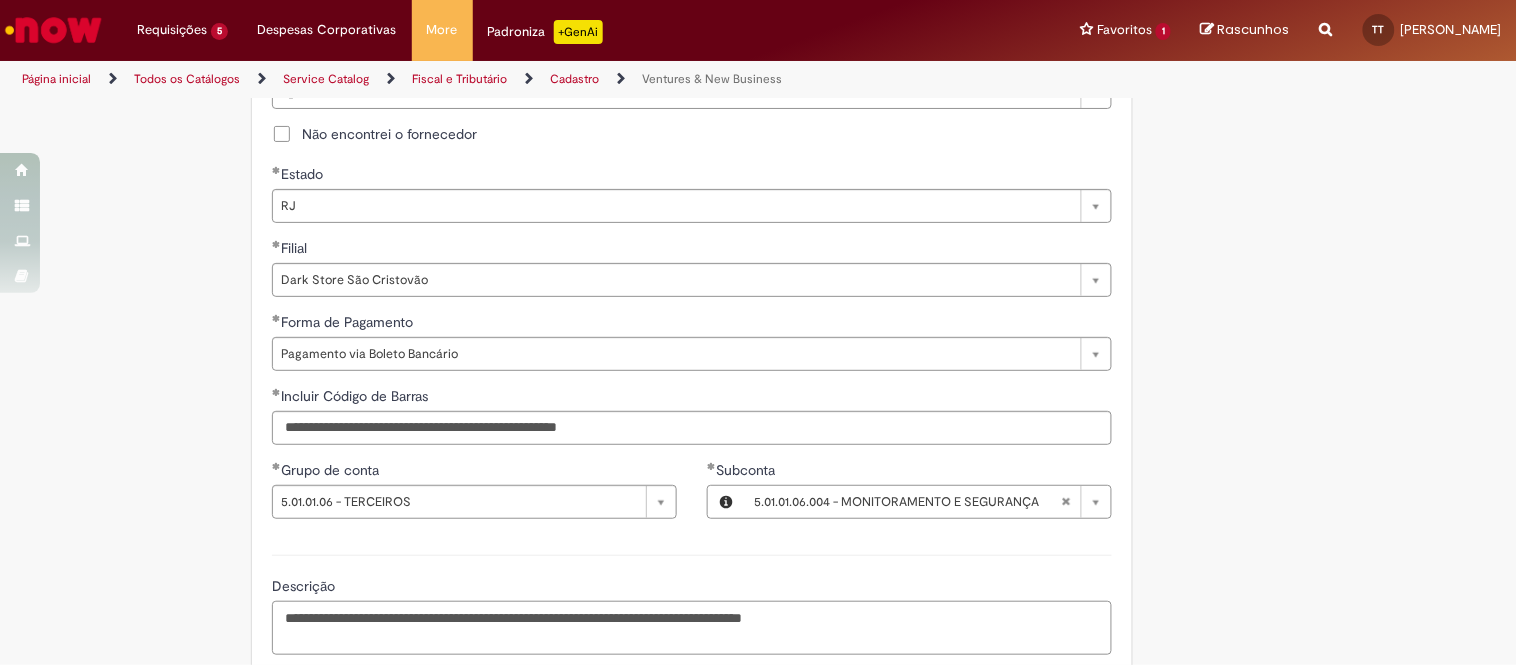 click on "**********" at bounding box center (692, 628) 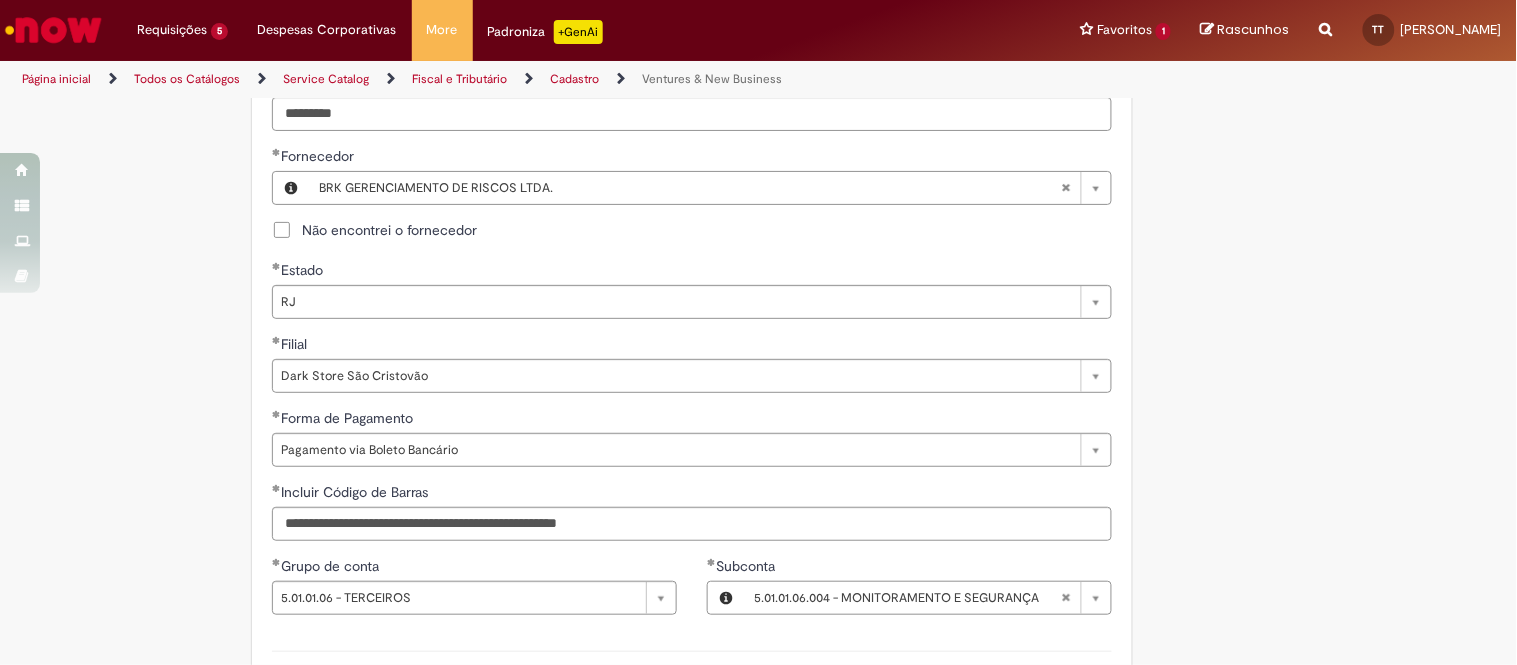 scroll, scrollTop: 888, scrollLeft: 0, axis: vertical 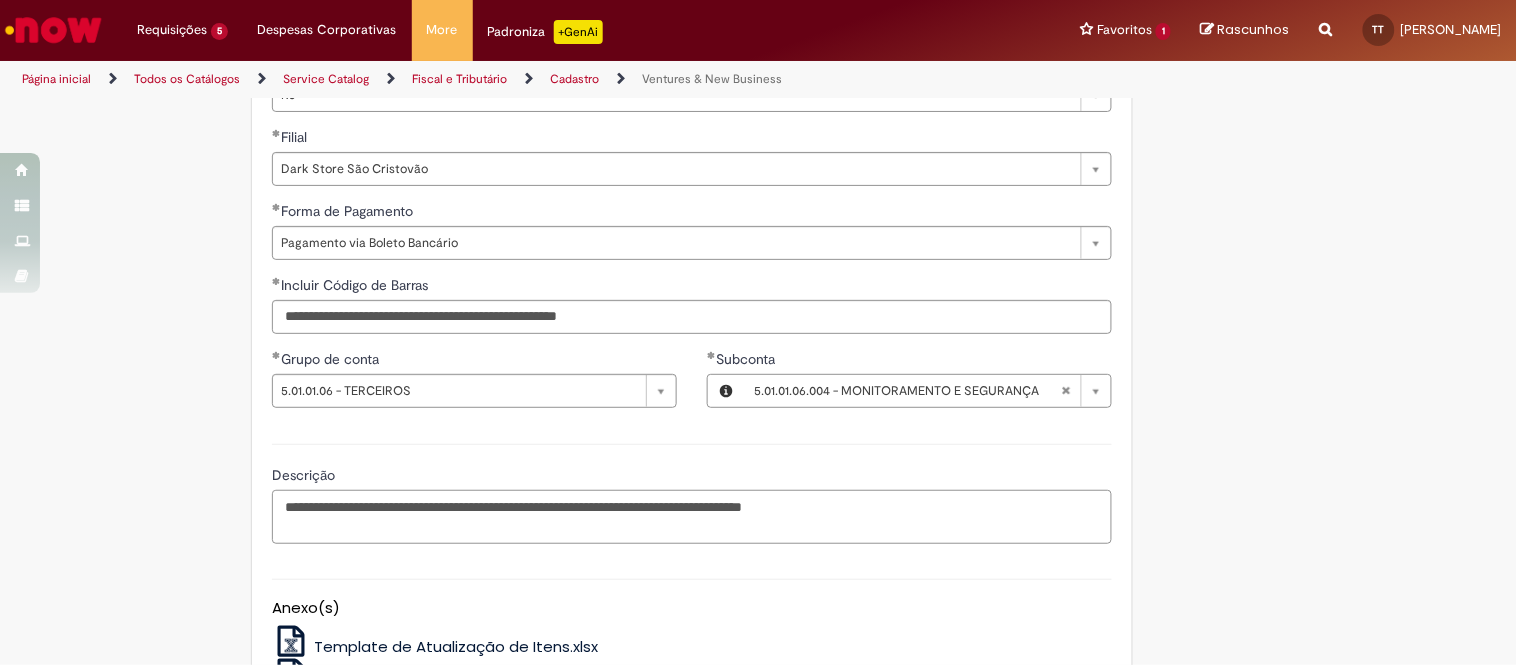 drag, startPoint x: 661, startPoint y: 504, endPoint x: 720, endPoint y: 513, distance: 59.682495 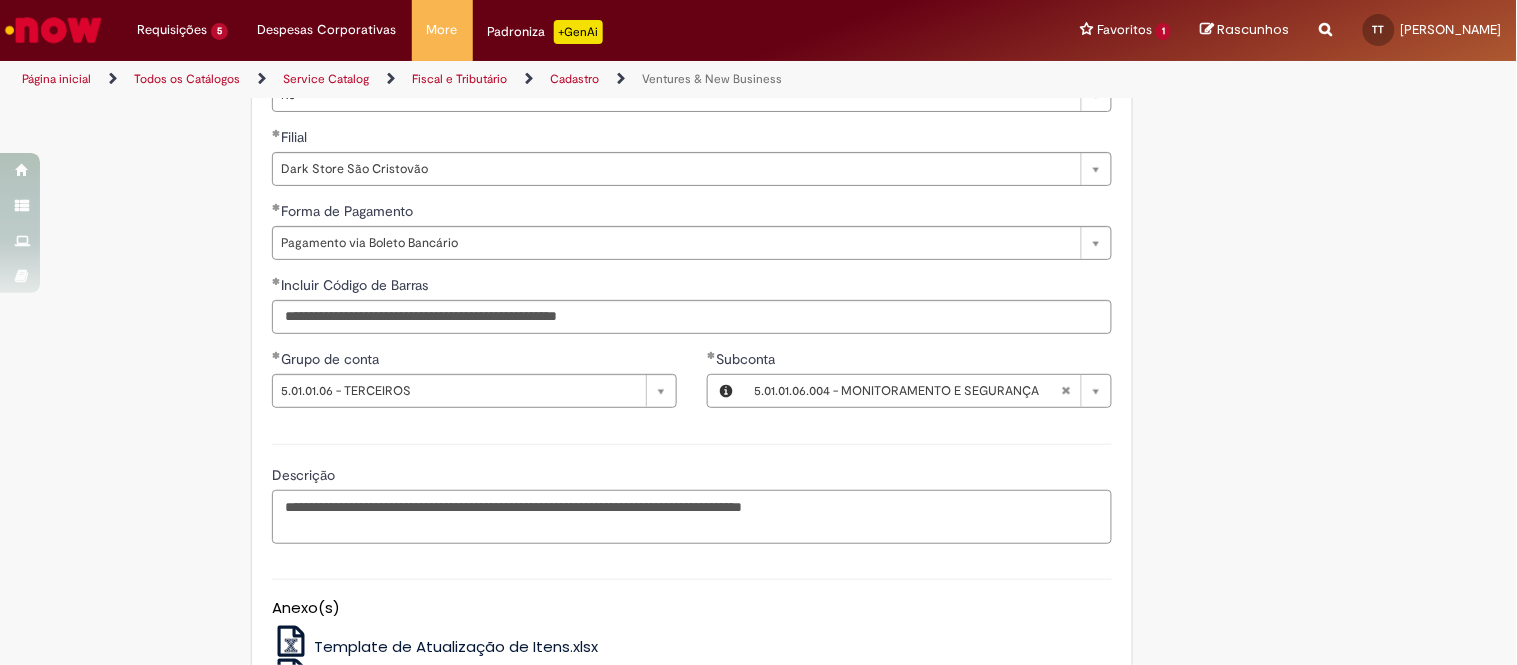 drag, startPoint x: 793, startPoint y: 508, endPoint x: 911, endPoint y: 508, distance: 118 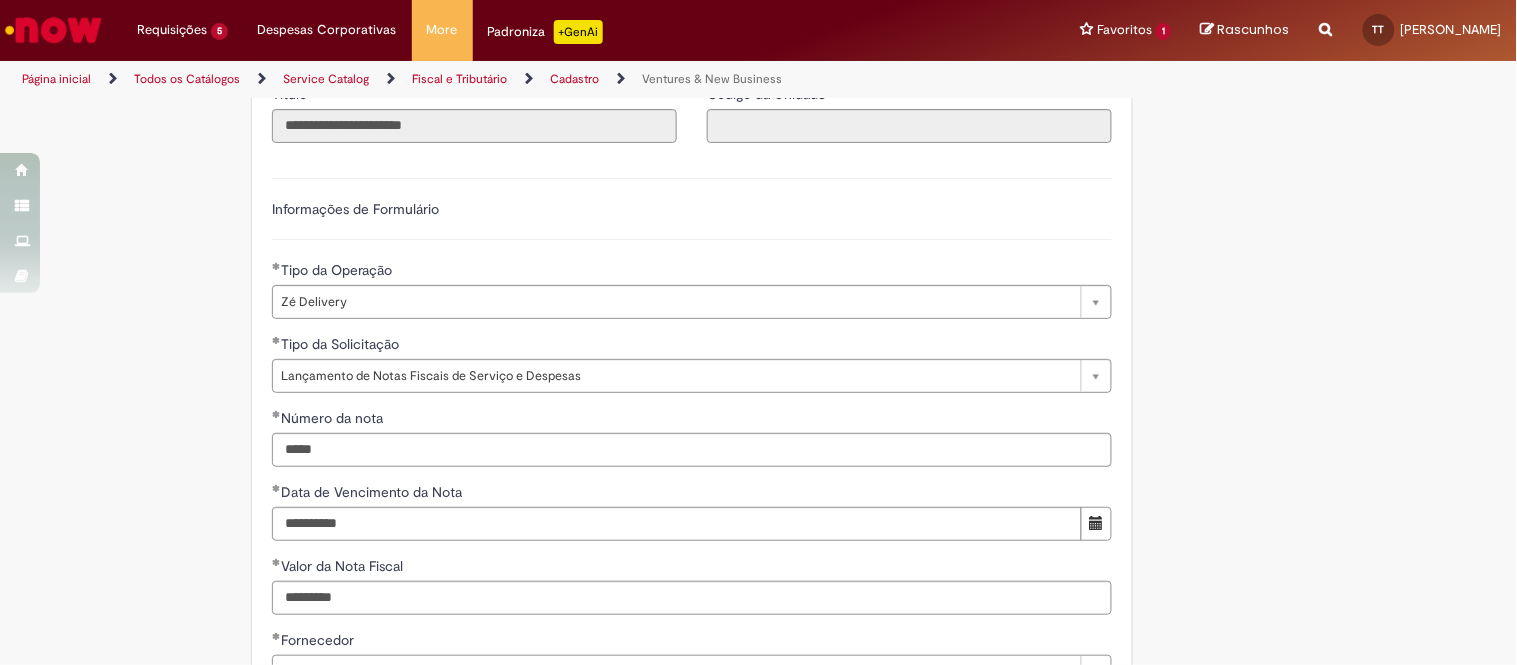 scroll, scrollTop: 444, scrollLeft: 0, axis: vertical 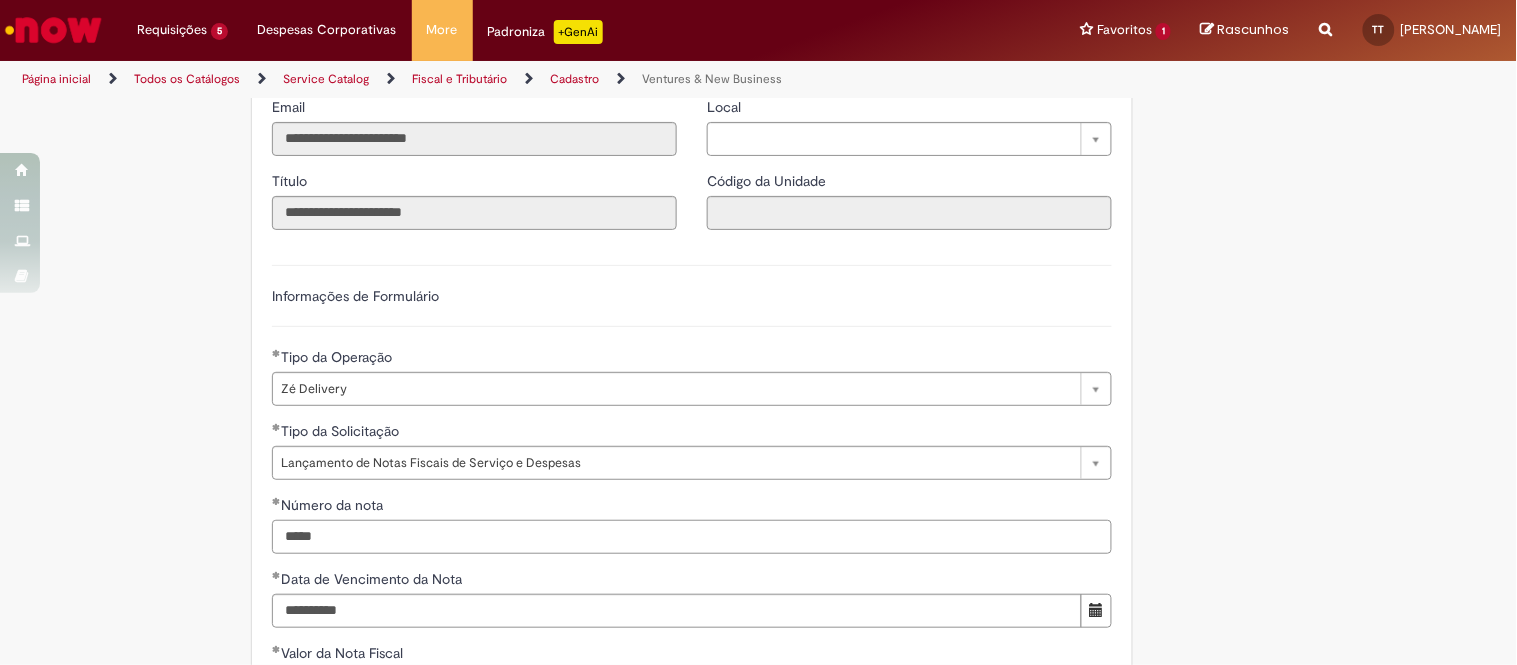 drag, startPoint x: 330, startPoint y: 534, endPoint x: 223, endPoint y: 534, distance: 107 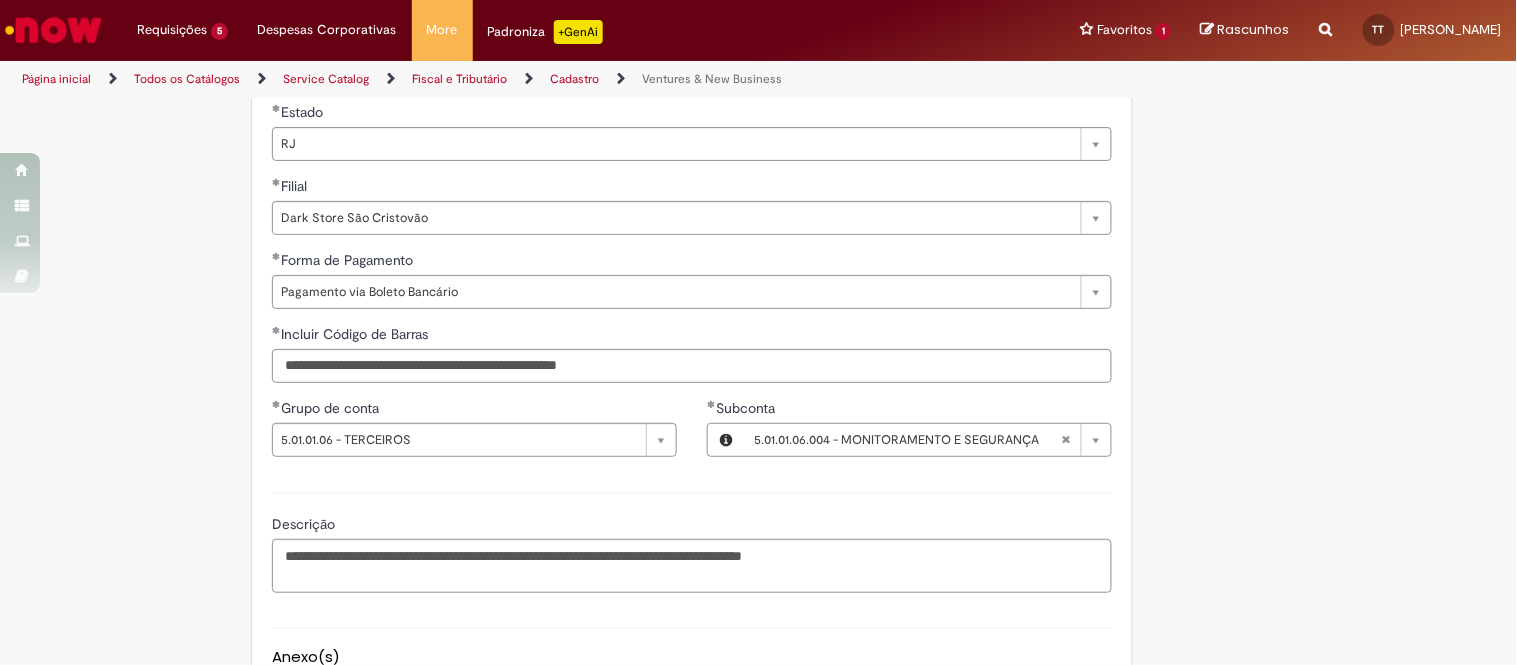 scroll, scrollTop: 1222, scrollLeft: 0, axis: vertical 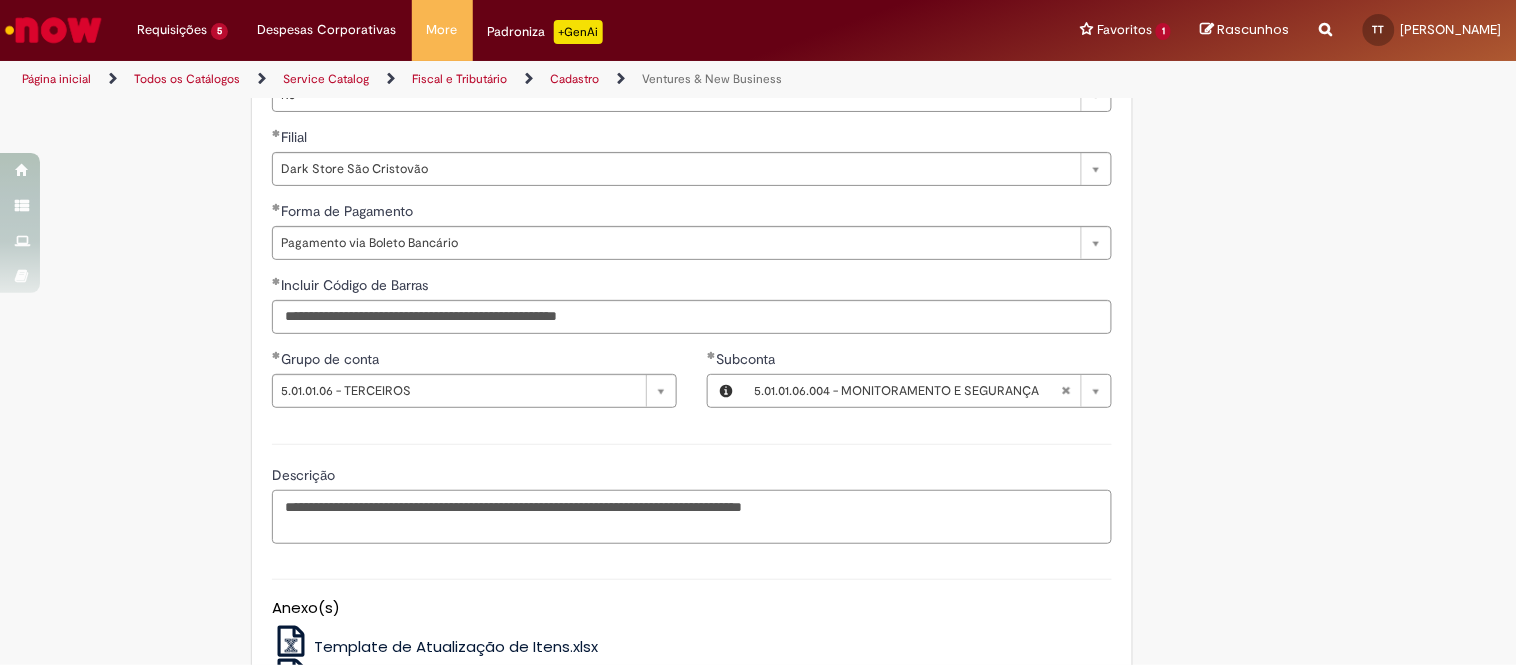 drag, startPoint x: 298, startPoint y: 506, endPoint x: 335, endPoint y: 510, distance: 37.215588 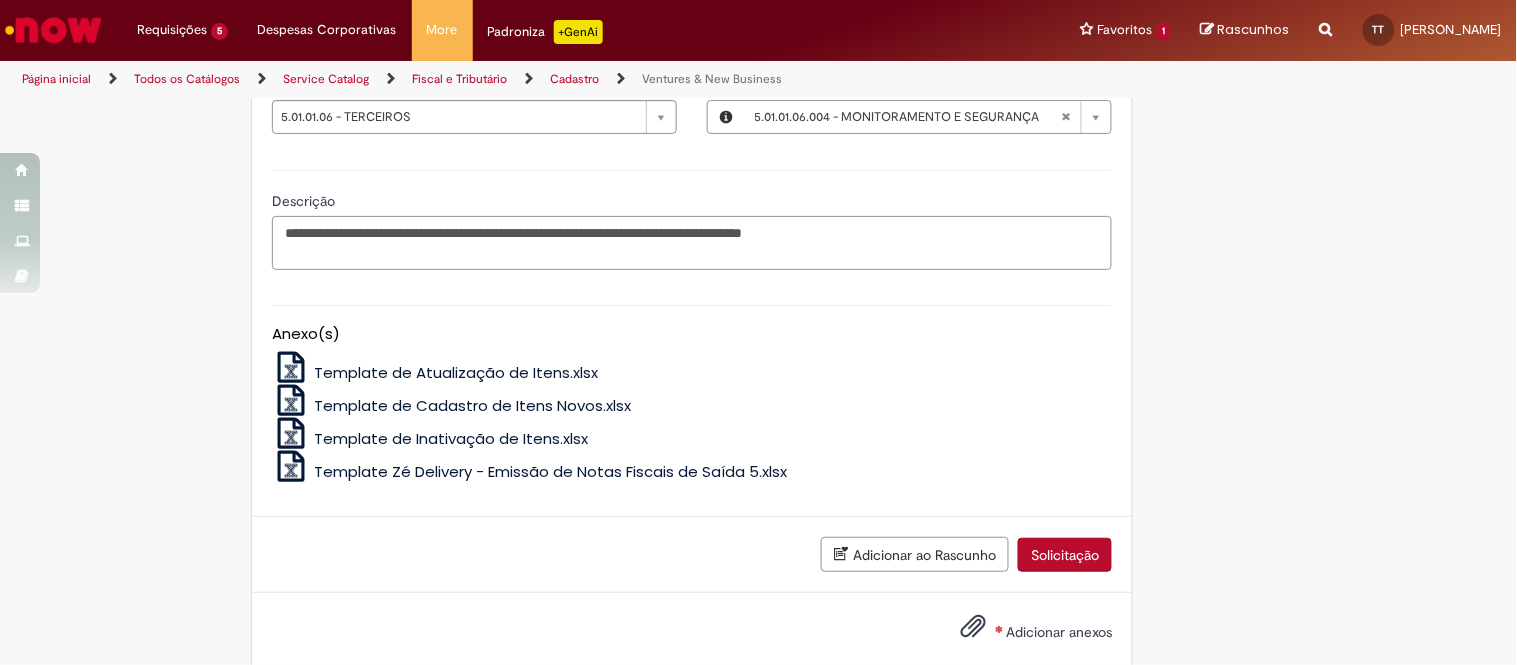 scroll, scrollTop: 1541, scrollLeft: 0, axis: vertical 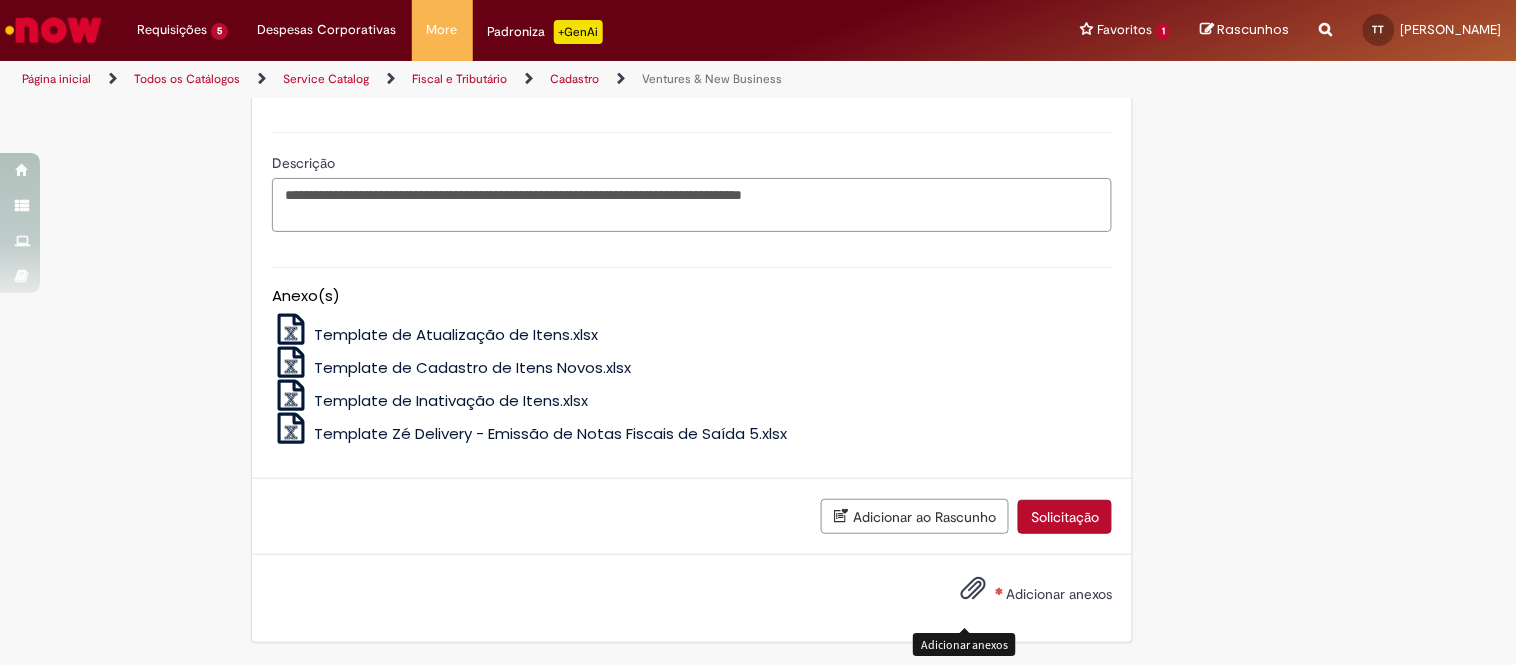 type on "**********" 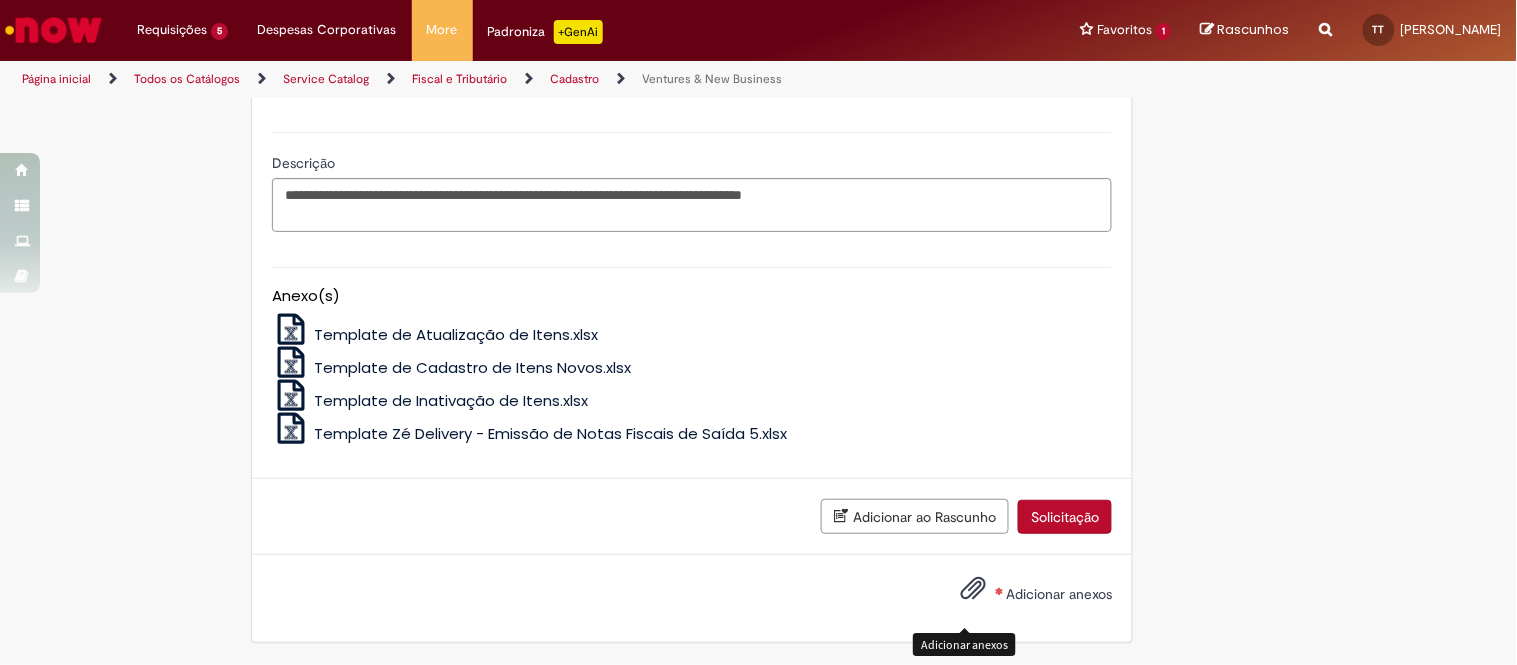 click at bounding box center (973, 589) 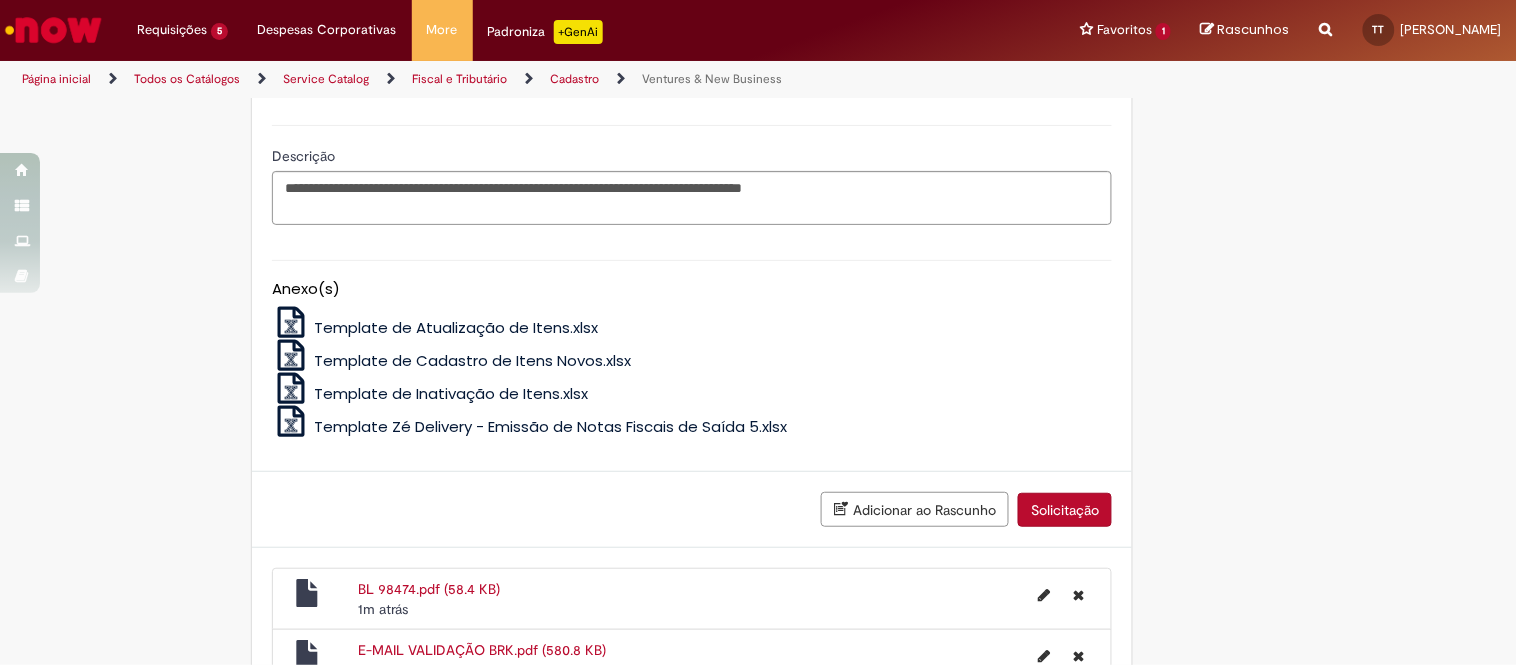click on "Tire dúvidas com LupiAssist    +GenAI
Oi! Eu sou LupiAssist, uma Inteligência Artificial Generativa em constante aprendizado   Meu conteúdo é monitorado para trazer uma melhor experiência
Dúvidas comuns:
Só mais um instante, estou consultando nossas bases de conhecimento  e escrevendo a melhor resposta pra você!
Title
Lorem ipsum dolor sit amet    Fazer uma nova pergunta
Gerei esta resposta utilizando IA Generativa em conjunto com os nossos padrões. Em caso de divergência, os documentos oficiais prevalecerão.
Saiba mais em:
Ou ligue para:
E aí, te ajudei?
Sim, obrigado!" at bounding box center [758, -264] 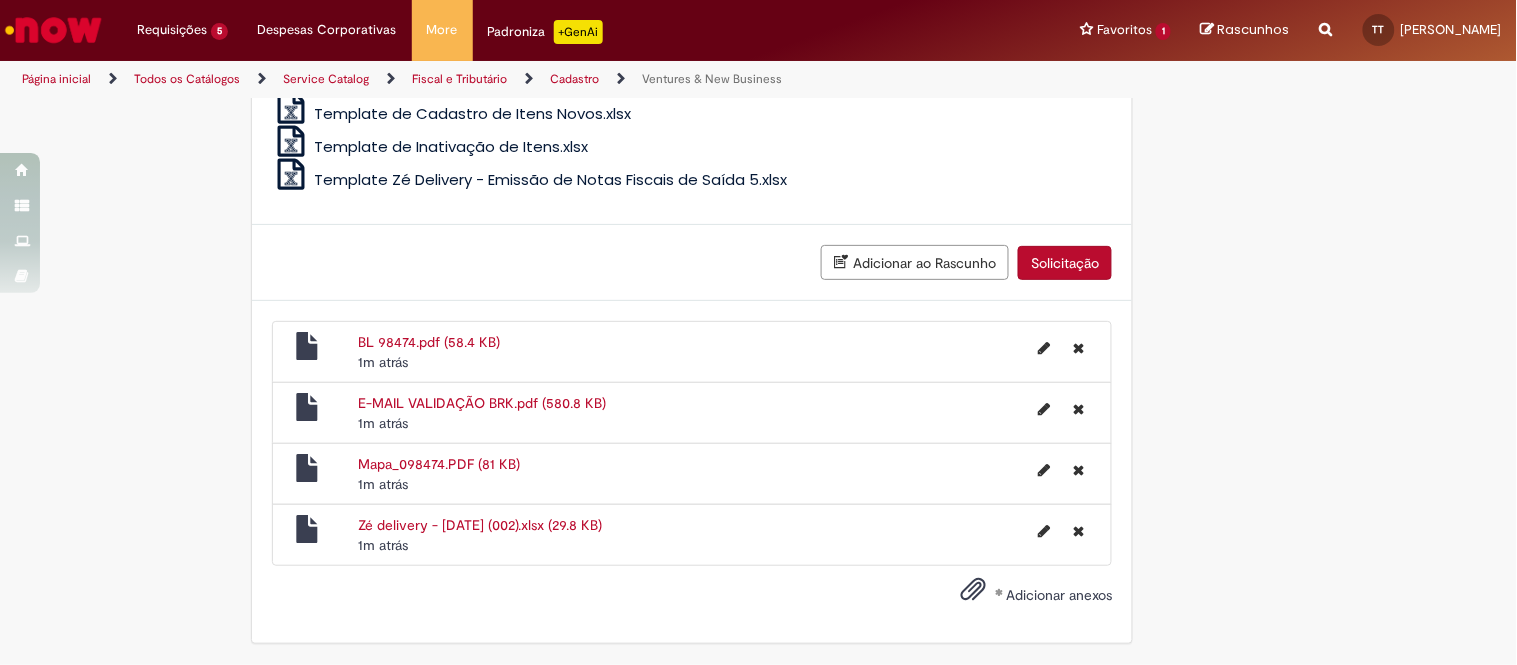 scroll, scrollTop: 1796, scrollLeft: 0, axis: vertical 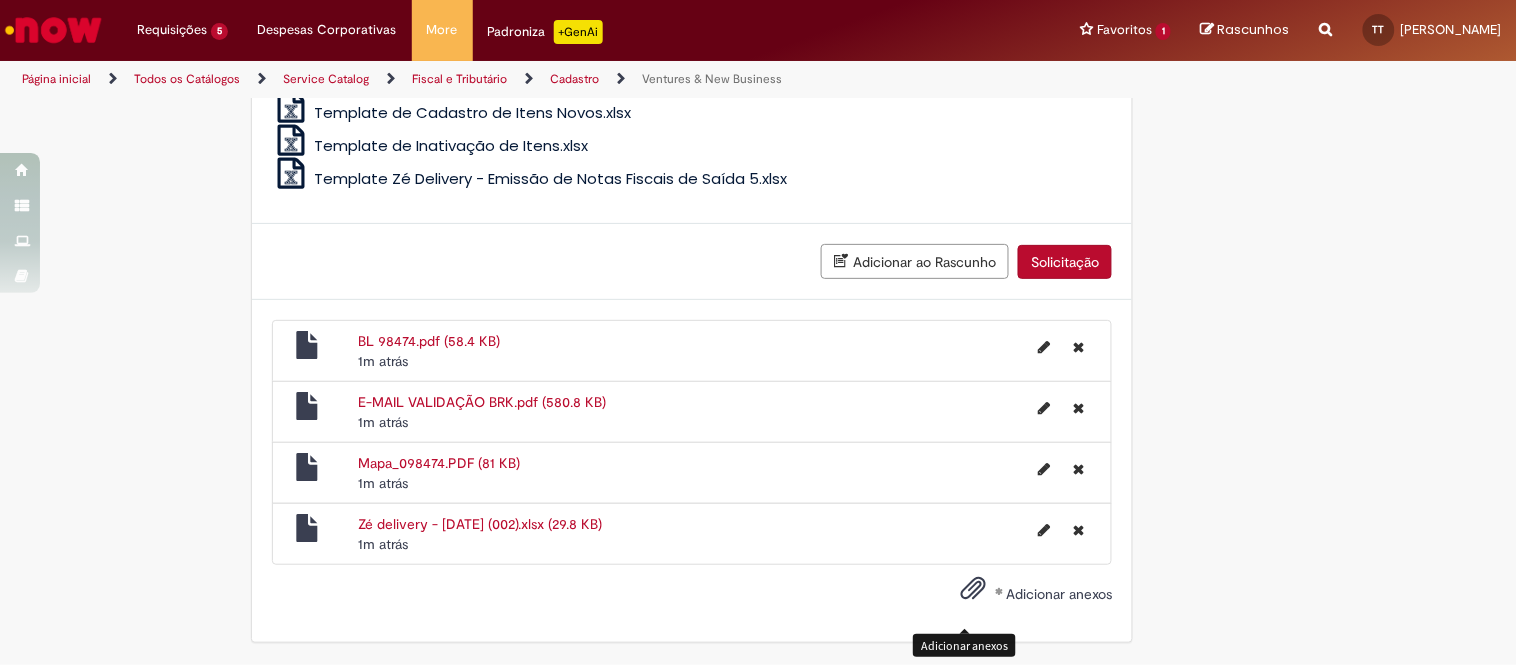 click on "Adicionar anexos" at bounding box center (1021, 595) 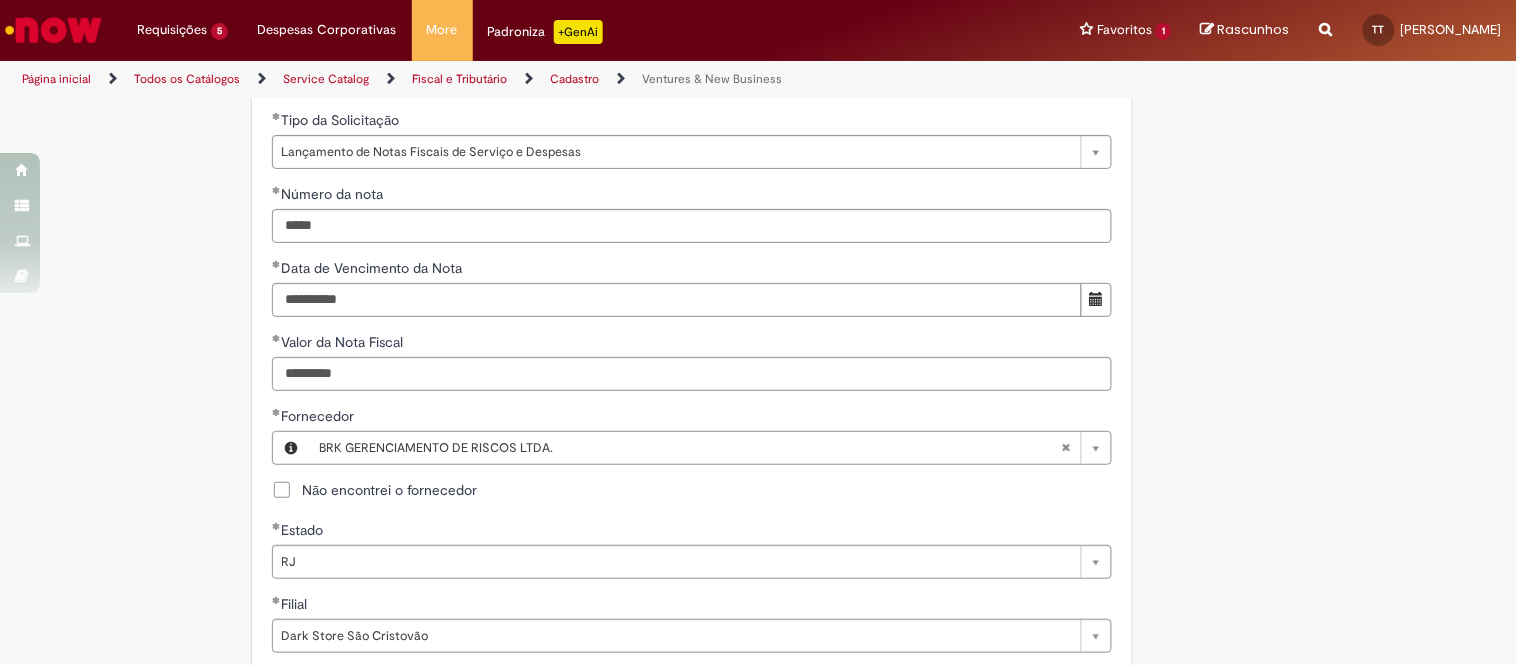 scroll, scrollTop: 746, scrollLeft: 0, axis: vertical 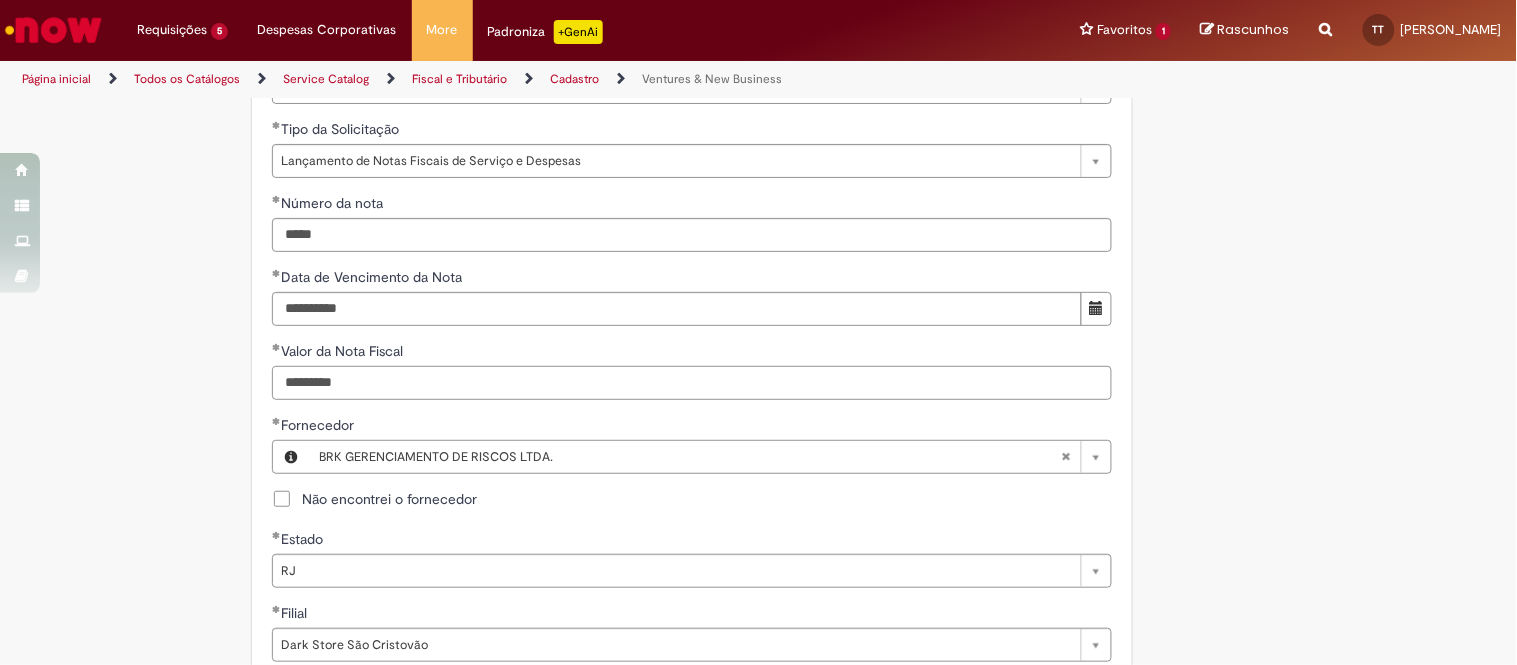 drag, startPoint x: 362, startPoint y: 376, endPoint x: 141, endPoint y: 363, distance: 221.38202 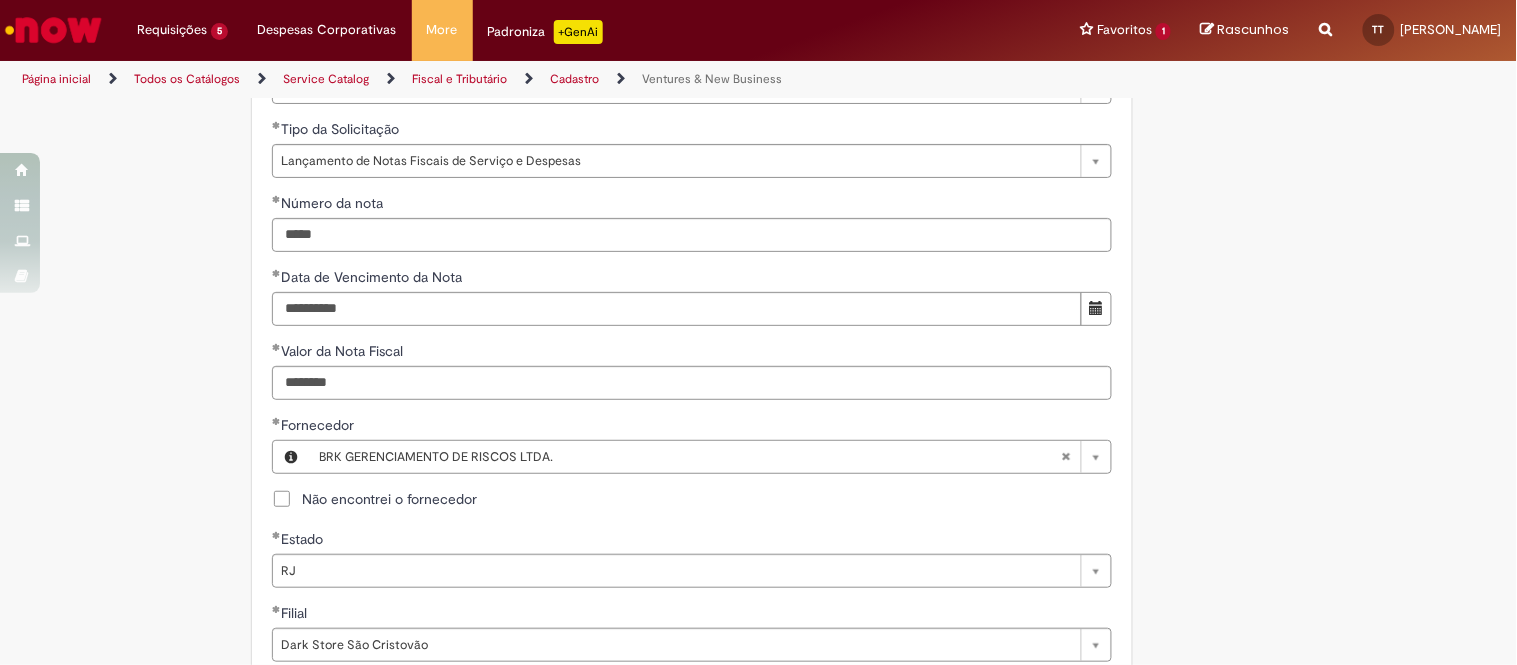 click on "**********" at bounding box center (661, 561) 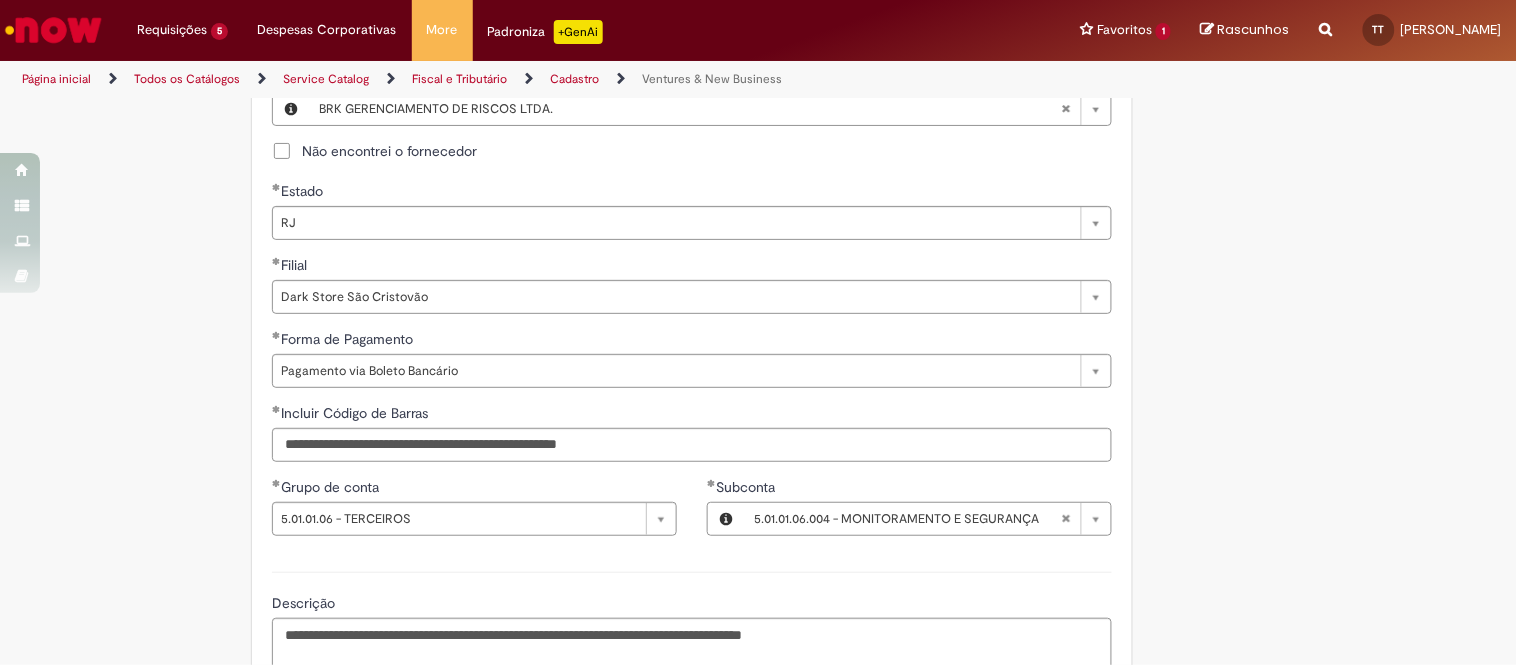 scroll, scrollTop: 1080, scrollLeft: 0, axis: vertical 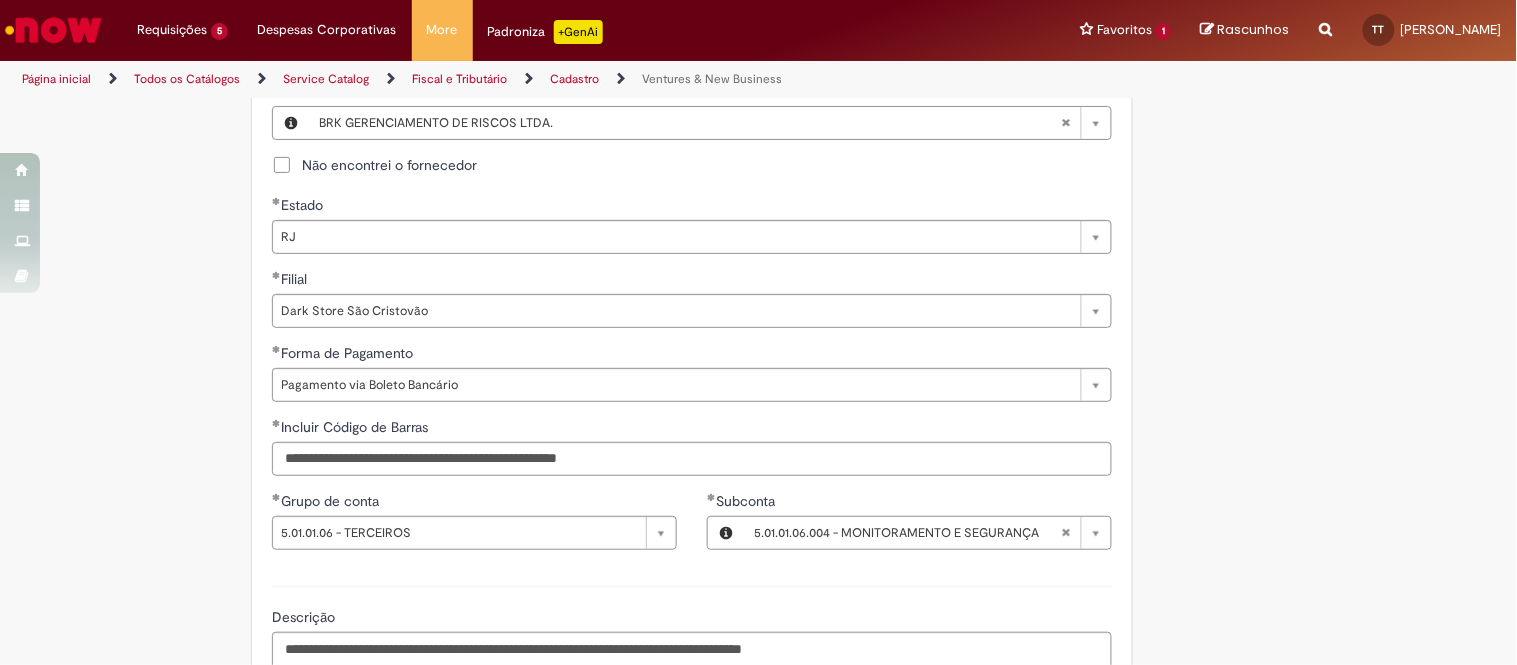 click on "**********" at bounding box center [759, 227] 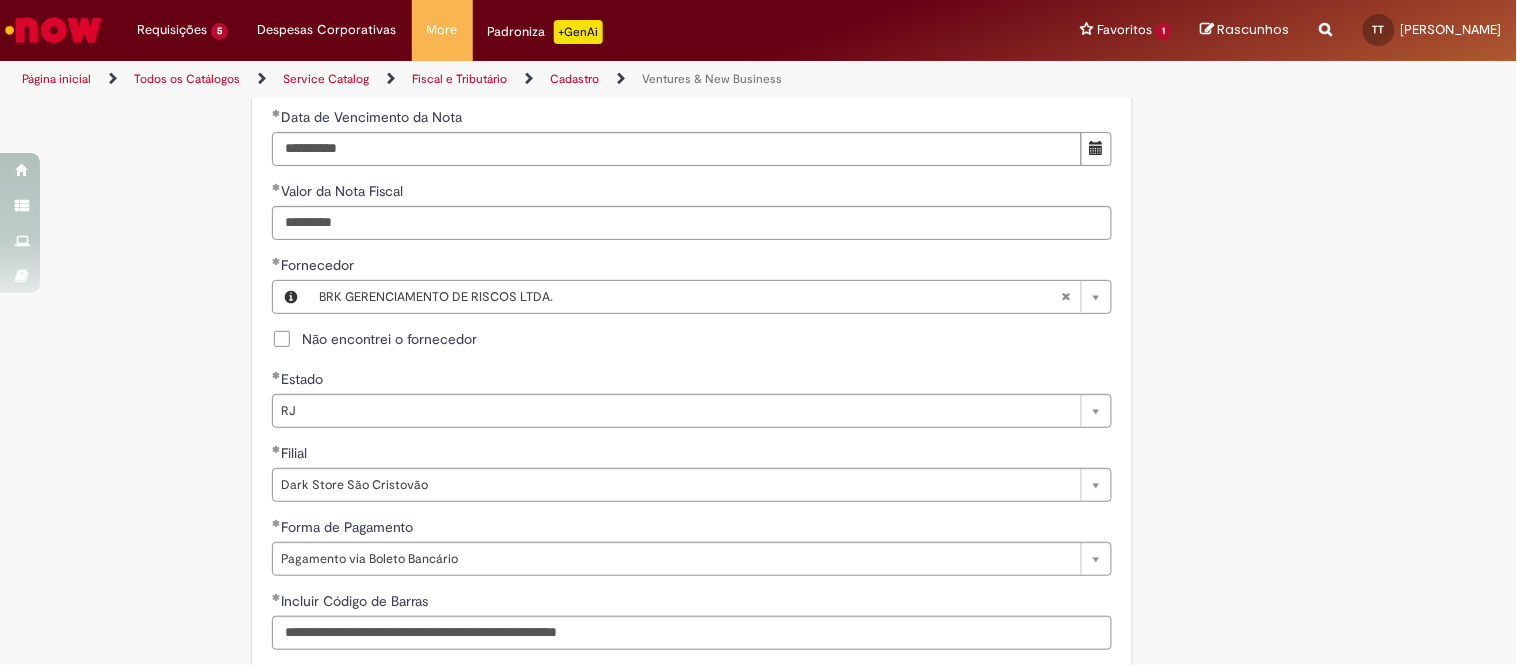 scroll, scrollTop: 857, scrollLeft: 0, axis: vertical 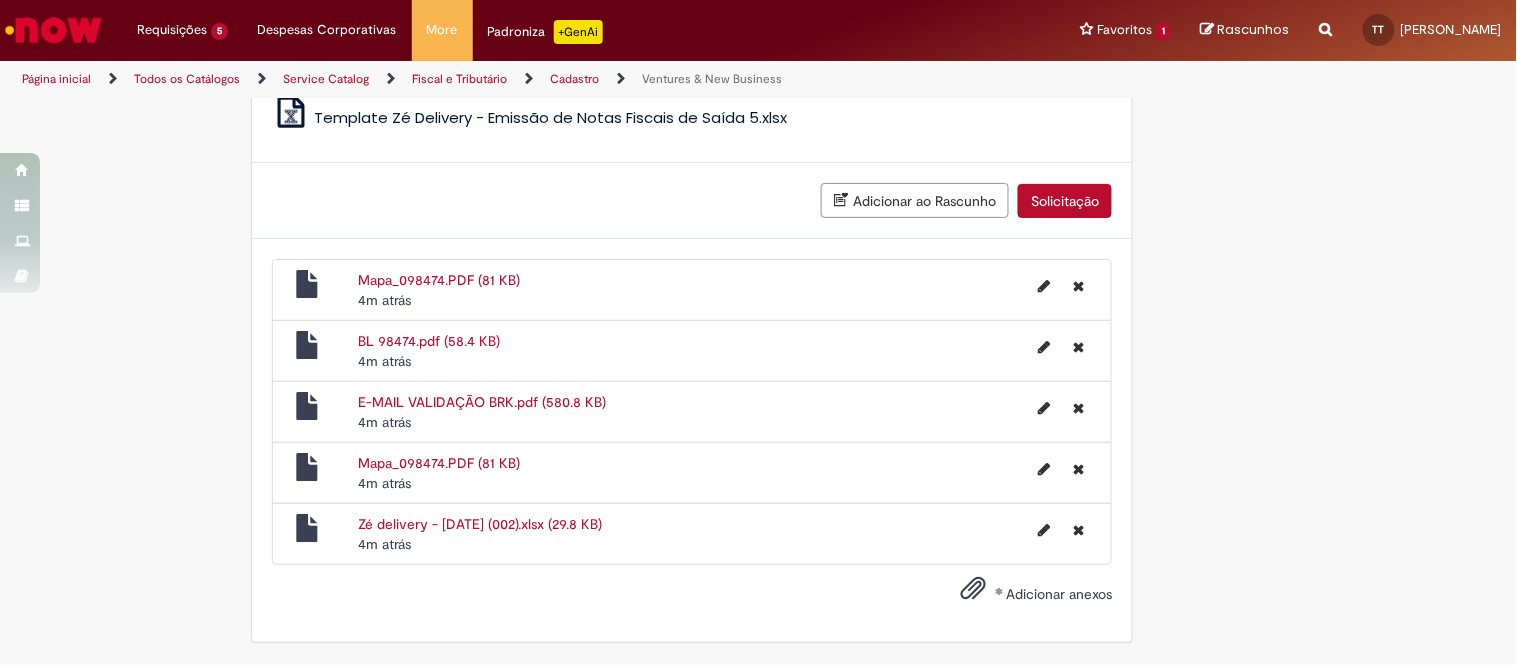 click on "Solicitação" at bounding box center [1065, 201] 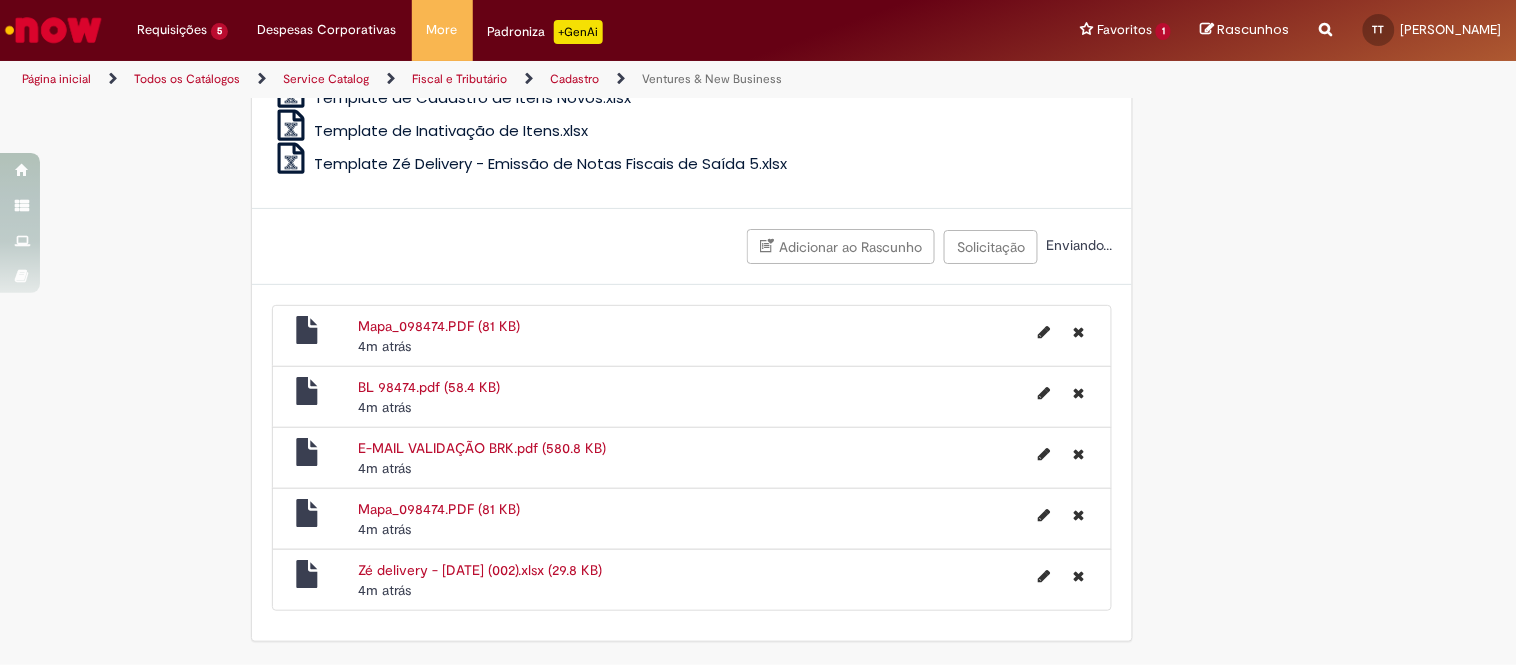 scroll, scrollTop: 1812, scrollLeft: 0, axis: vertical 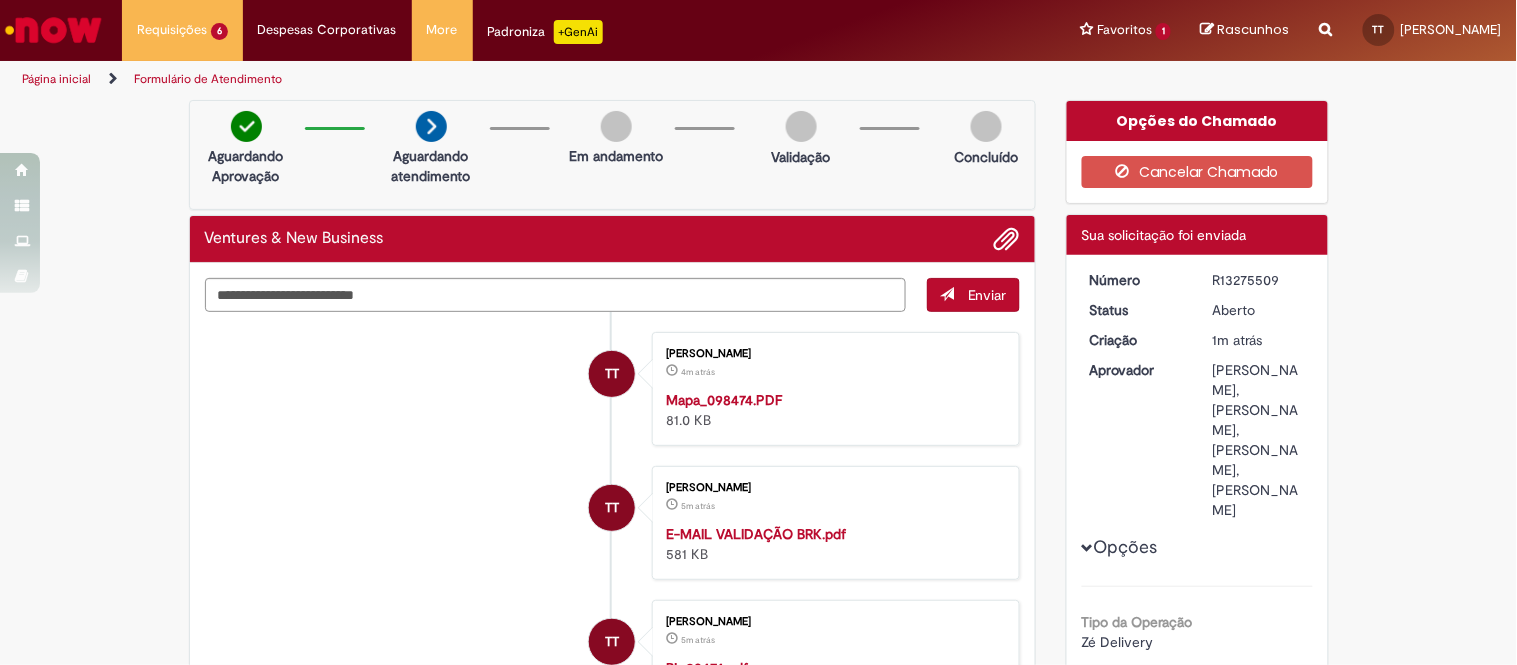 drag, startPoint x: 1271, startPoint y: 275, endPoint x: 1206, endPoint y: 272, distance: 65.06919 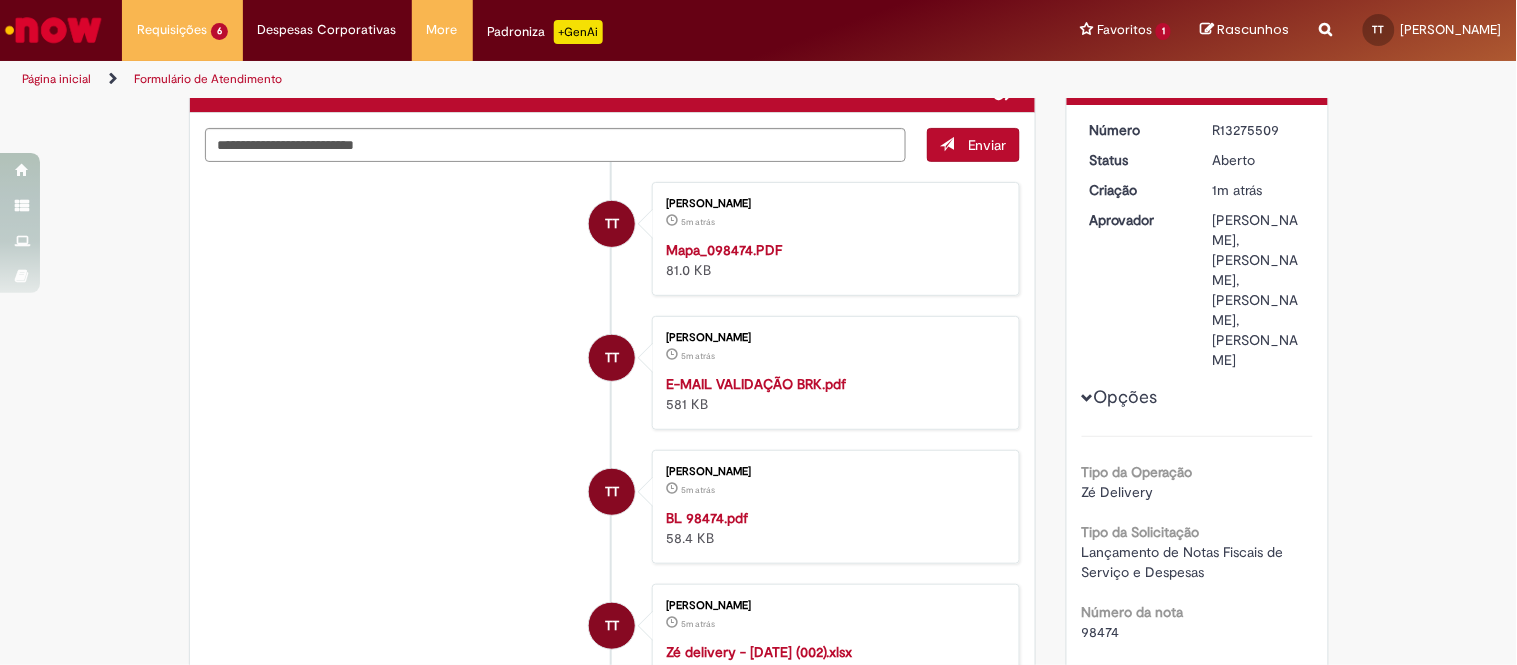 scroll, scrollTop: 666, scrollLeft: 0, axis: vertical 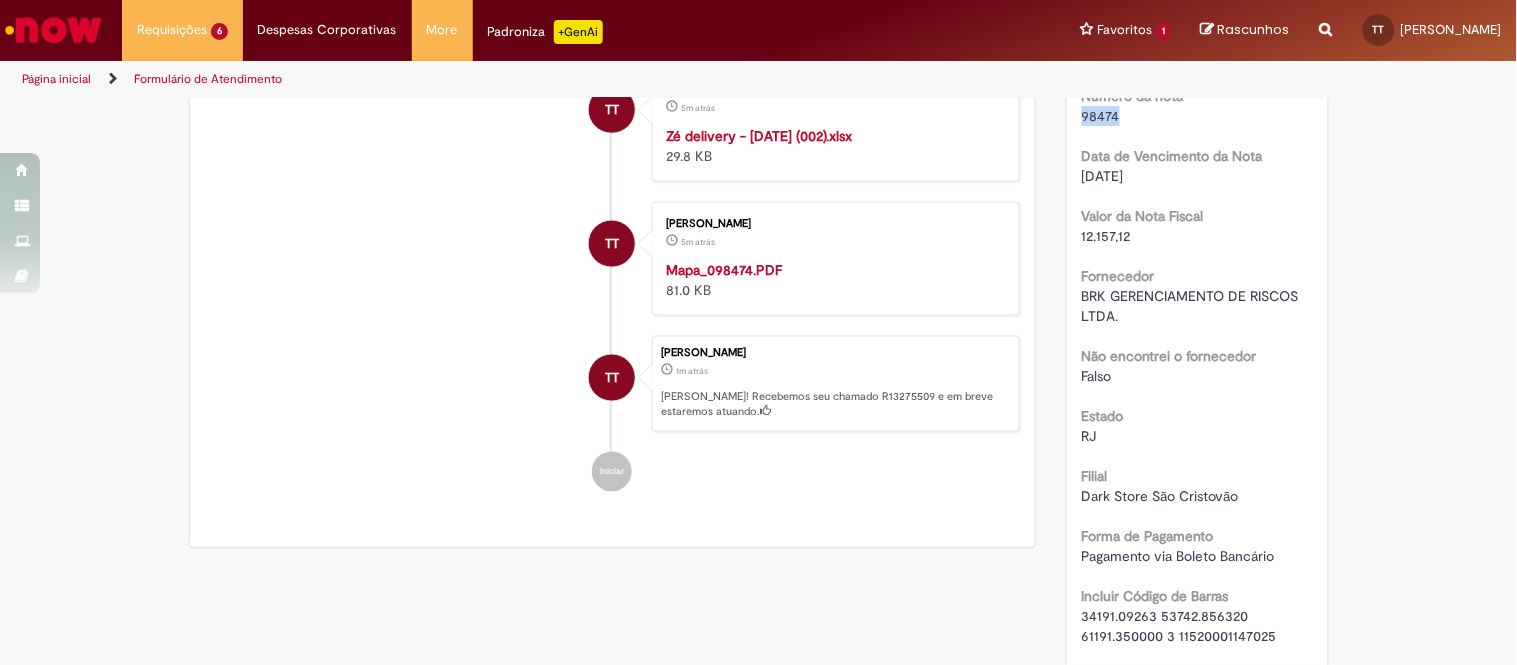 drag, startPoint x: 1123, startPoint y: 148, endPoint x: 1044, endPoint y: 145, distance: 79.05694 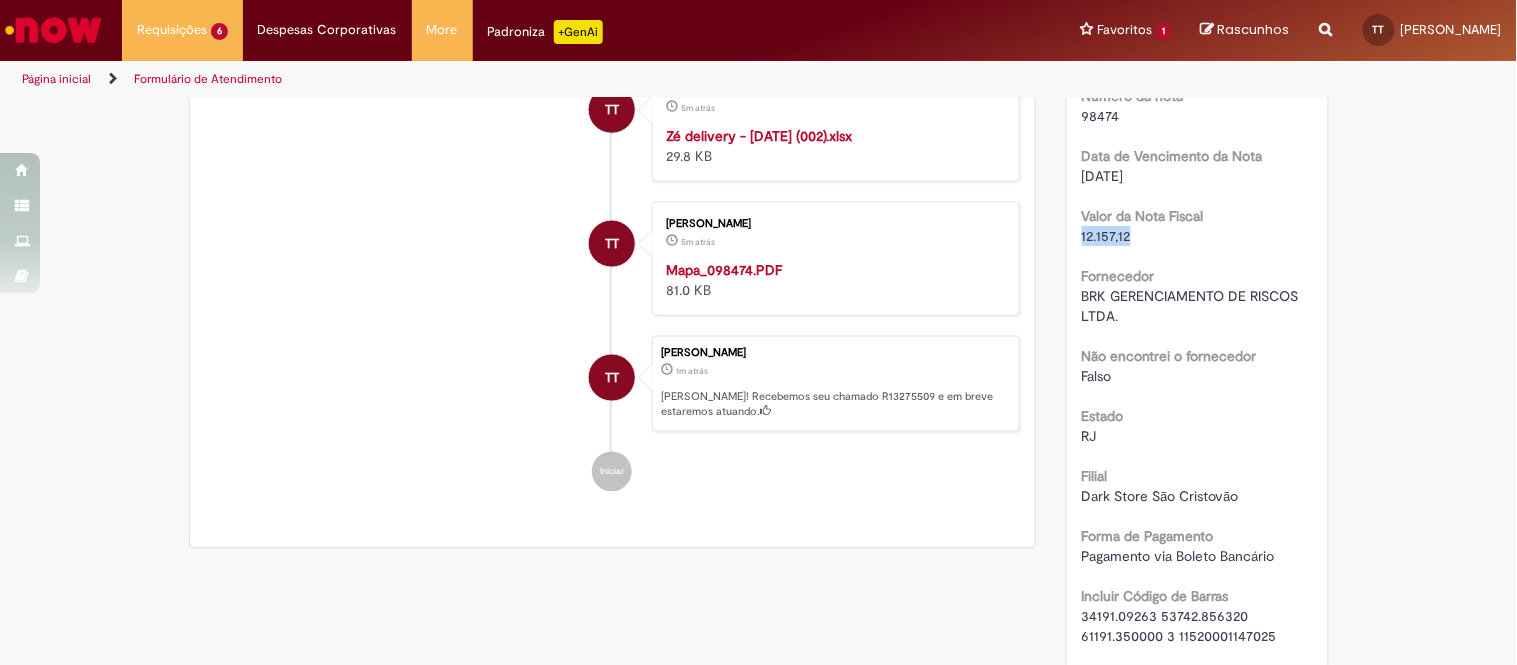 drag, startPoint x: 1127, startPoint y: 273, endPoint x: 1046, endPoint y: 273, distance: 81 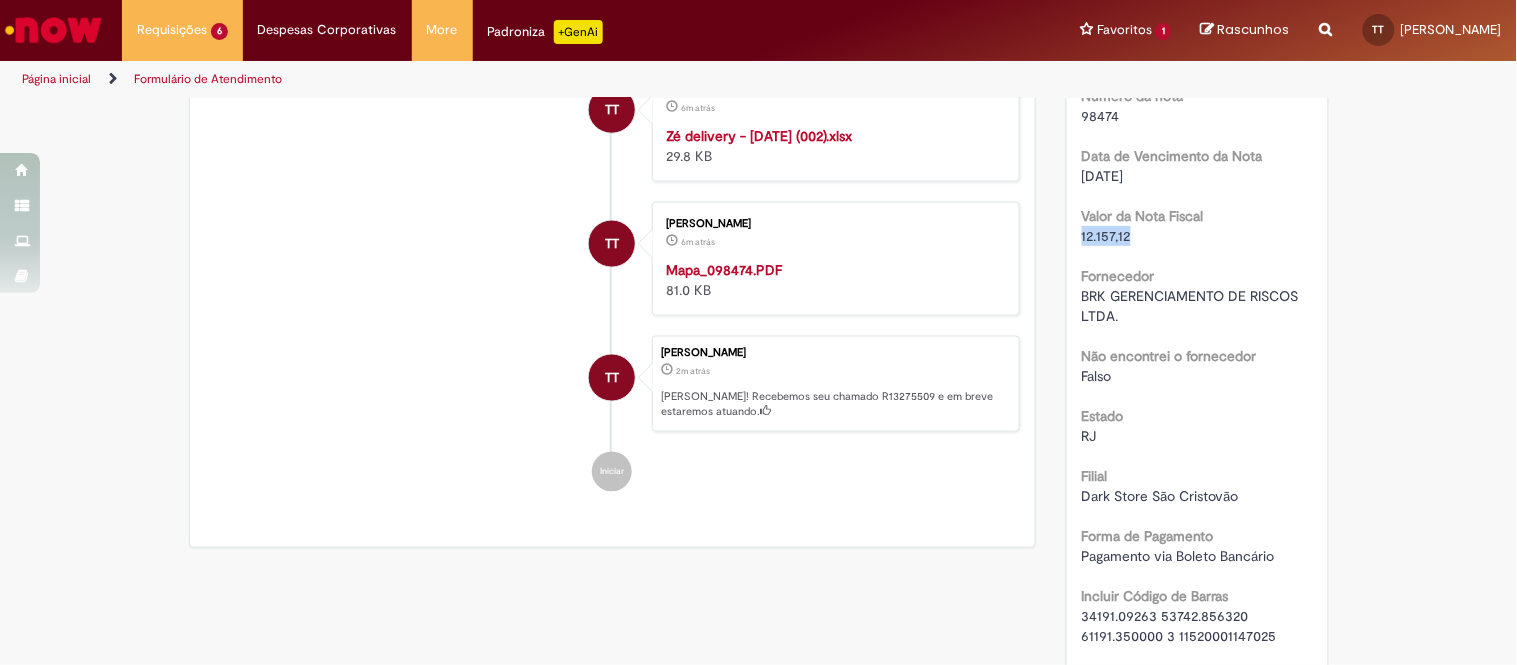 drag, startPoint x: 1108, startPoint y: 208, endPoint x: 1073, endPoint y: 203, distance: 35.35534 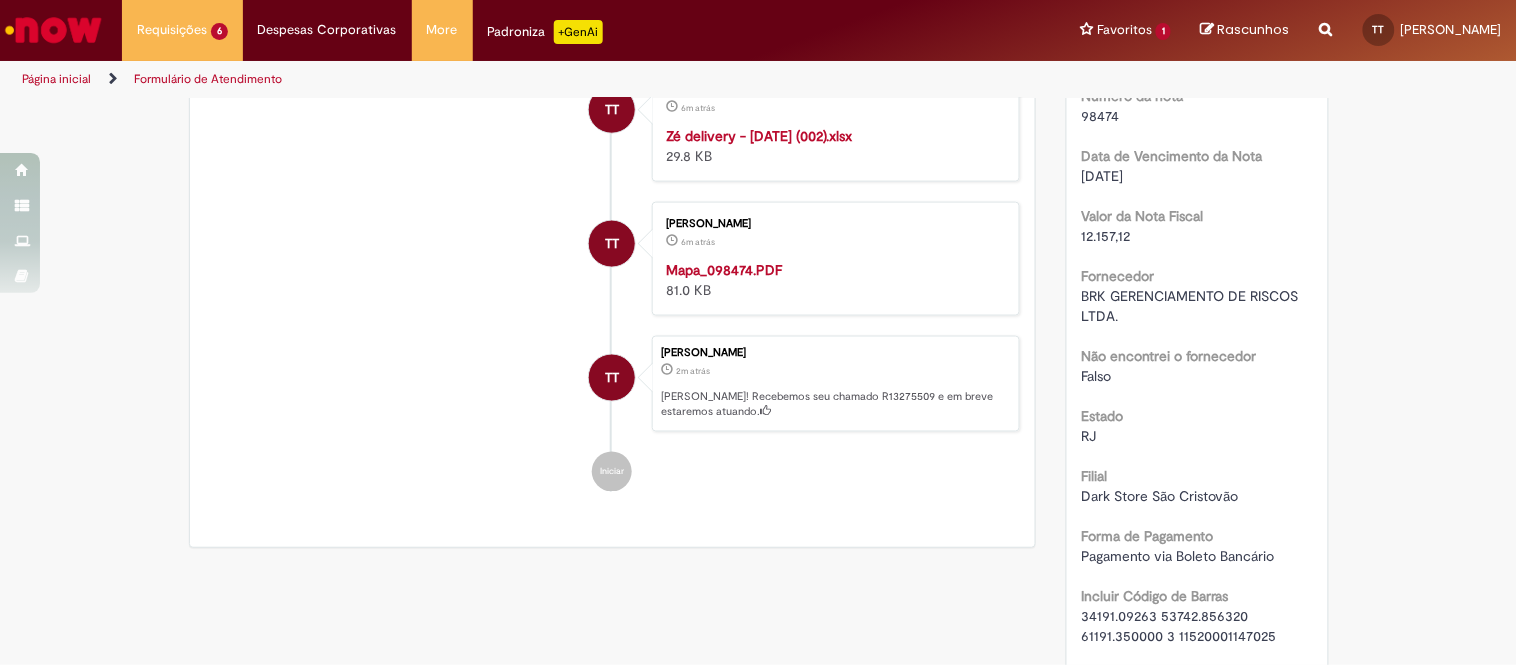 drag, startPoint x: 1140, startPoint y: 215, endPoint x: 1071, endPoint y: 217, distance: 69.02898 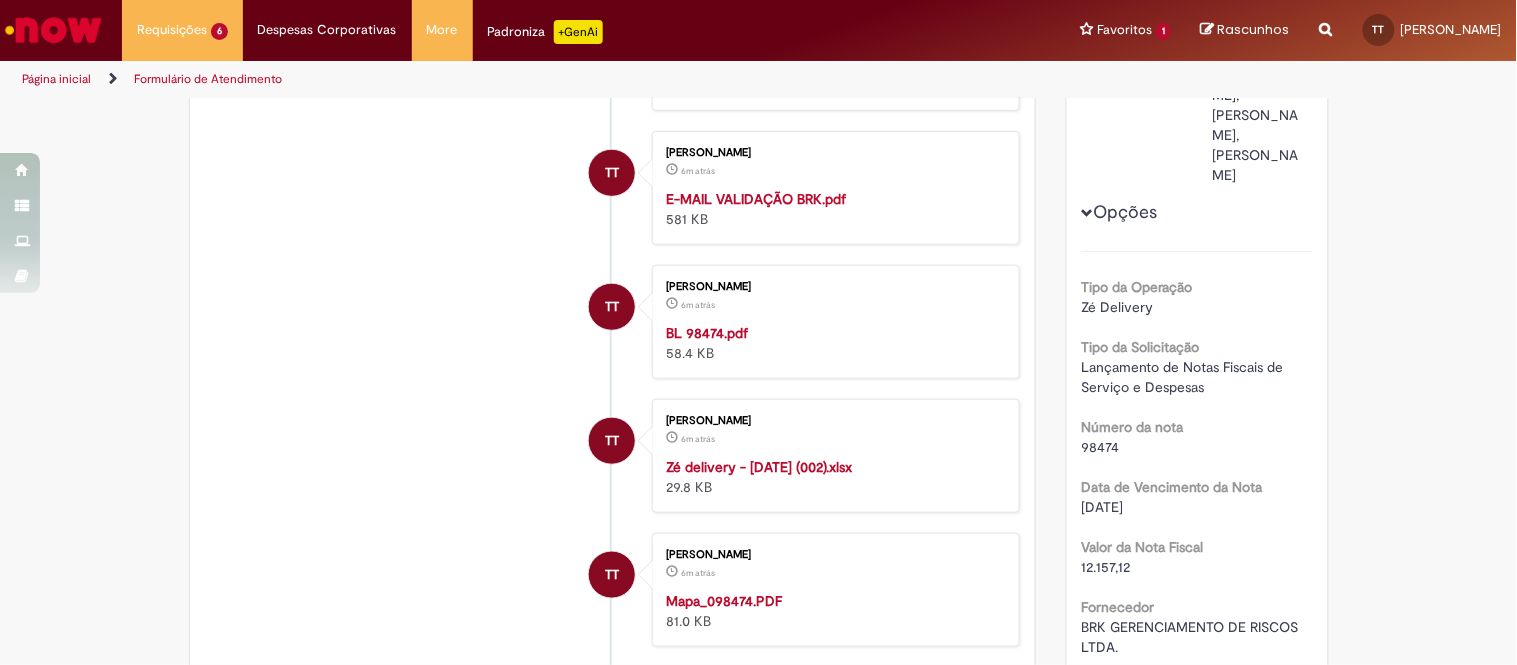 scroll, scrollTop: 0, scrollLeft: 0, axis: both 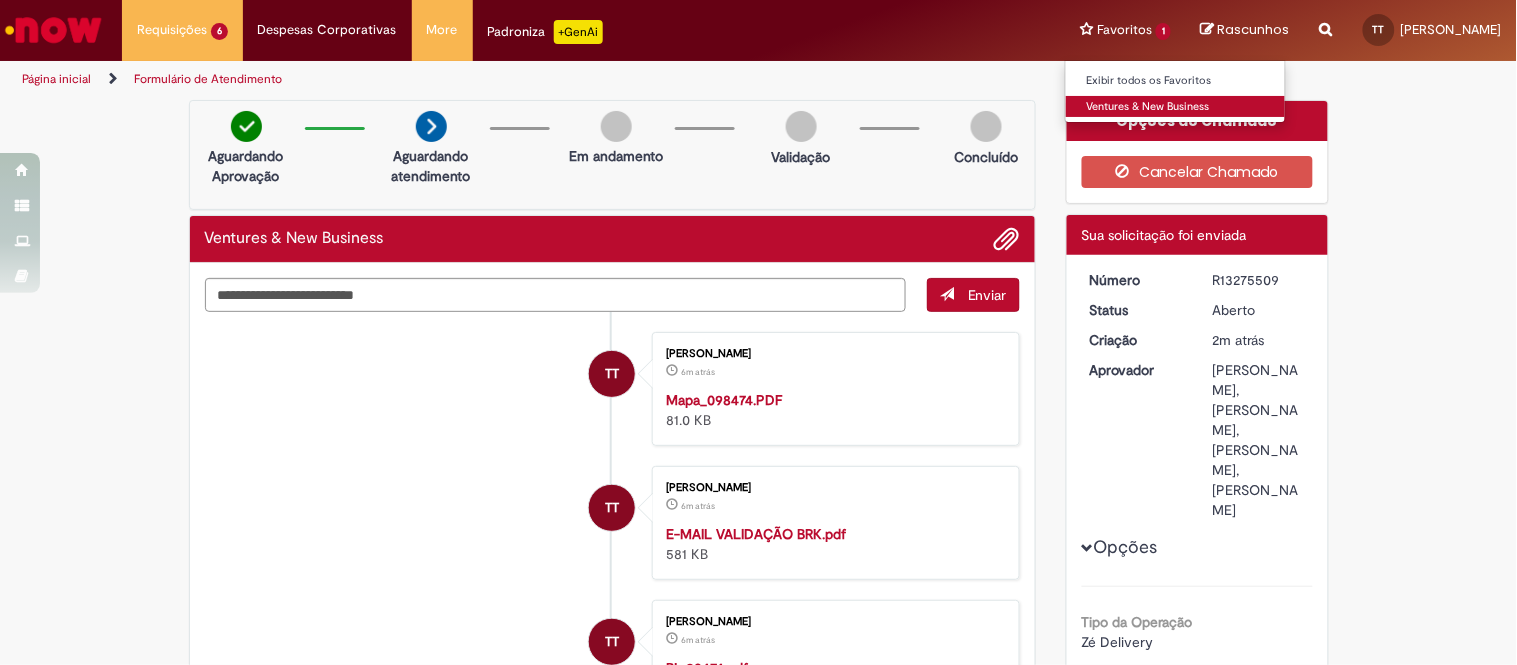 click on "Ventures & New Business" at bounding box center (1176, 107) 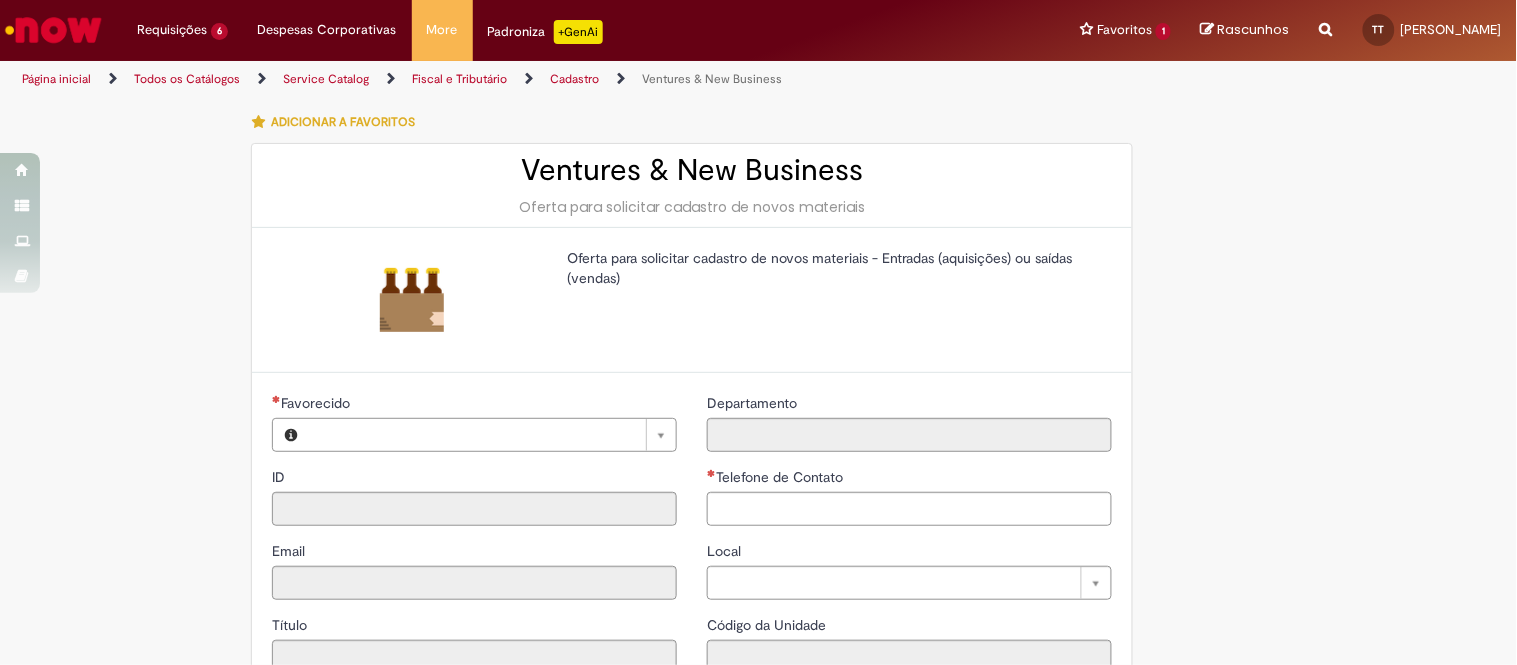 type on "**********" 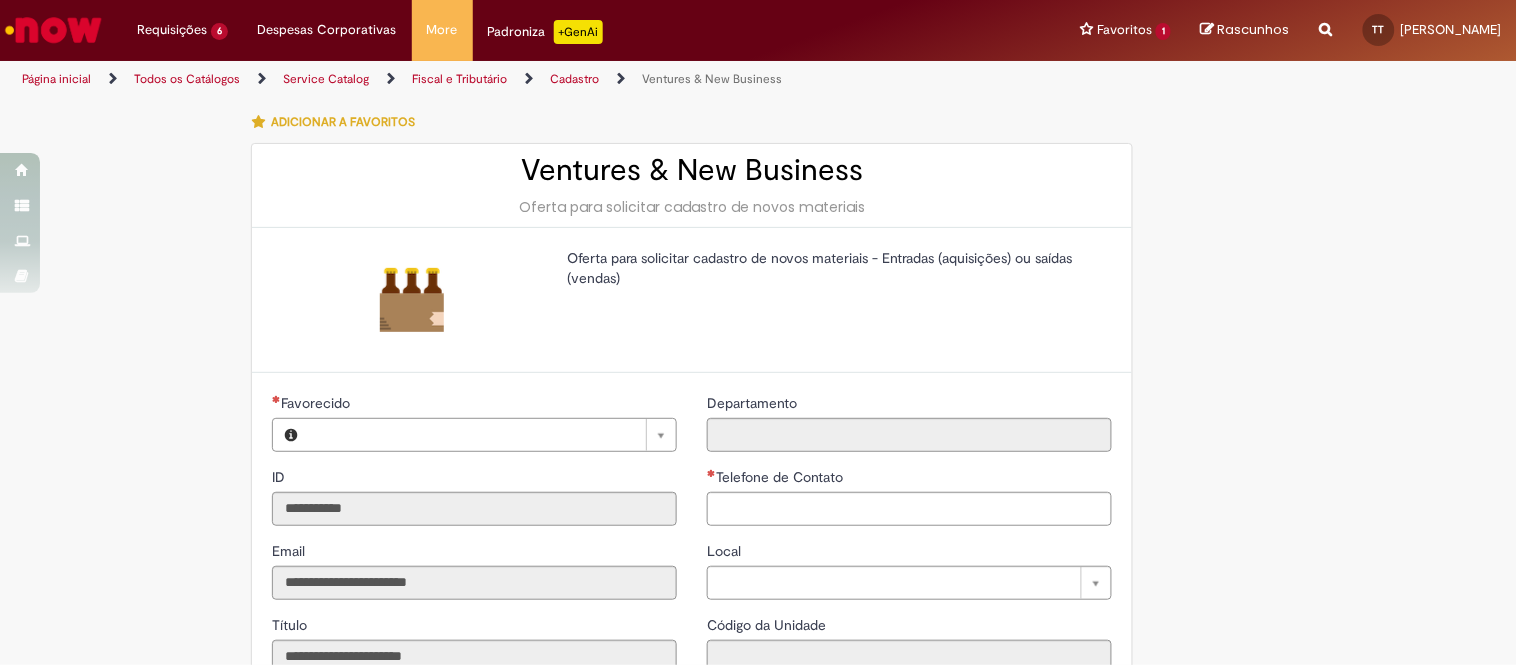type on "**********" 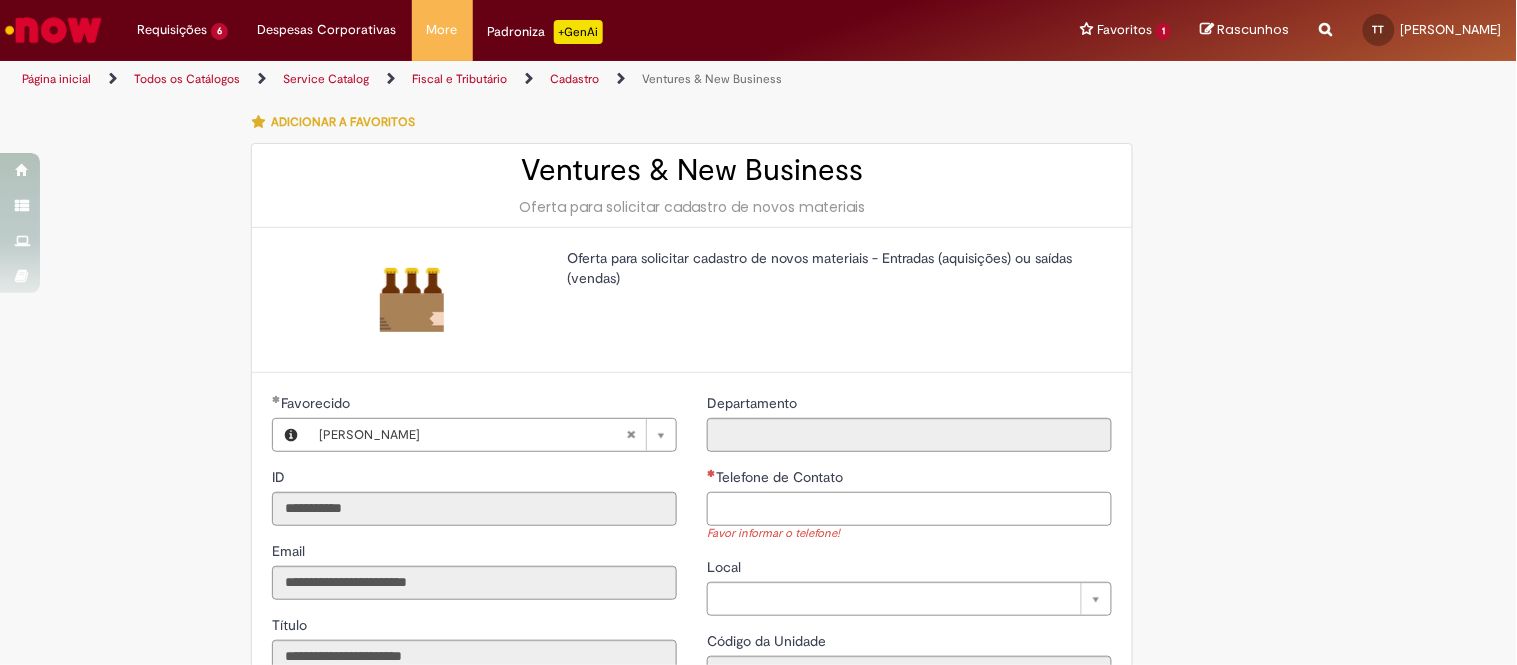 click on "Telefone de Contato" at bounding box center [909, 509] 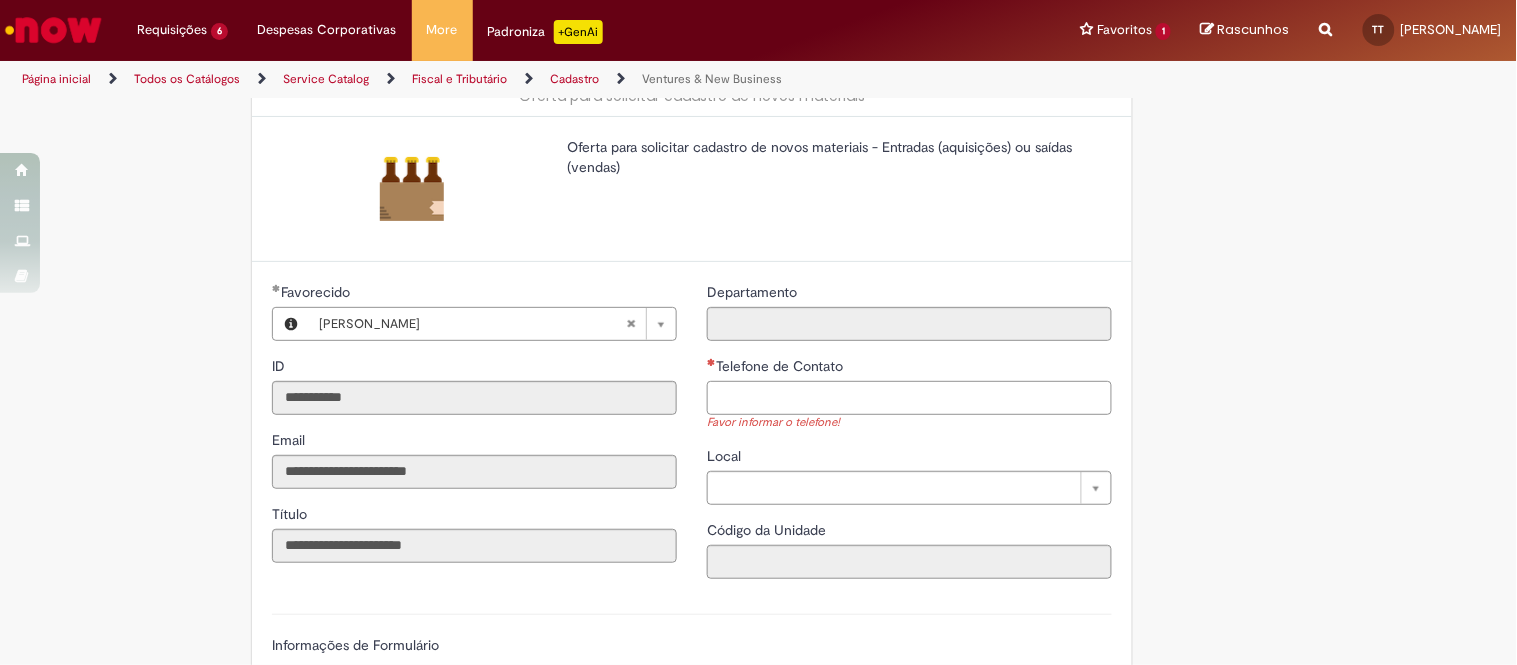 scroll, scrollTop: 444, scrollLeft: 0, axis: vertical 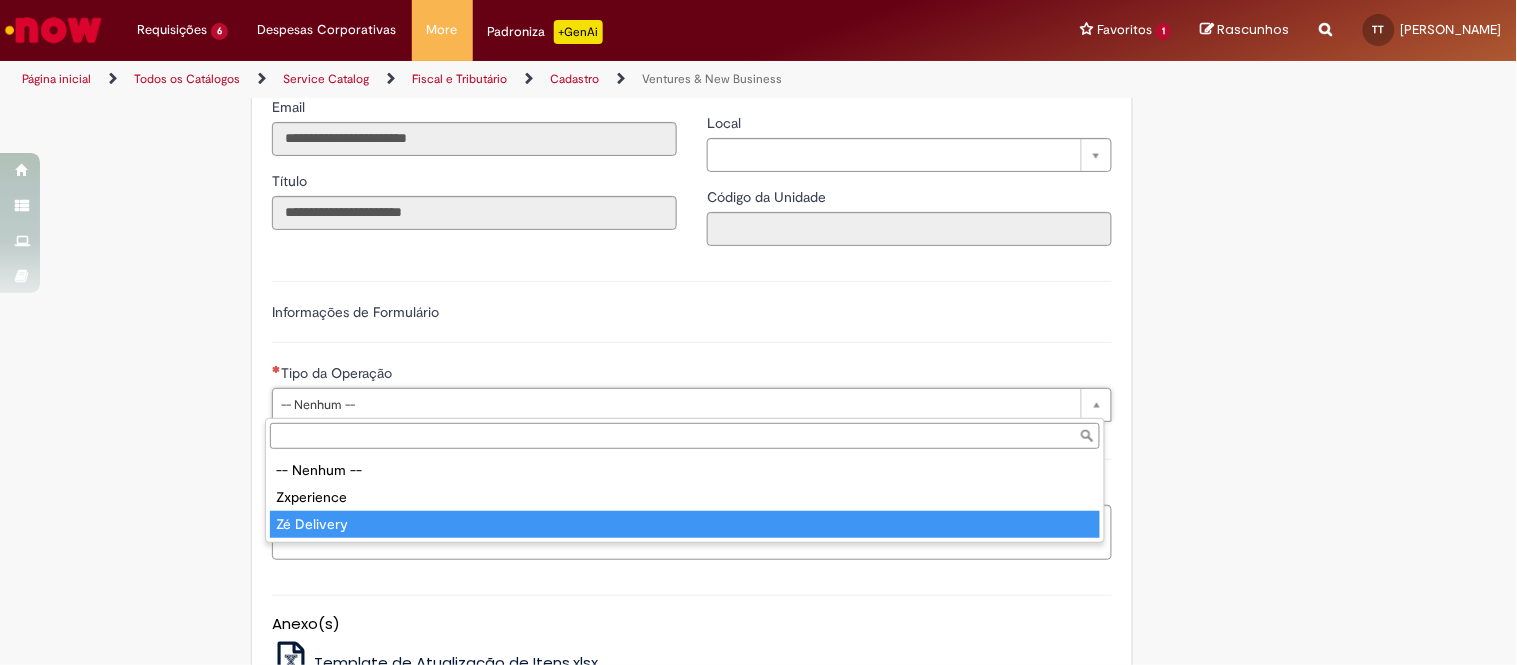 type on "**********" 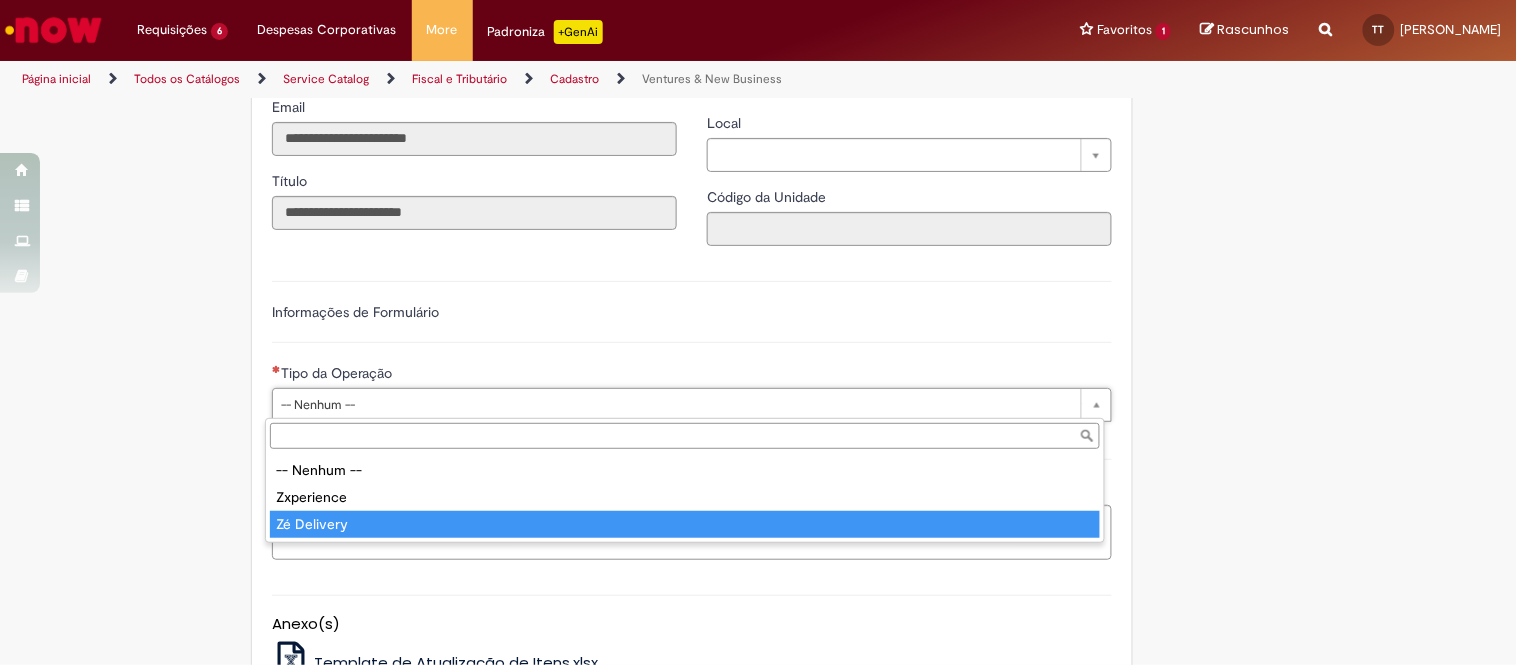 select on "**********" 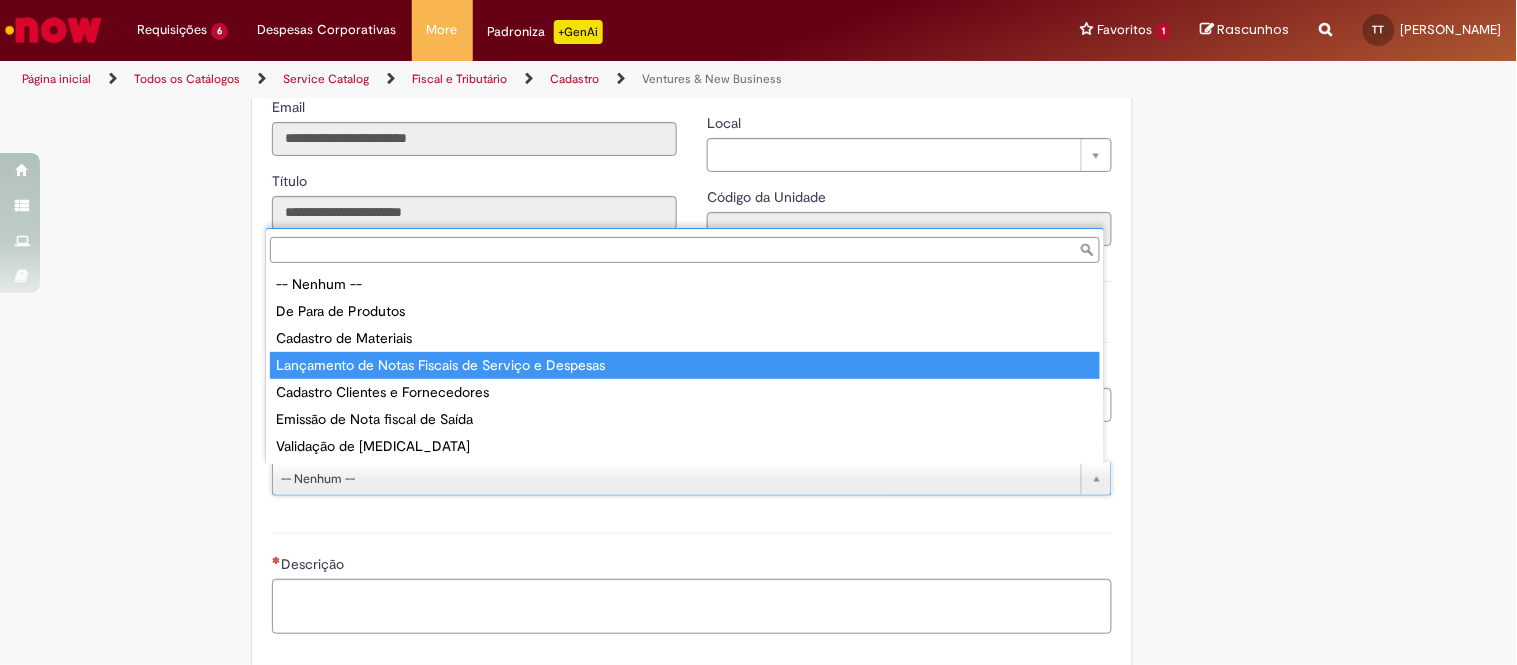 type on "**********" 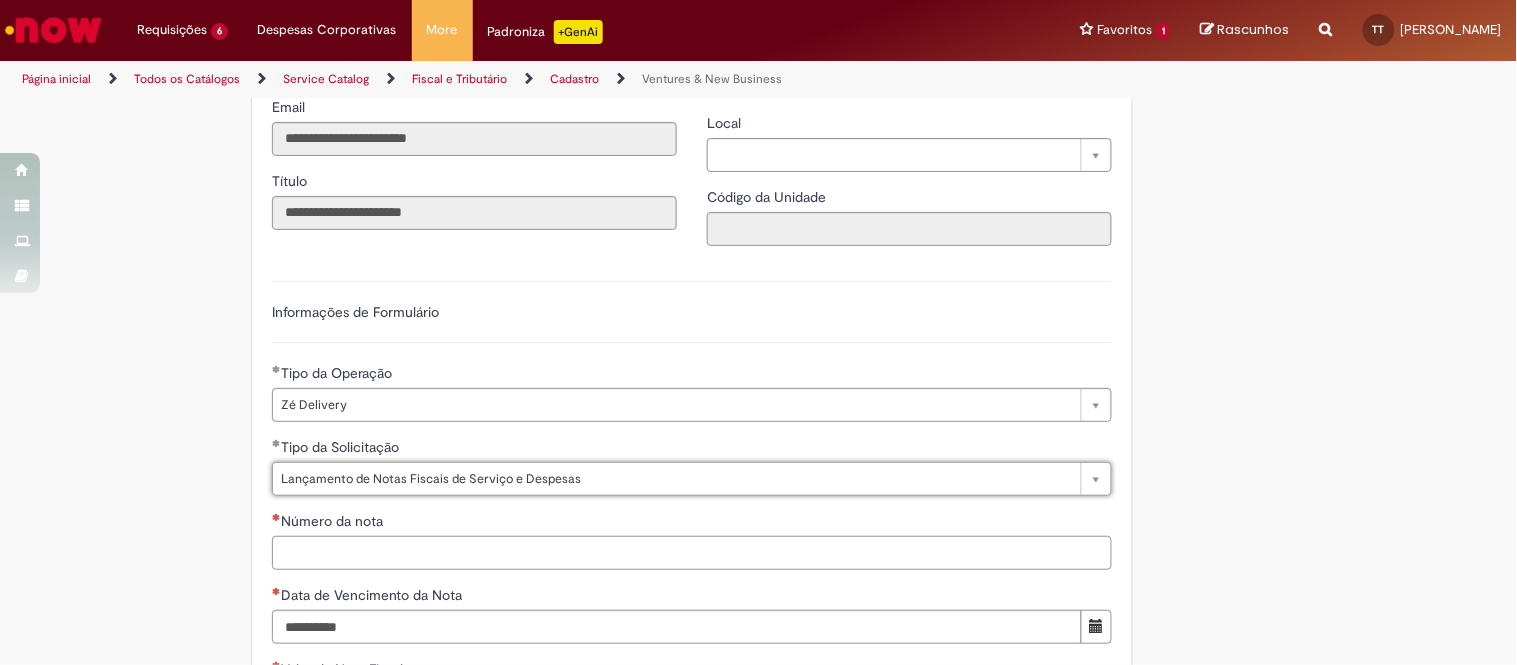 click on "Número da nota" at bounding box center [692, 553] 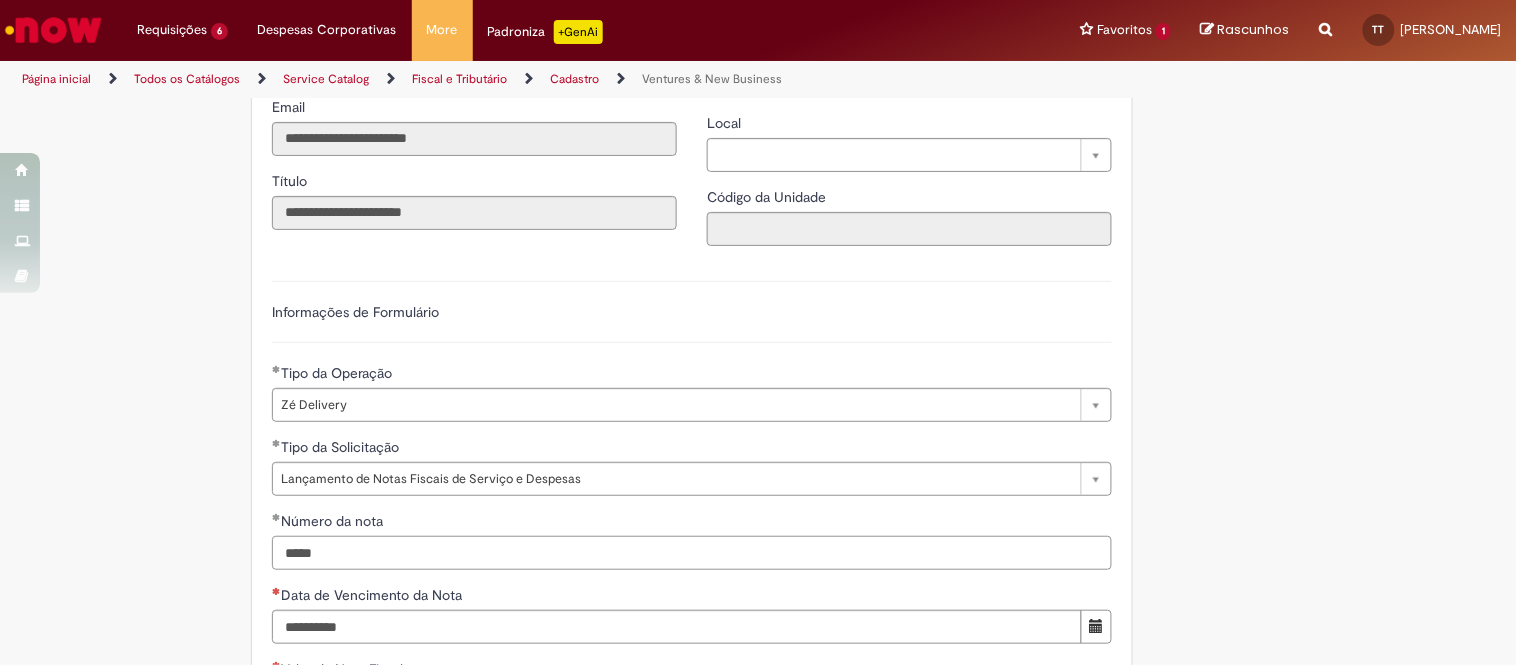 type on "*****" 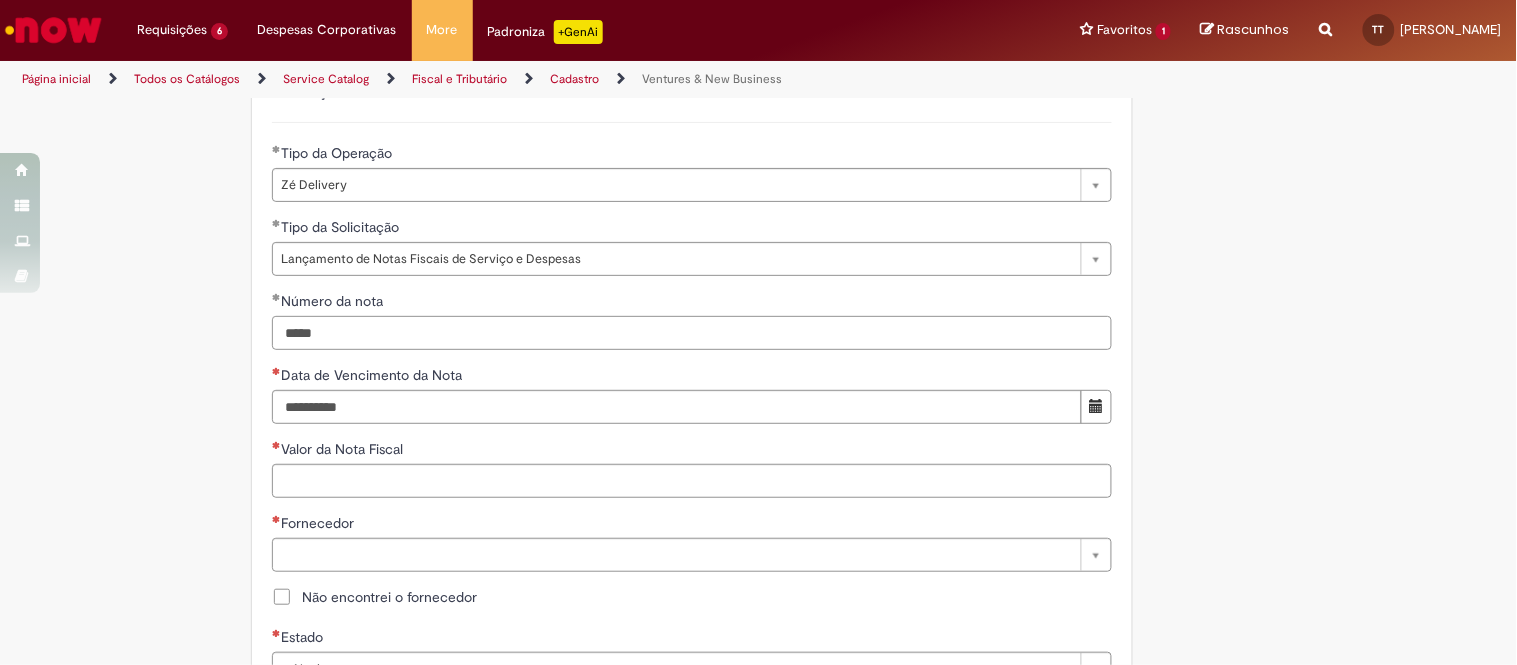 scroll, scrollTop: 666, scrollLeft: 0, axis: vertical 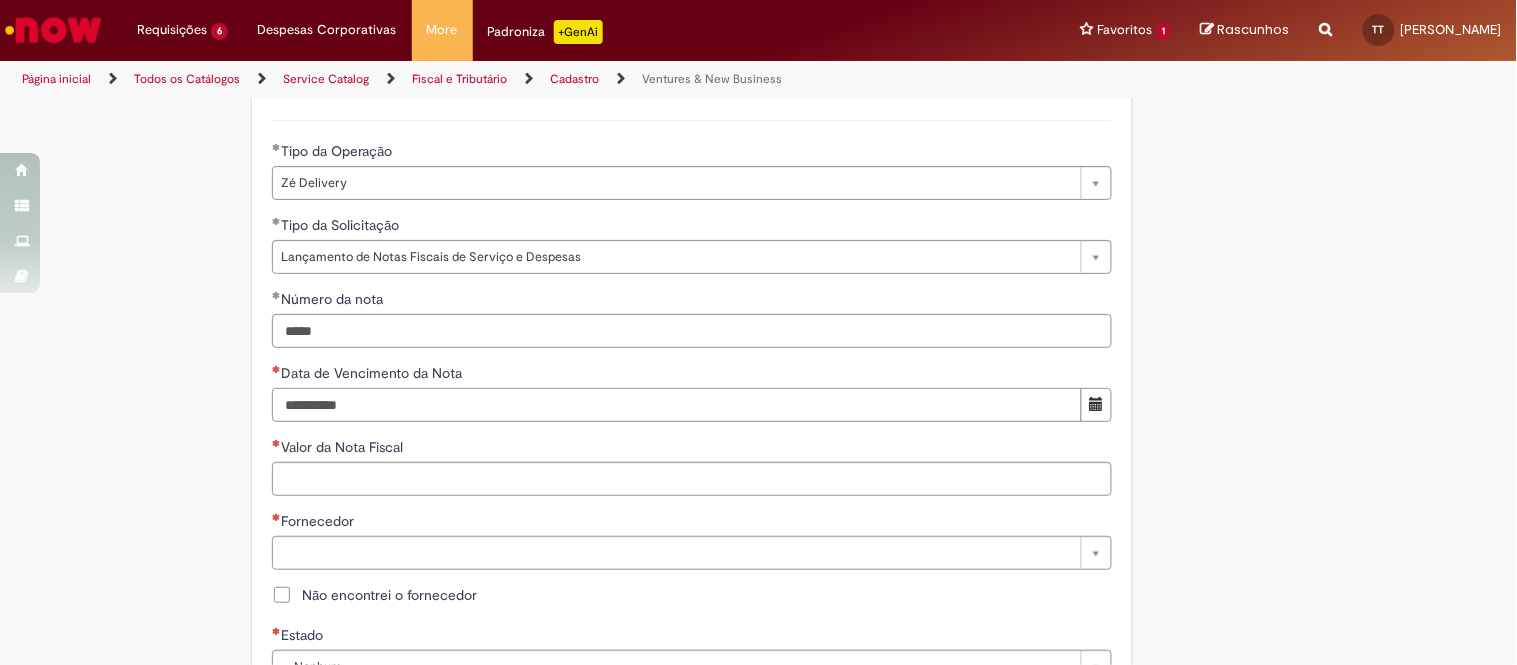 click on "Data de Vencimento da Nota" at bounding box center [677, 405] 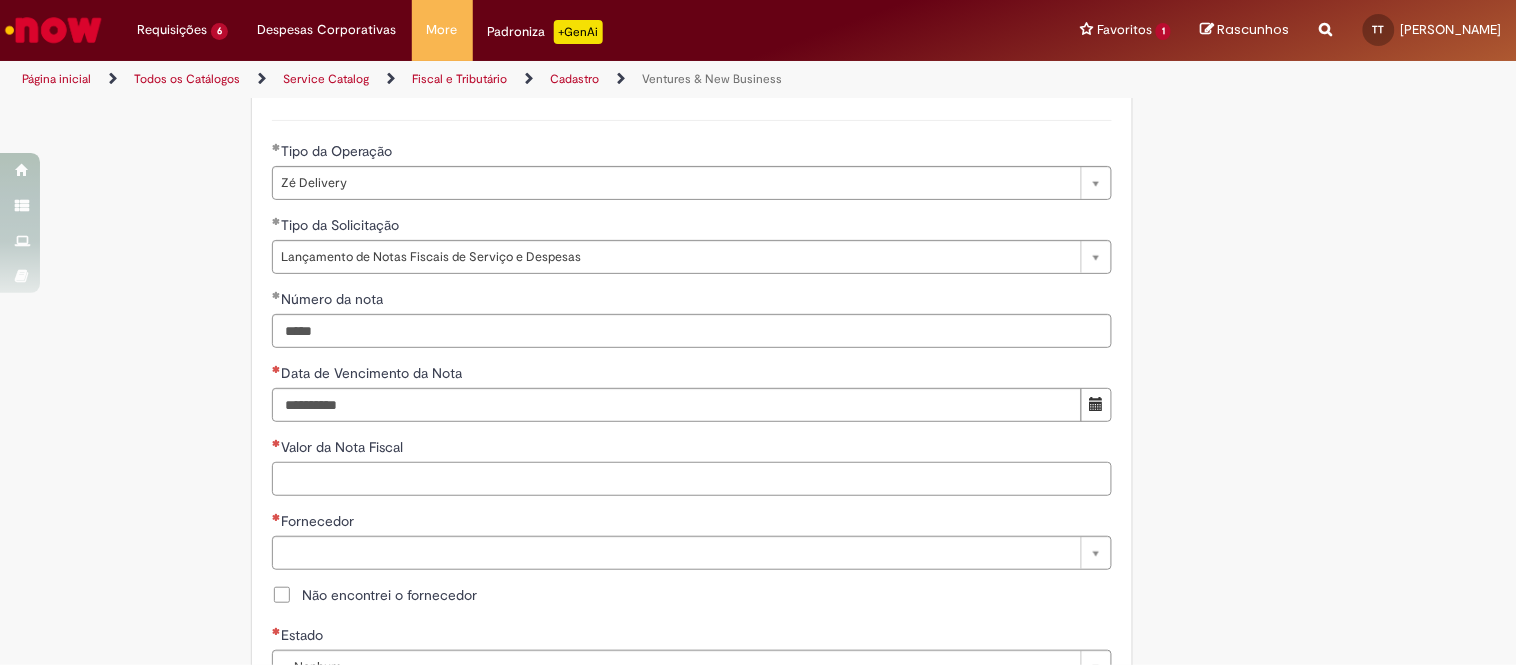 click on "Valor da Nota Fiscal" at bounding box center (692, 479) 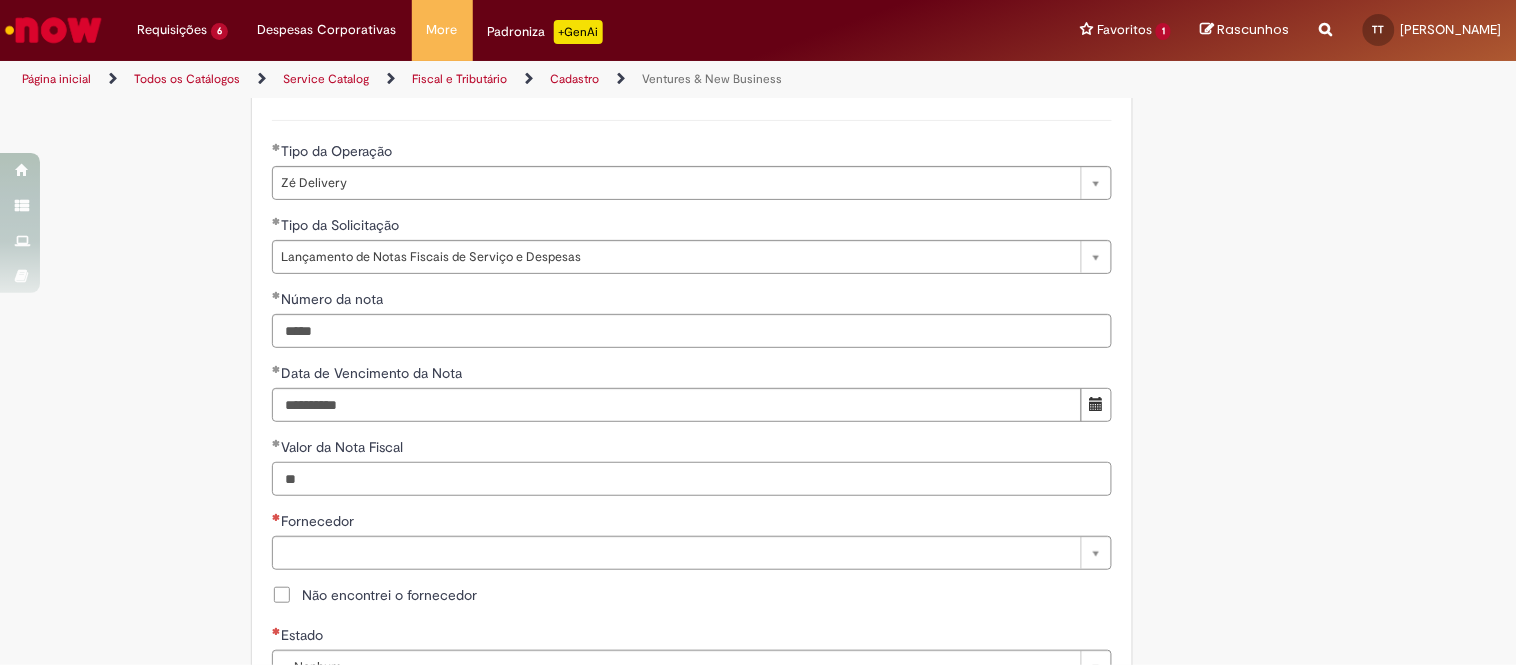 type on "*" 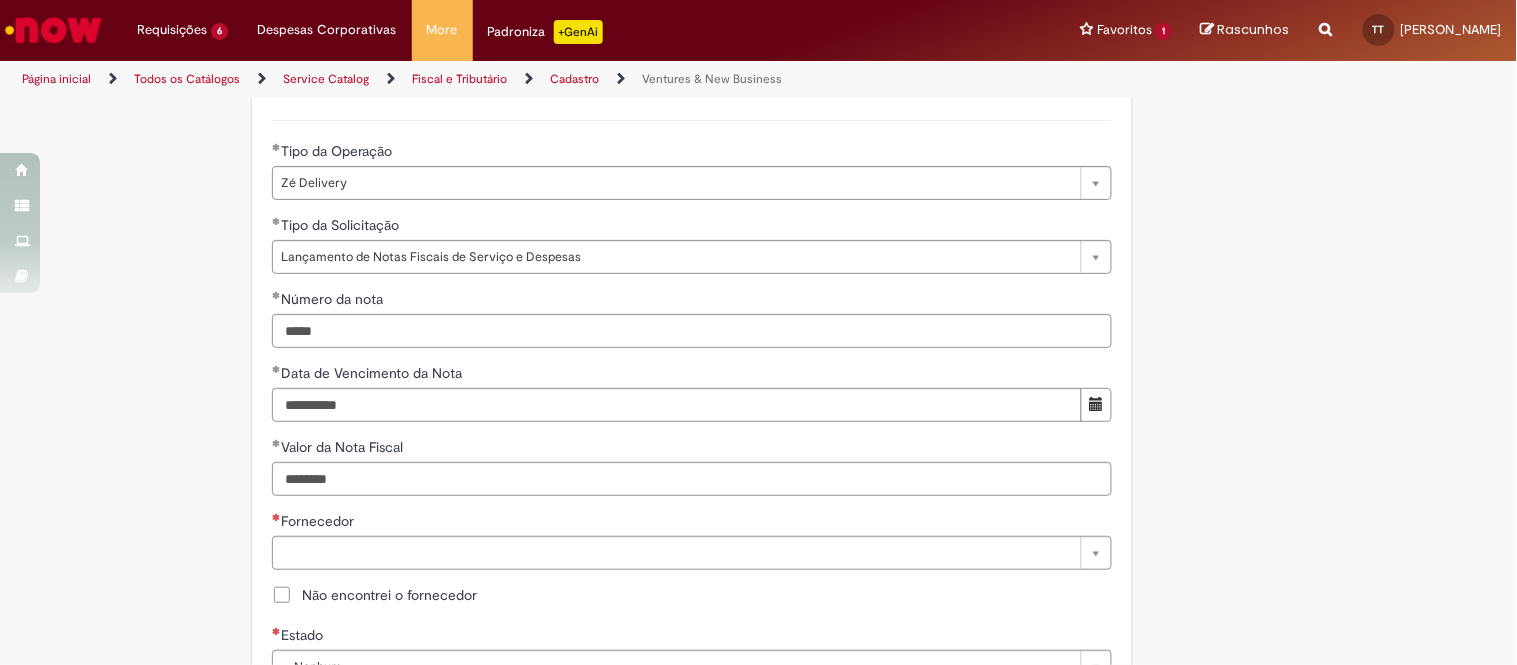type on "*********" 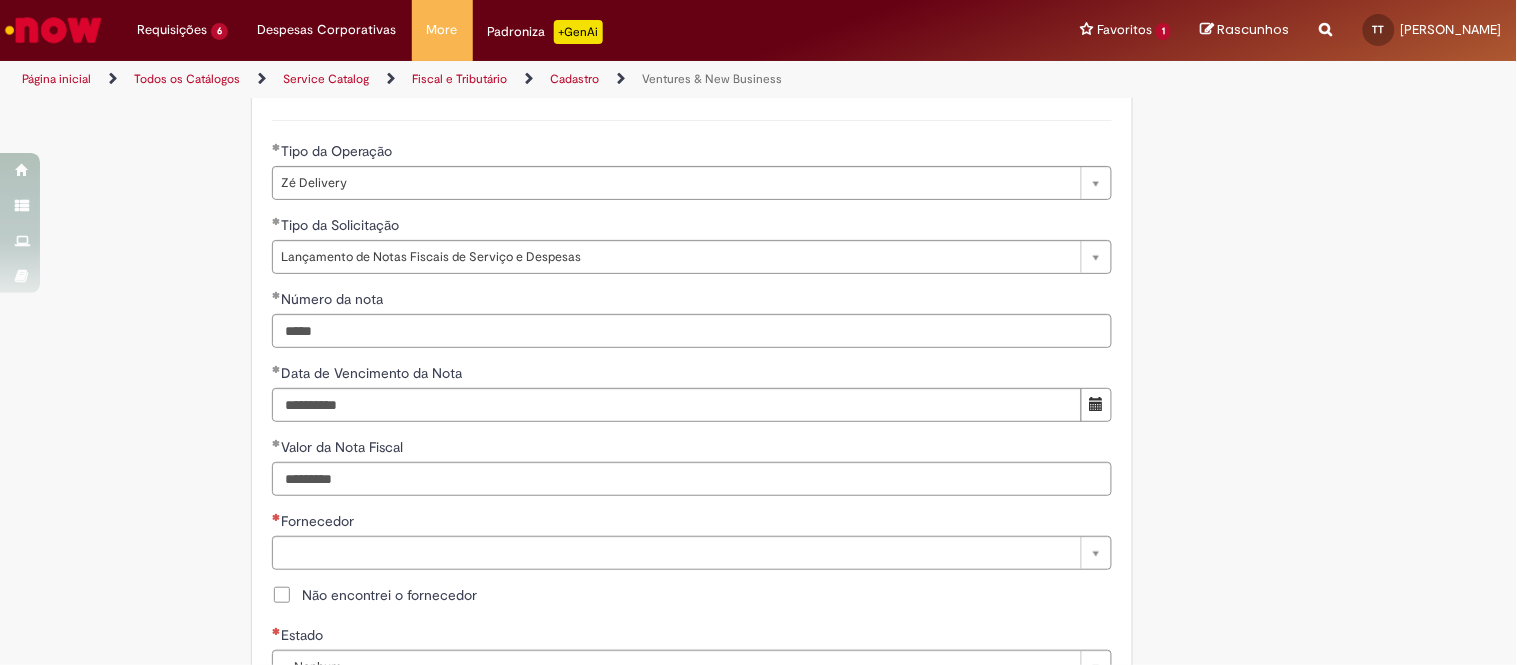 click on "Tire dúvidas com LupiAssist    +GenAI
Oi! Eu sou LupiAssist, uma Inteligência Artificial Generativa em constante aprendizado   Meu conteúdo é monitorado para trazer uma melhor experiência
Dúvidas comuns:
Só mais um instante, estou consultando nossas bases de conhecimento  e escrevendo a melhor resposta pra você!
Title
Lorem ipsum dolor sit amet    Fazer uma nova pergunta
Gerei esta resposta utilizando IA Generativa em conjunto com os nossos padrões. Em caso de divergência, os documentos oficiais prevalecerão.
Saiba mais em:
Ou ligue para:
E aí, te ajudei?
Sim, obrigado!" at bounding box center [758, 455] 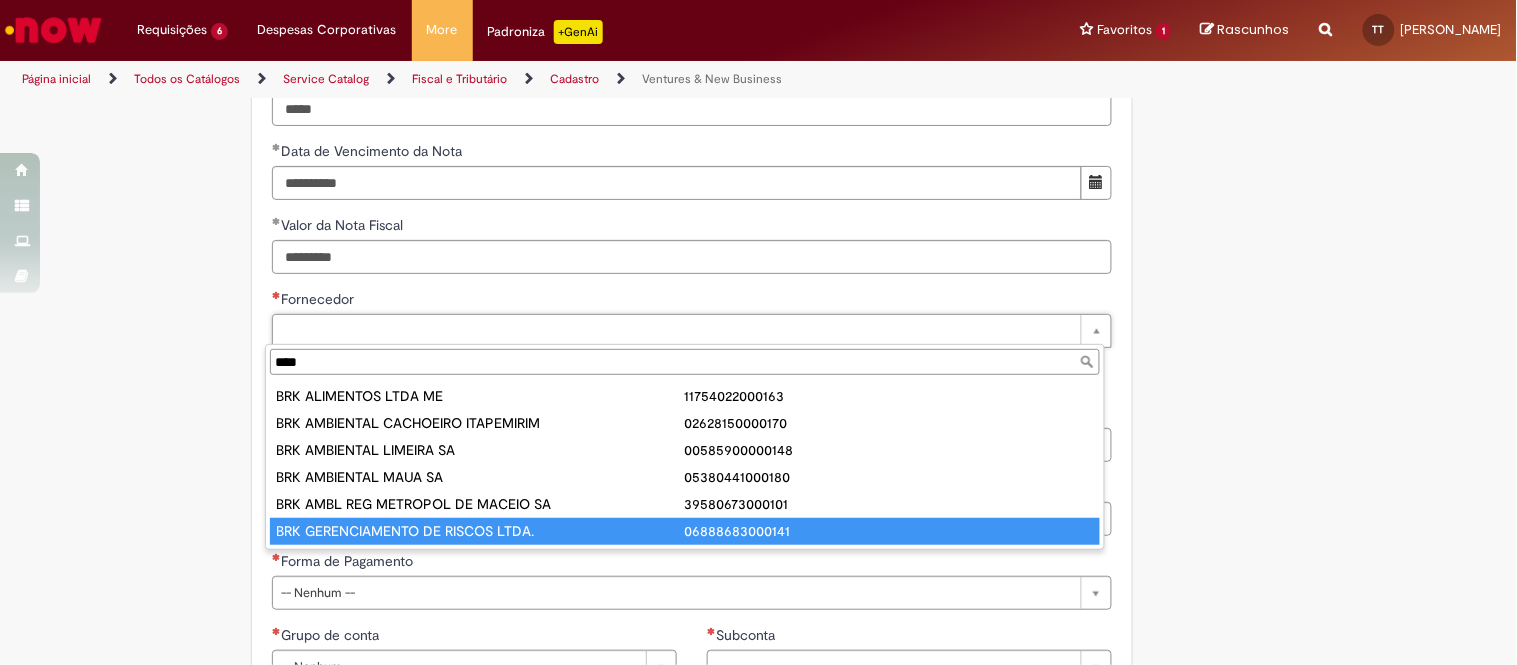 type on "***" 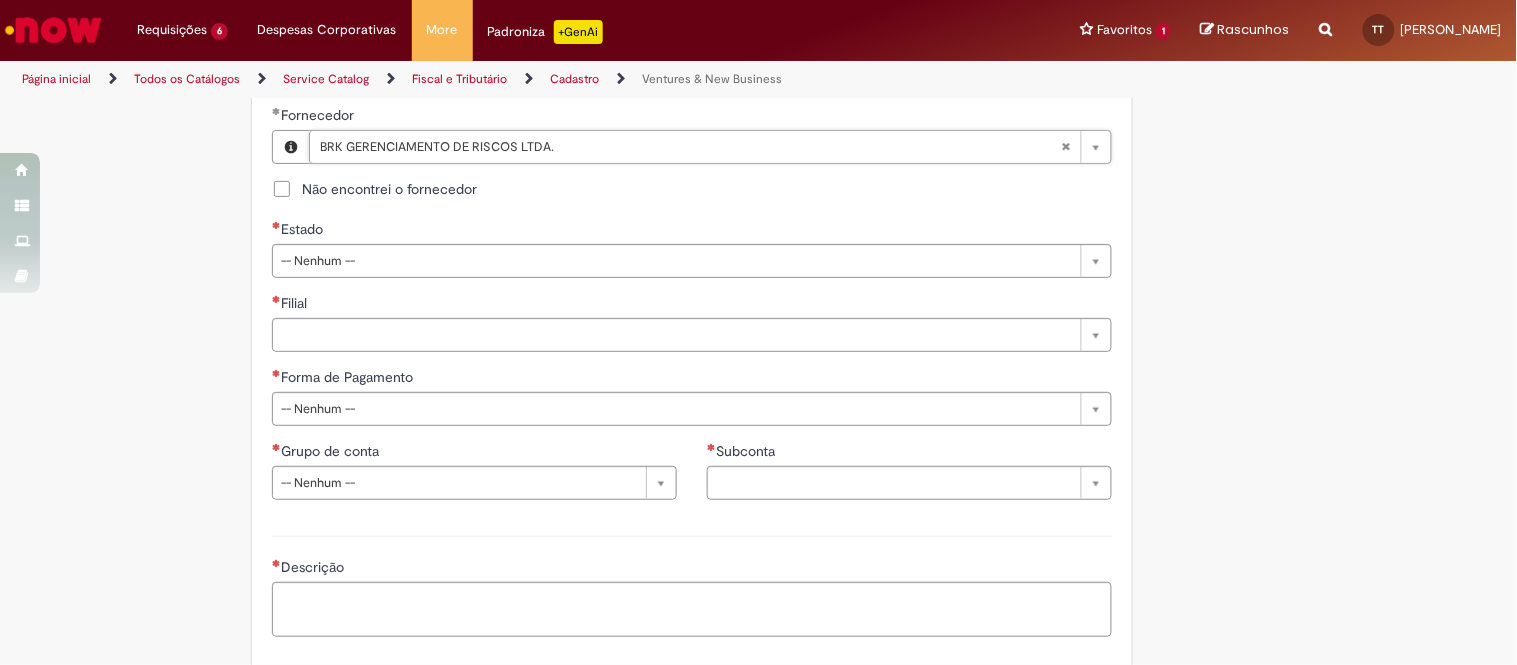 scroll, scrollTop: 1111, scrollLeft: 0, axis: vertical 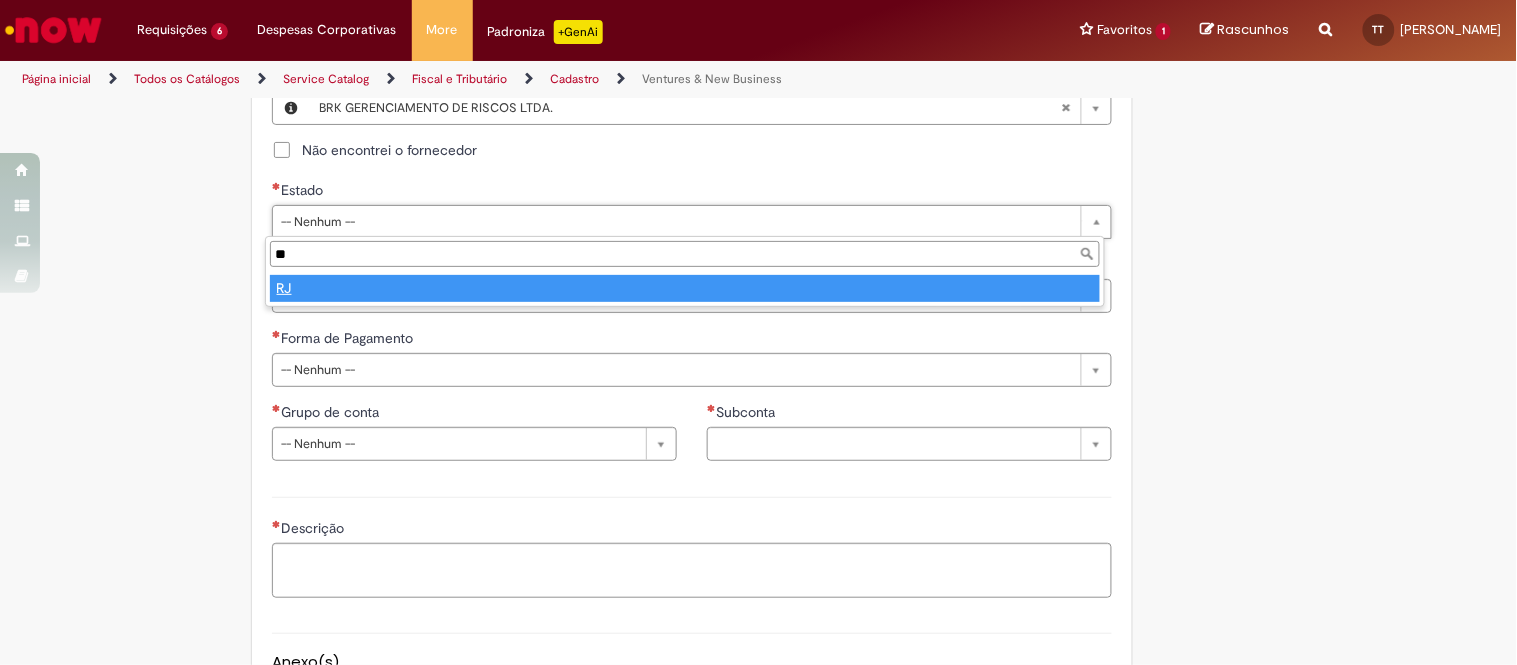 type on "**" 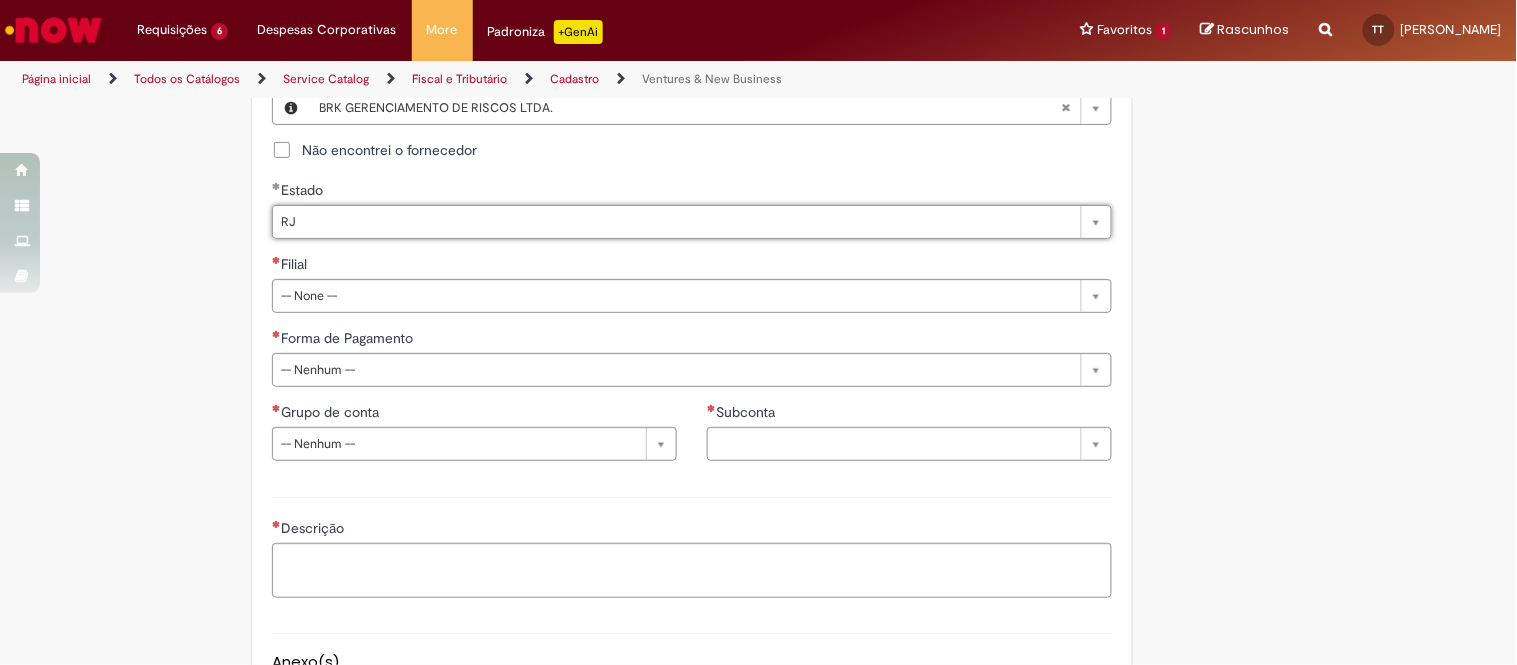 select 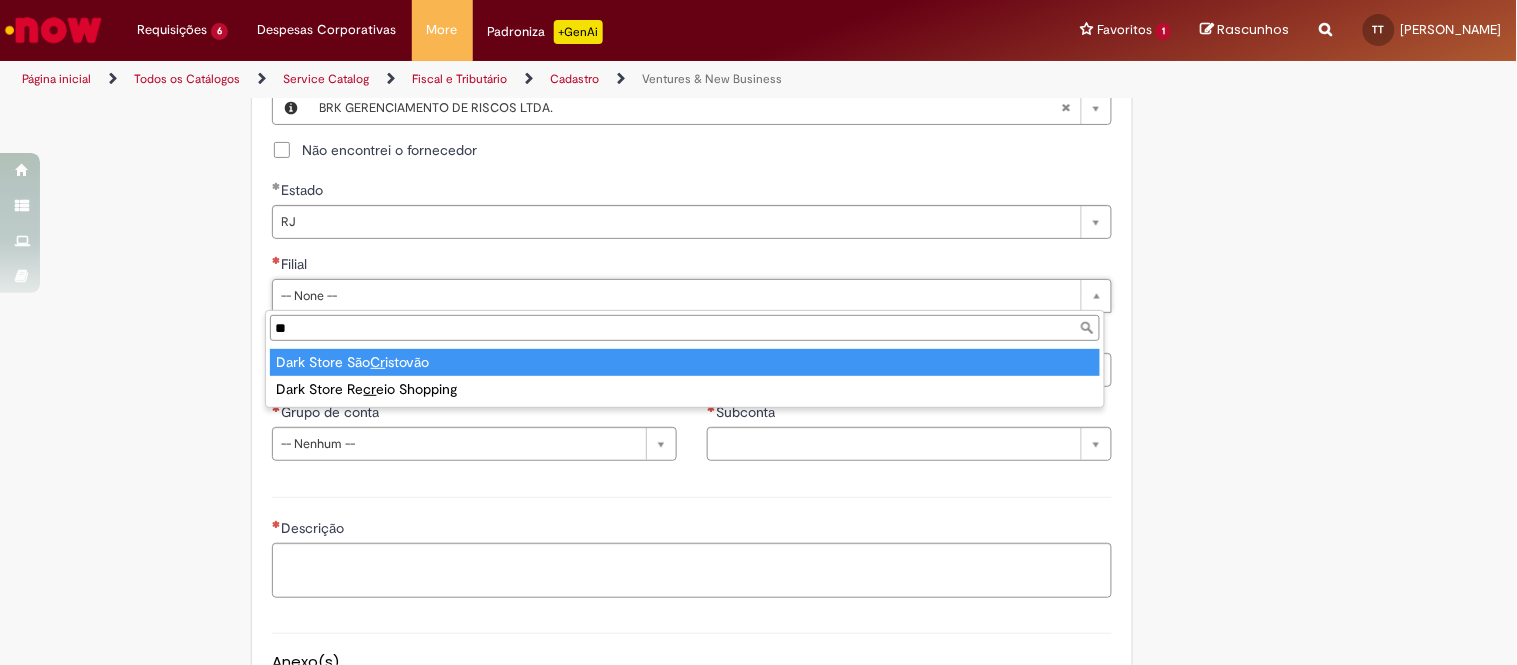 type on "***" 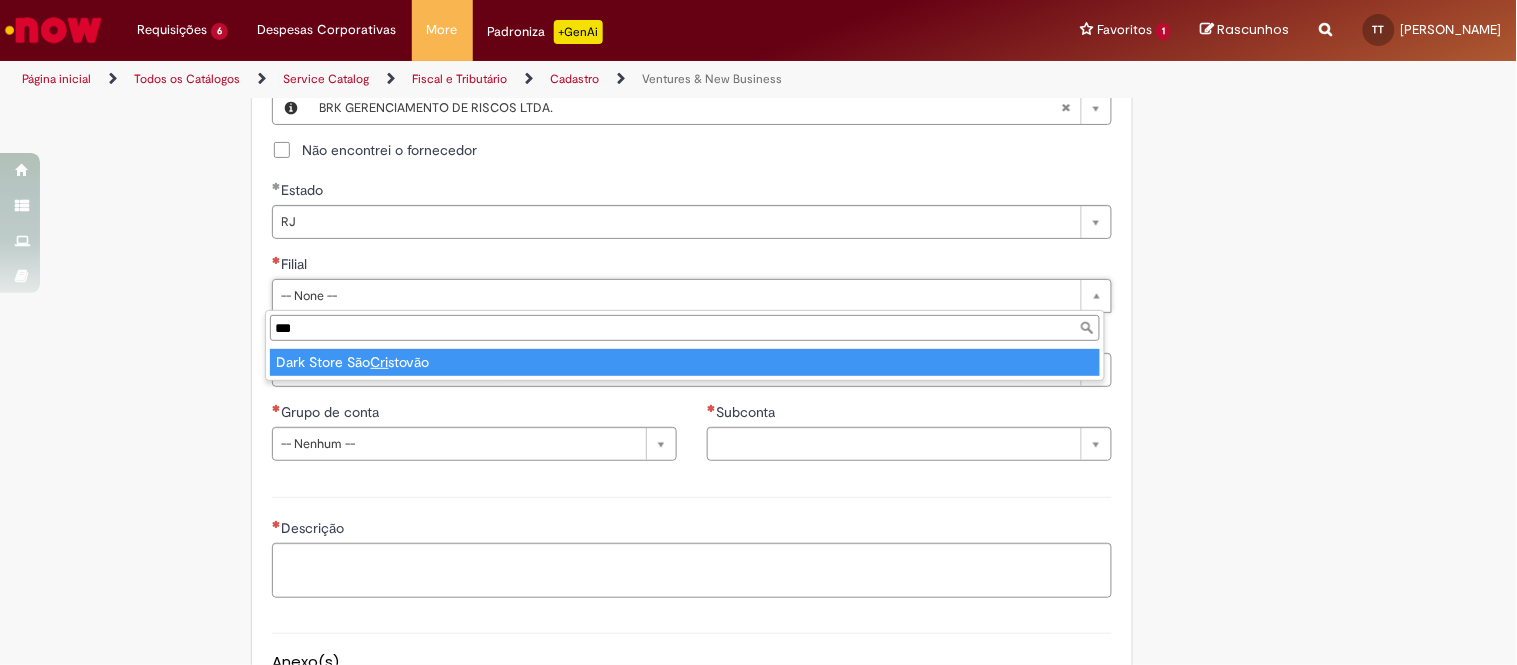 type on "**********" 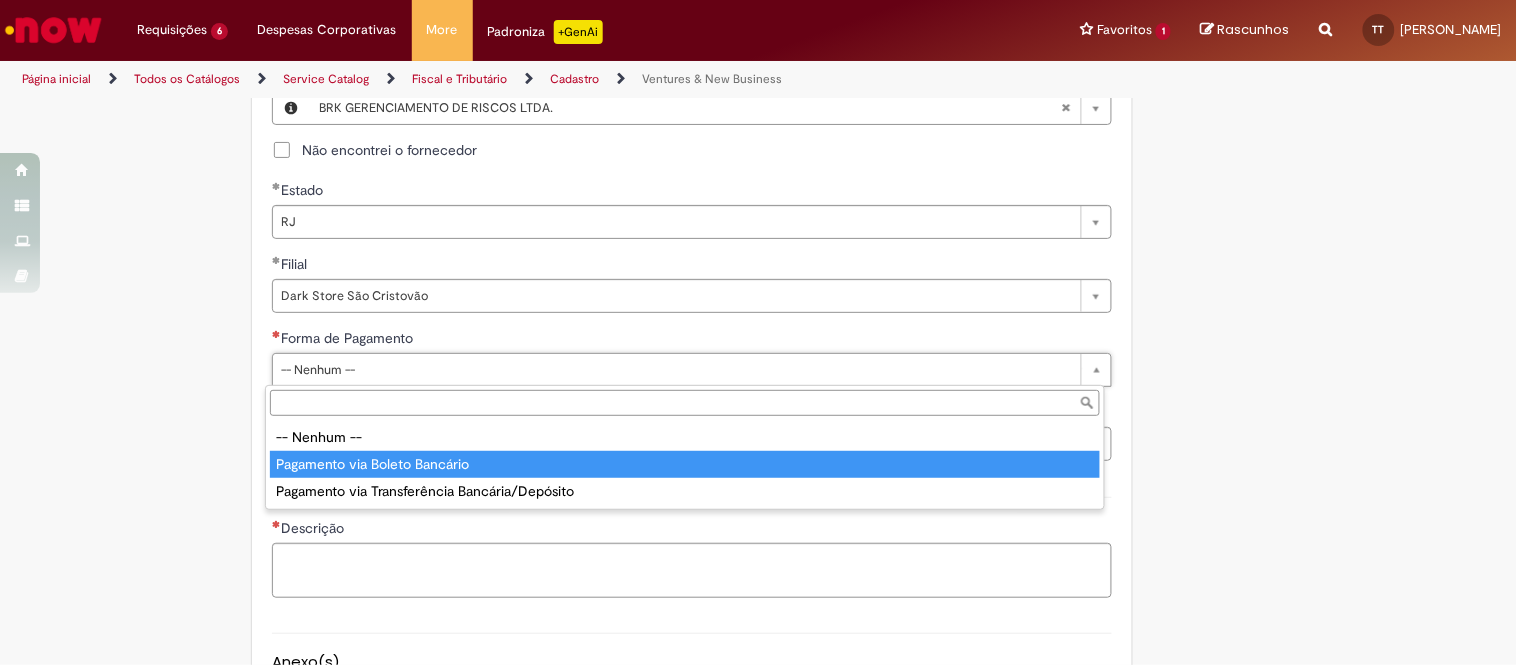 type on "**********" 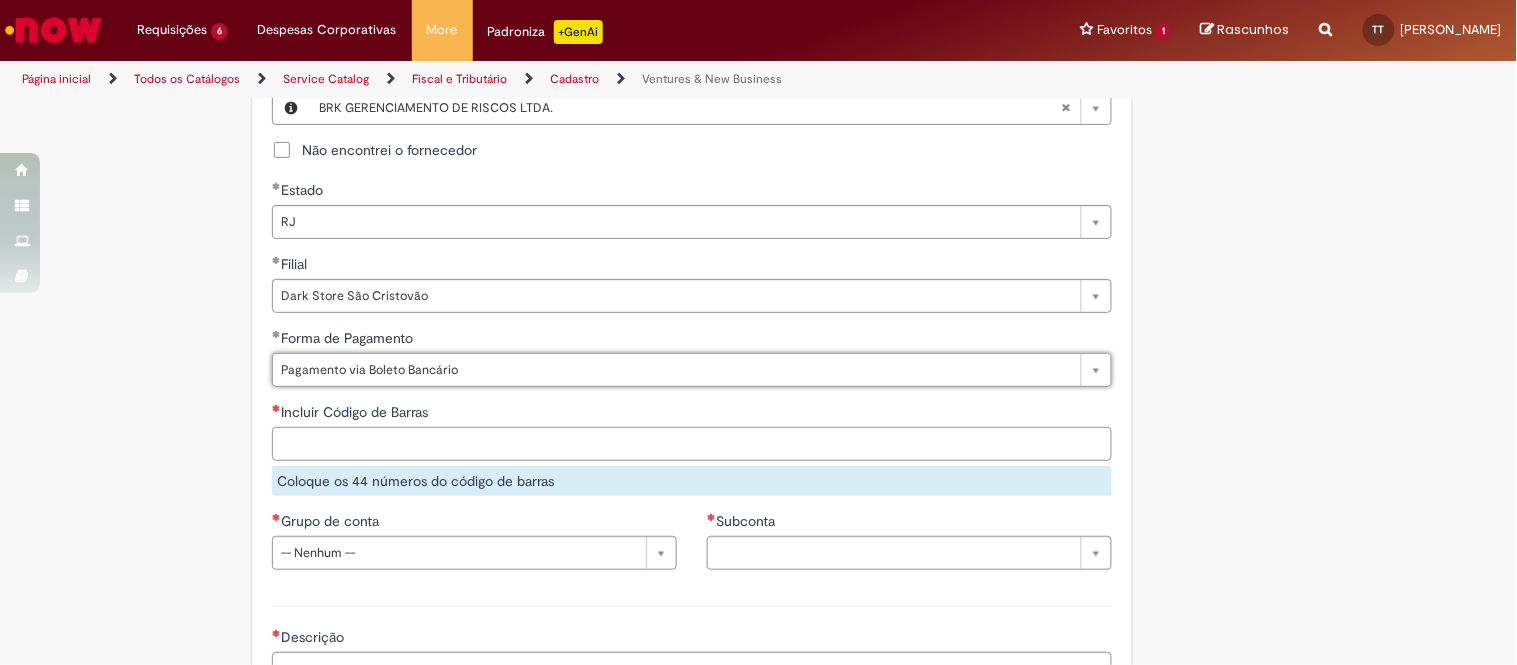 click on "Incluir Código de Barras" at bounding box center (692, 444) 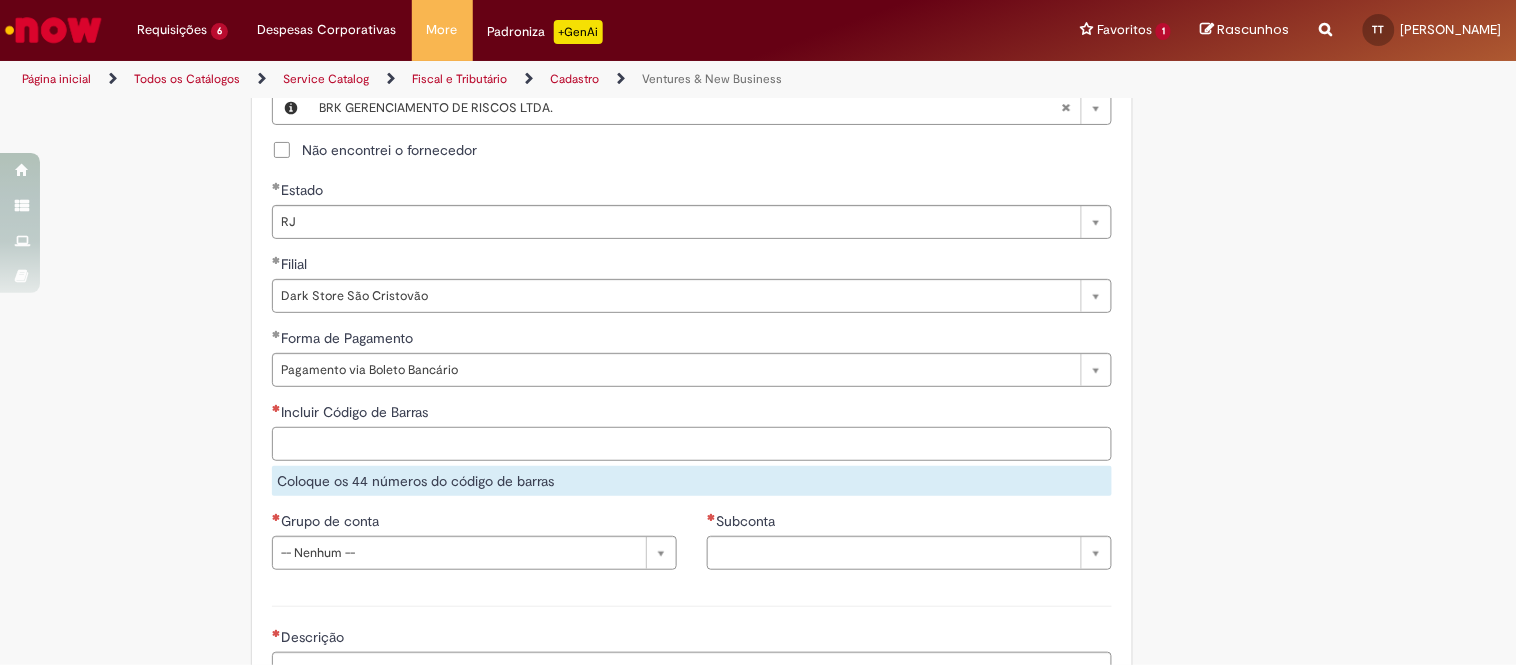 paste on "**********" 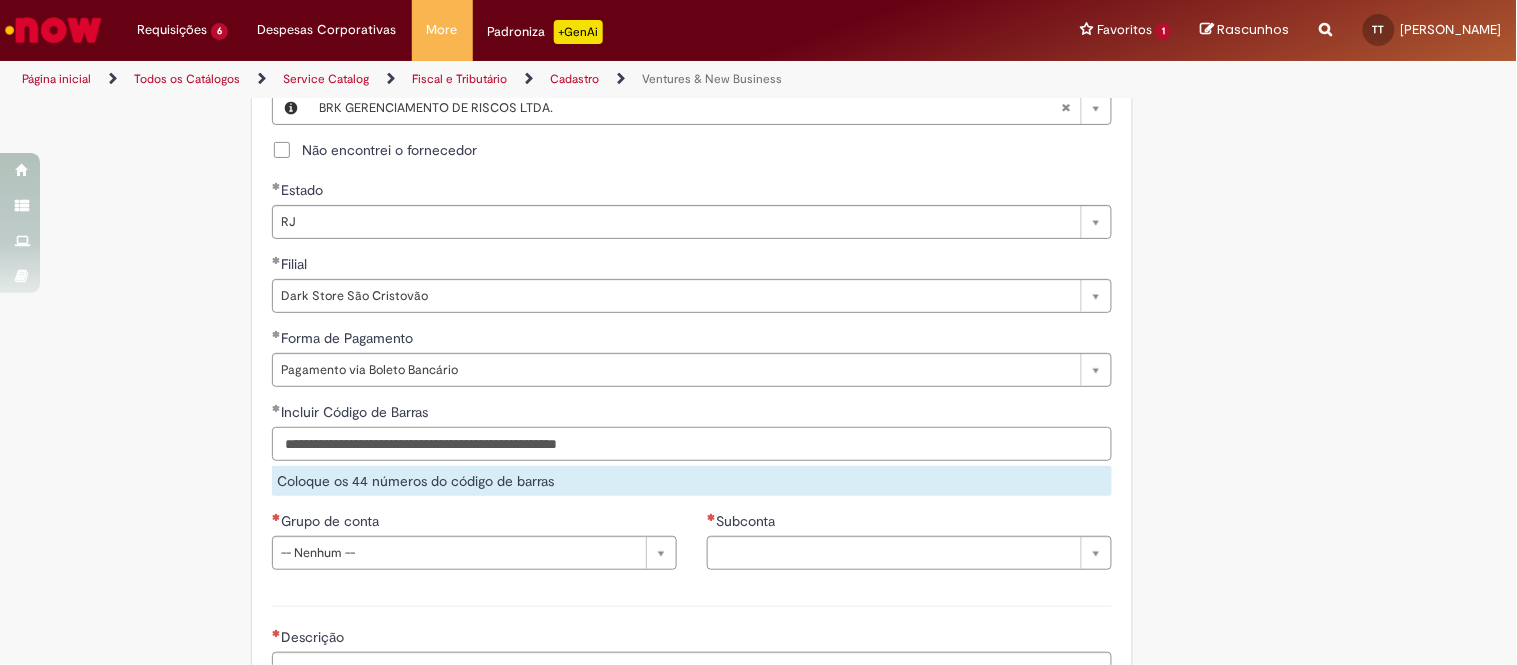 scroll, scrollTop: 1333, scrollLeft: 0, axis: vertical 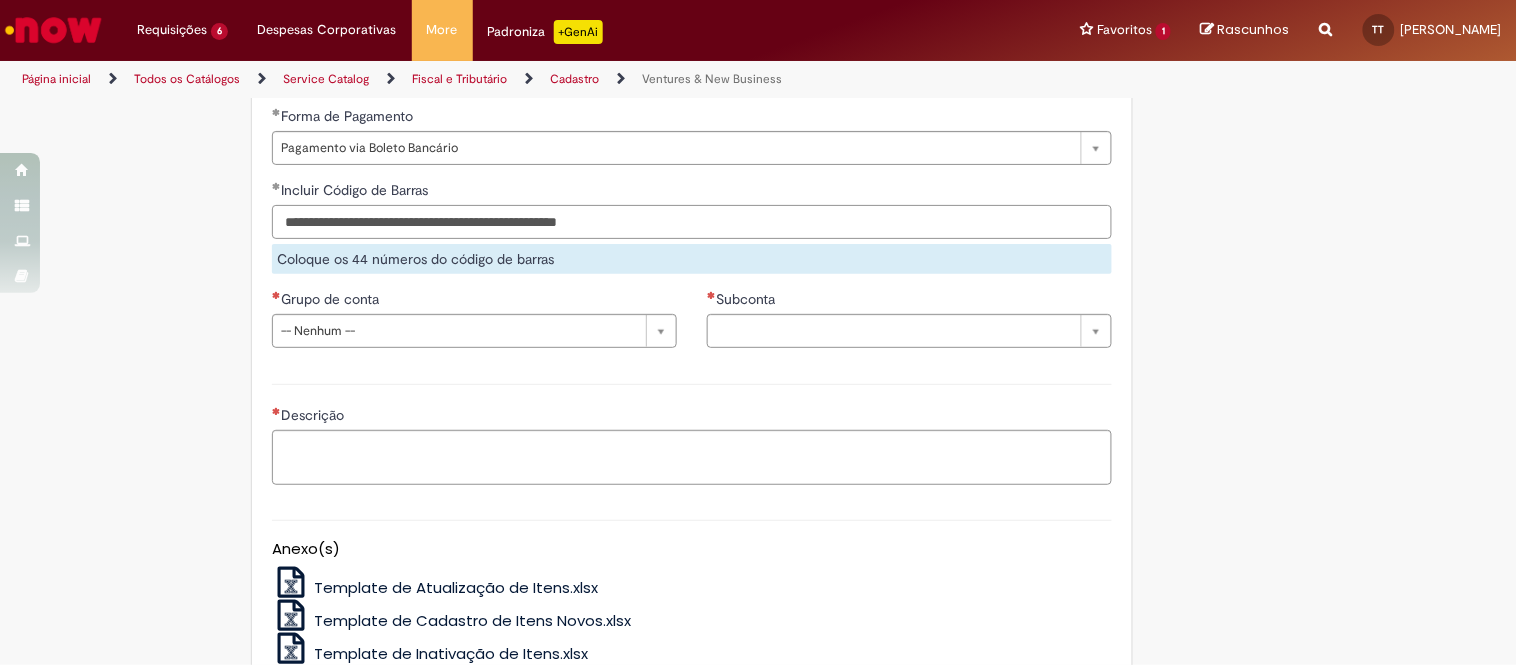 type on "**********" 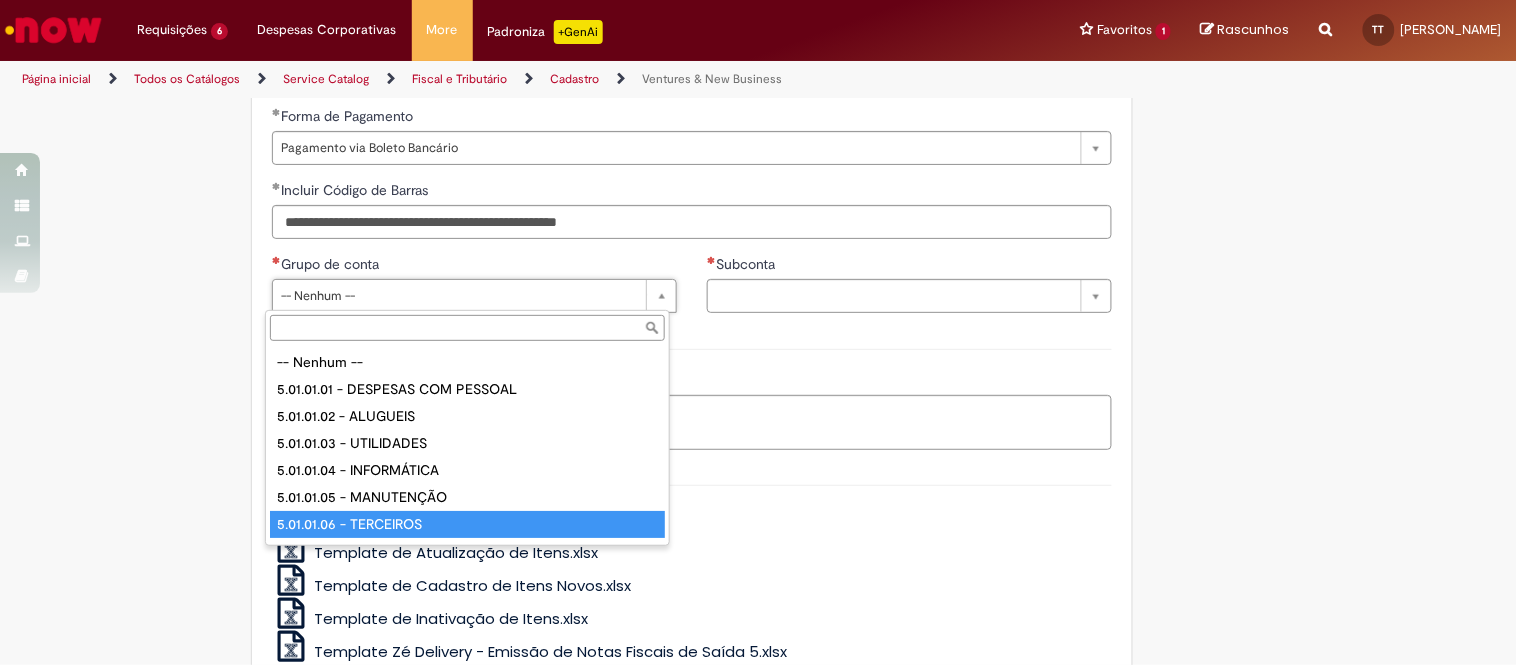 type on "**********" 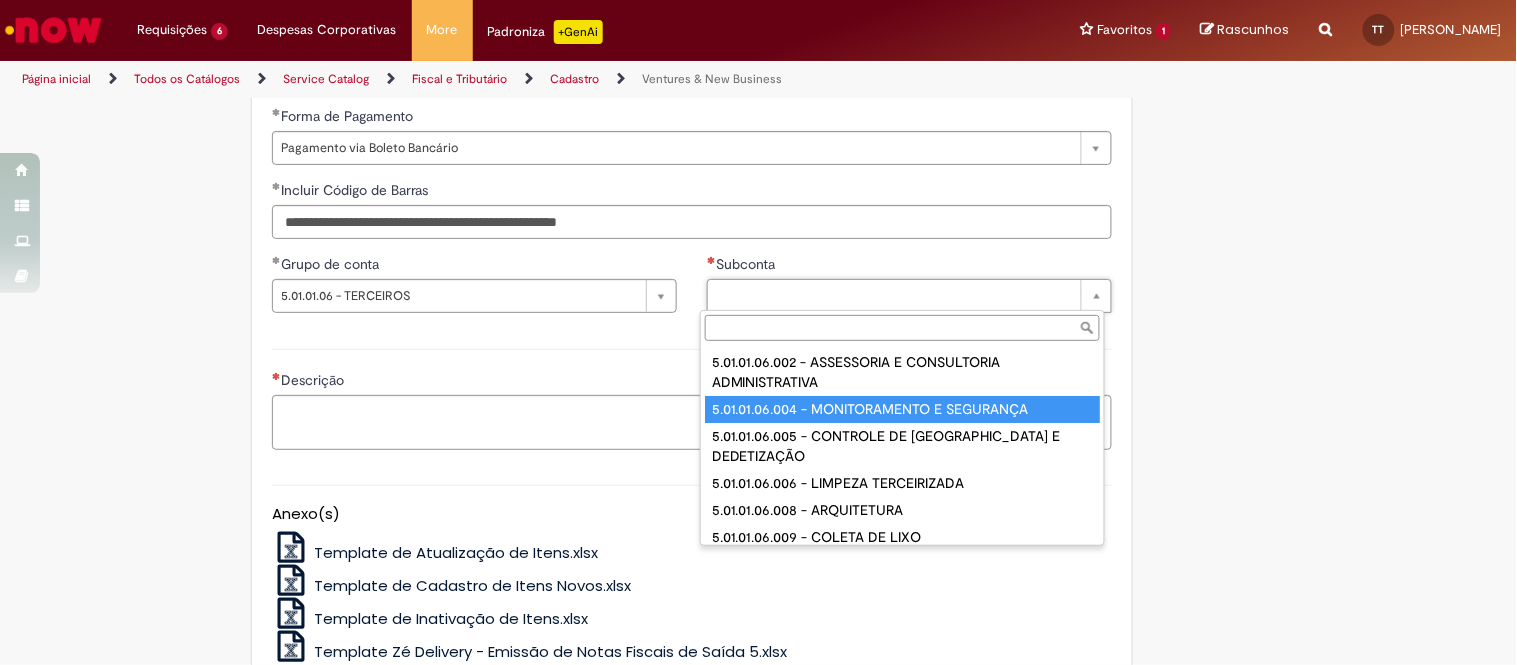 type on "**********" 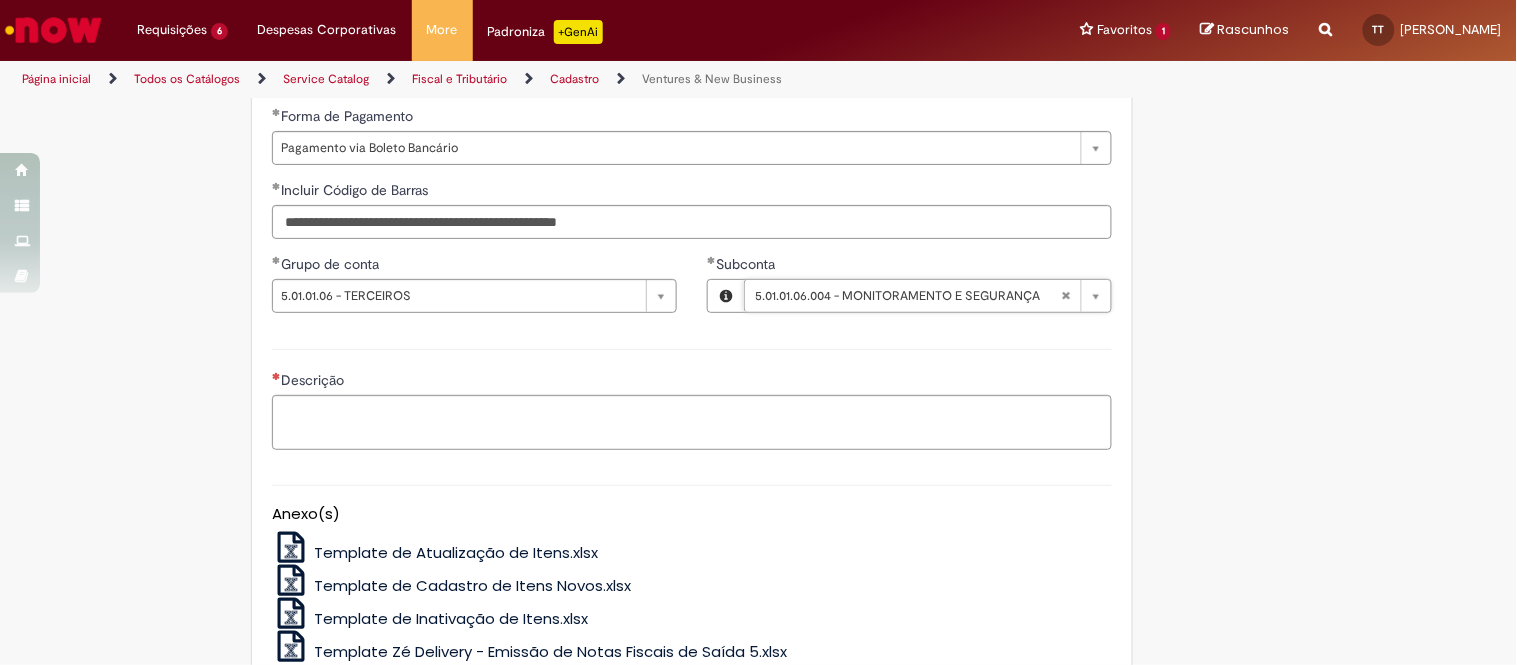 click on "Descrição" at bounding box center [692, 382] 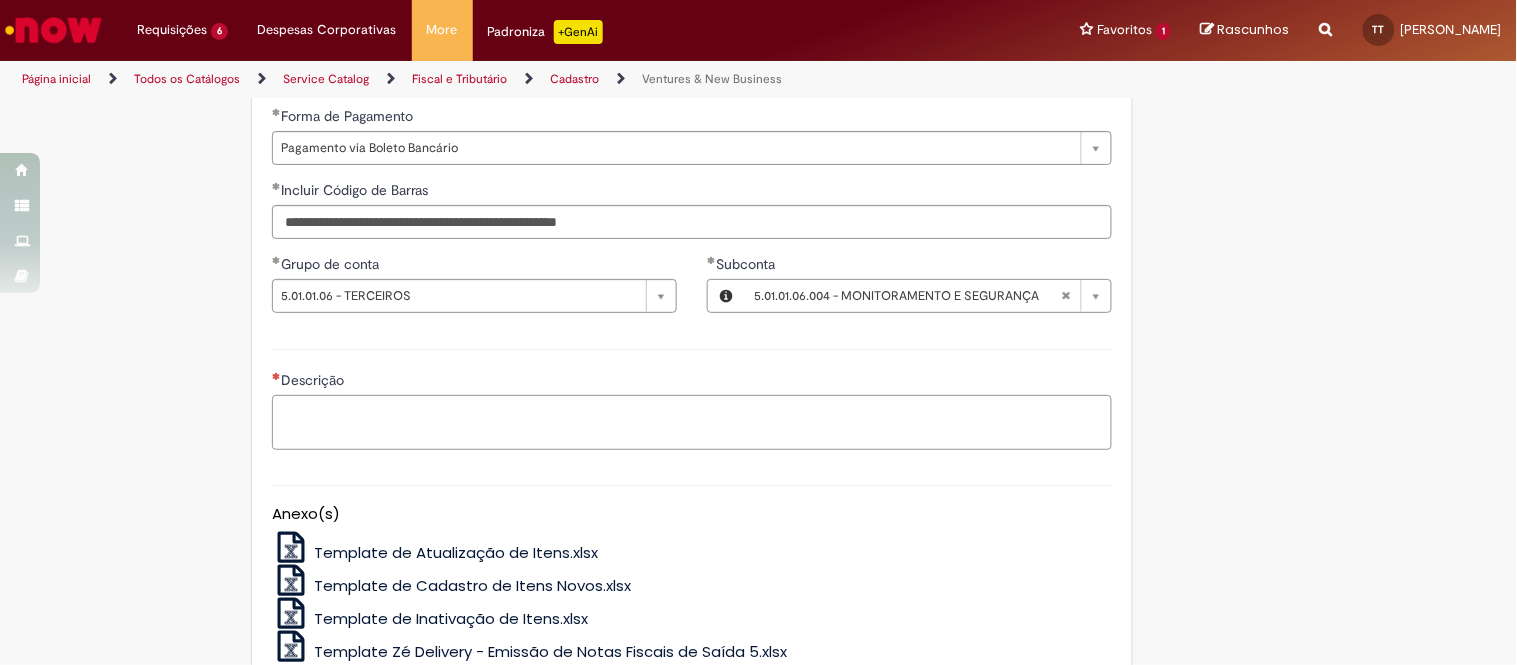 click on "Descrição" at bounding box center (692, 422) 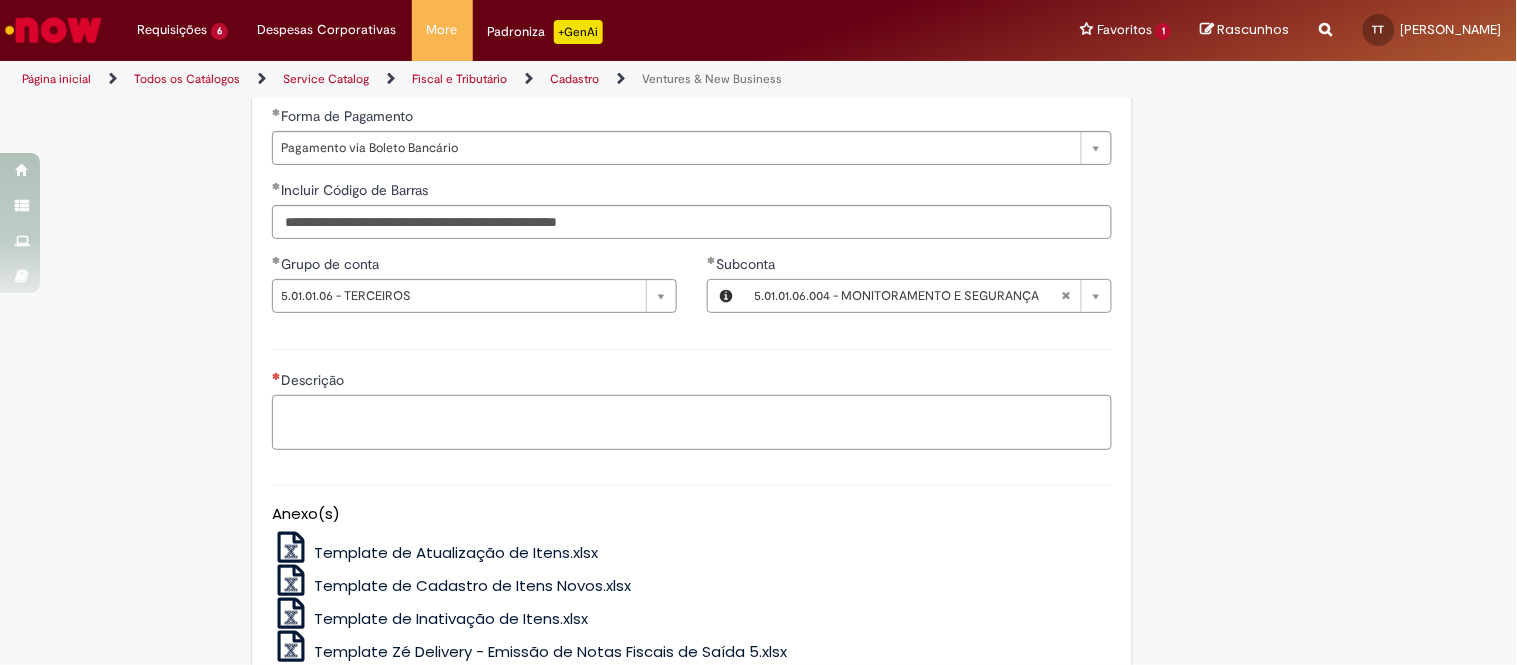 paste on "**********" 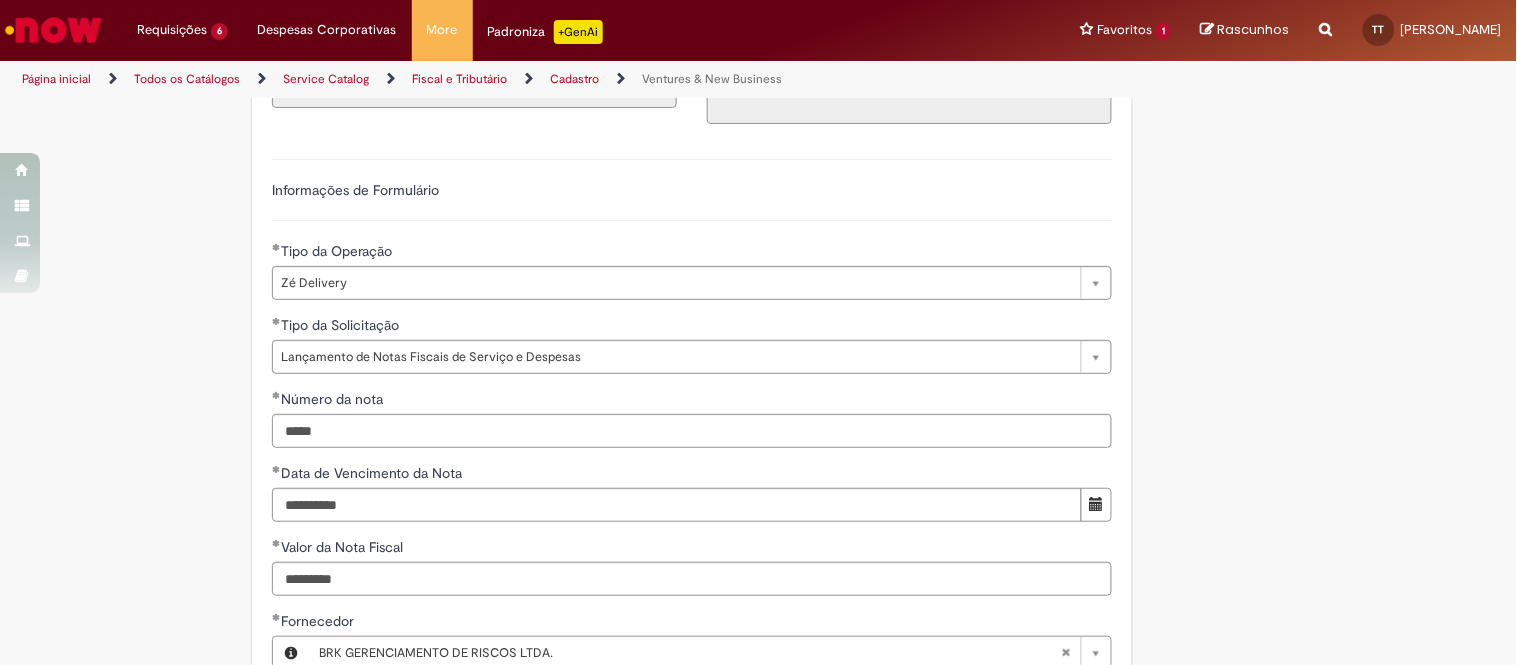 scroll, scrollTop: 555, scrollLeft: 0, axis: vertical 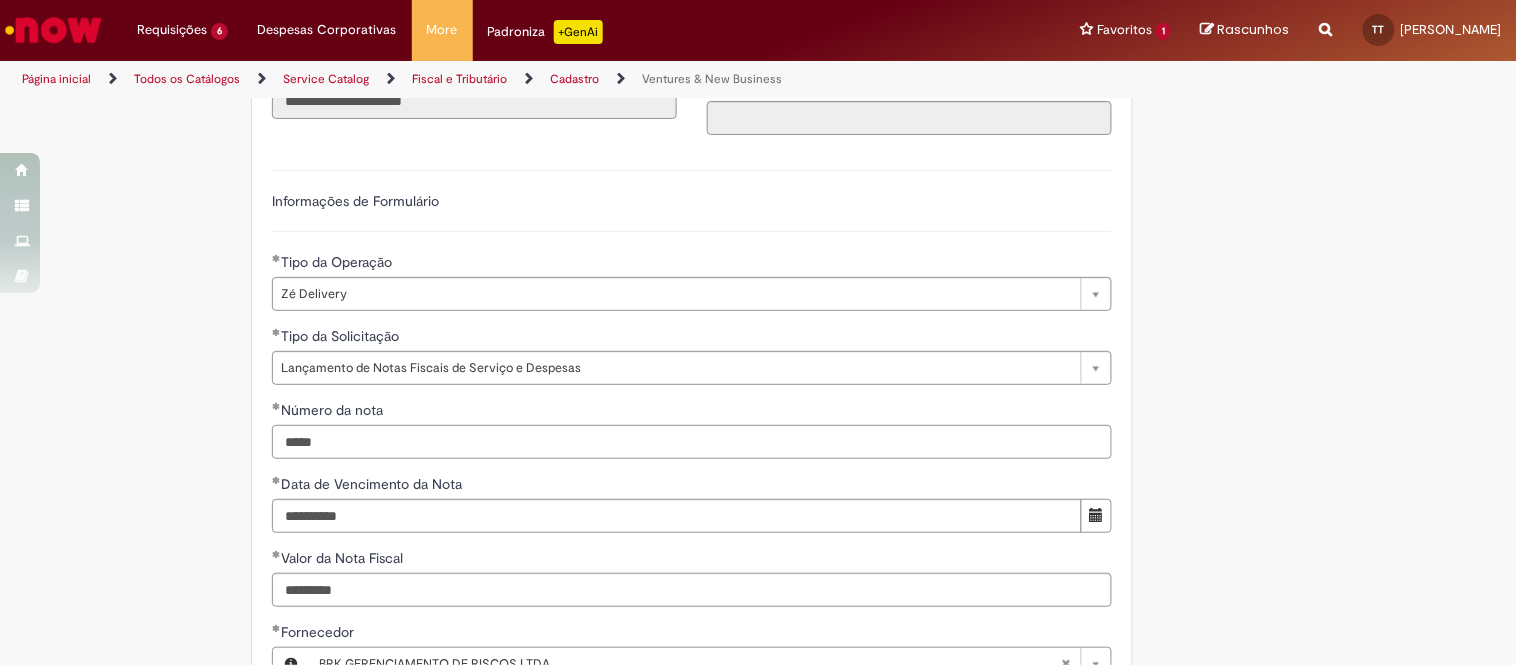 drag, startPoint x: 198, startPoint y: 437, endPoint x: 154, endPoint y: 436, distance: 44.011364 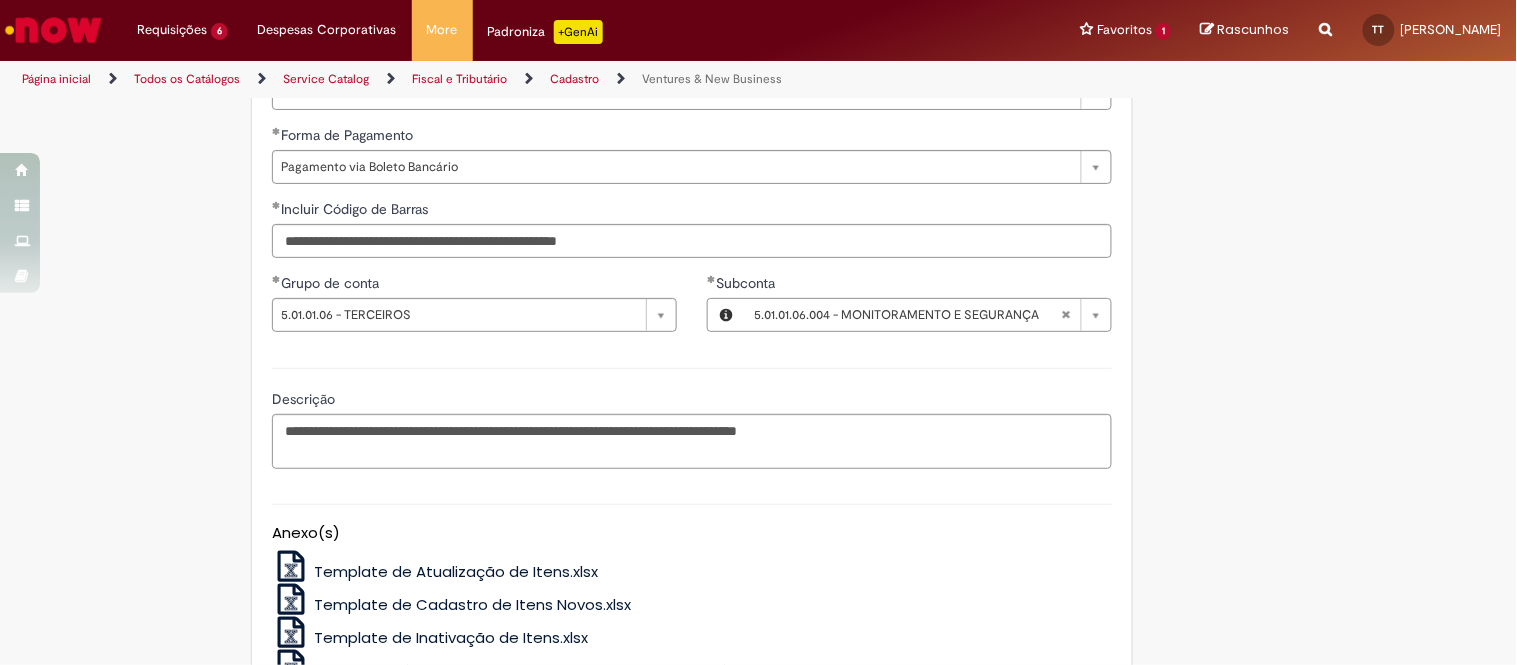 scroll, scrollTop: 1555, scrollLeft: 0, axis: vertical 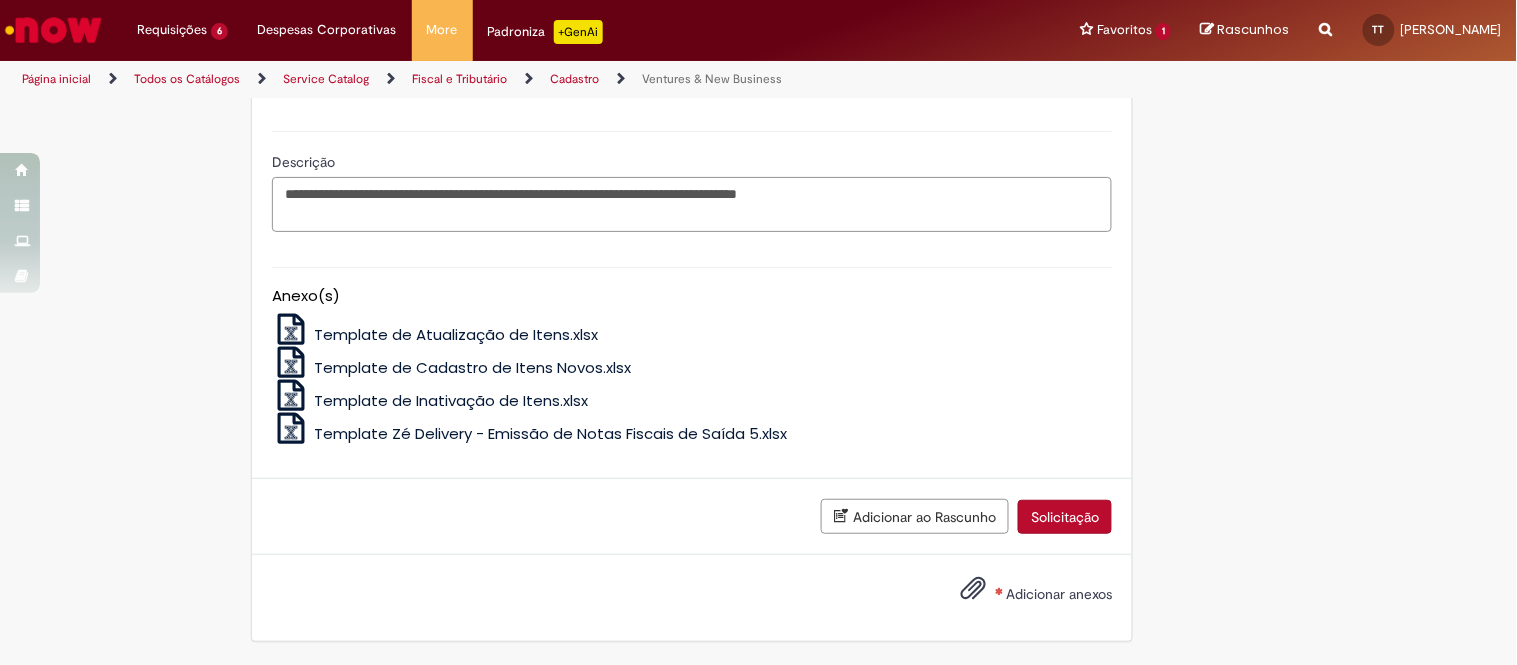 drag, startPoint x: 300, startPoint y: 184, endPoint x: 338, endPoint y: 191, distance: 38.63936 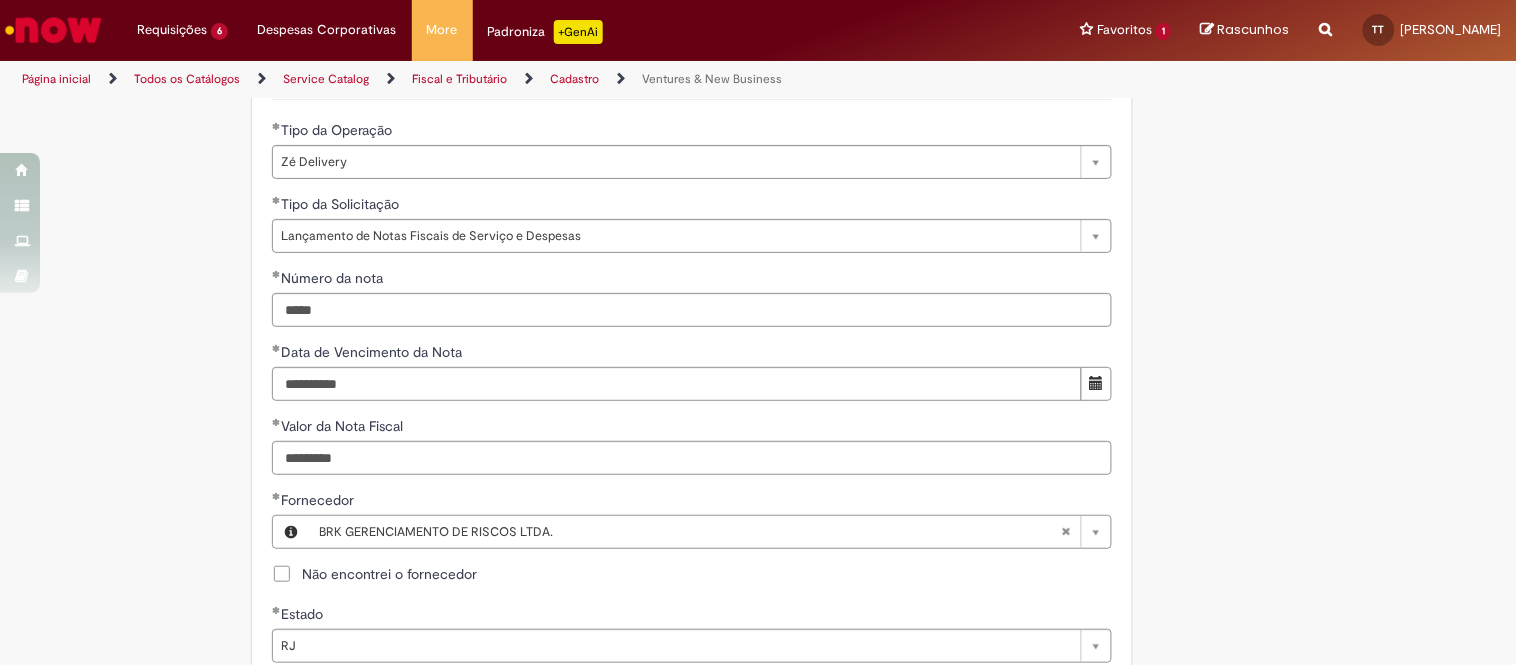 scroll, scrollTop: 666, scrollLeft: 0, axis: vertical 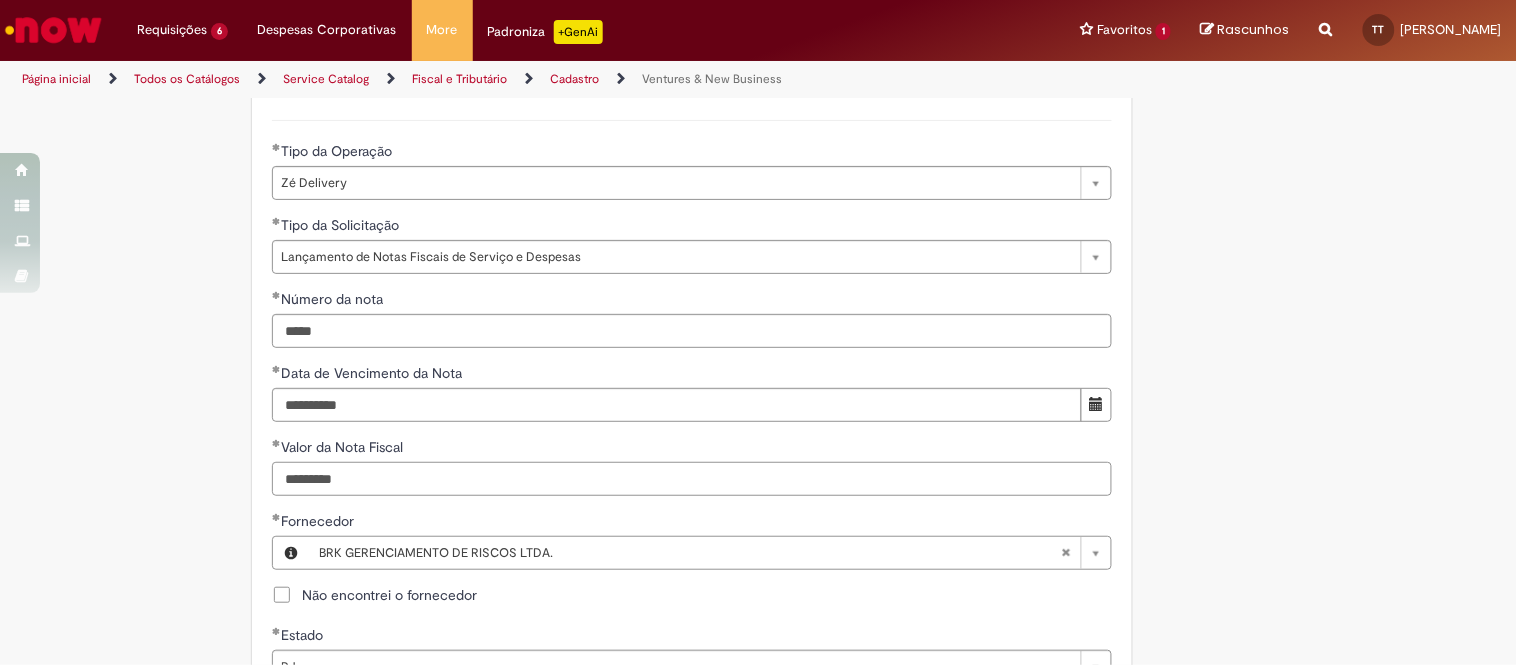 drag, startPoint x: 243, startPoint y: 482, endPoint x: 193, endPoint y: 482, distance: 50 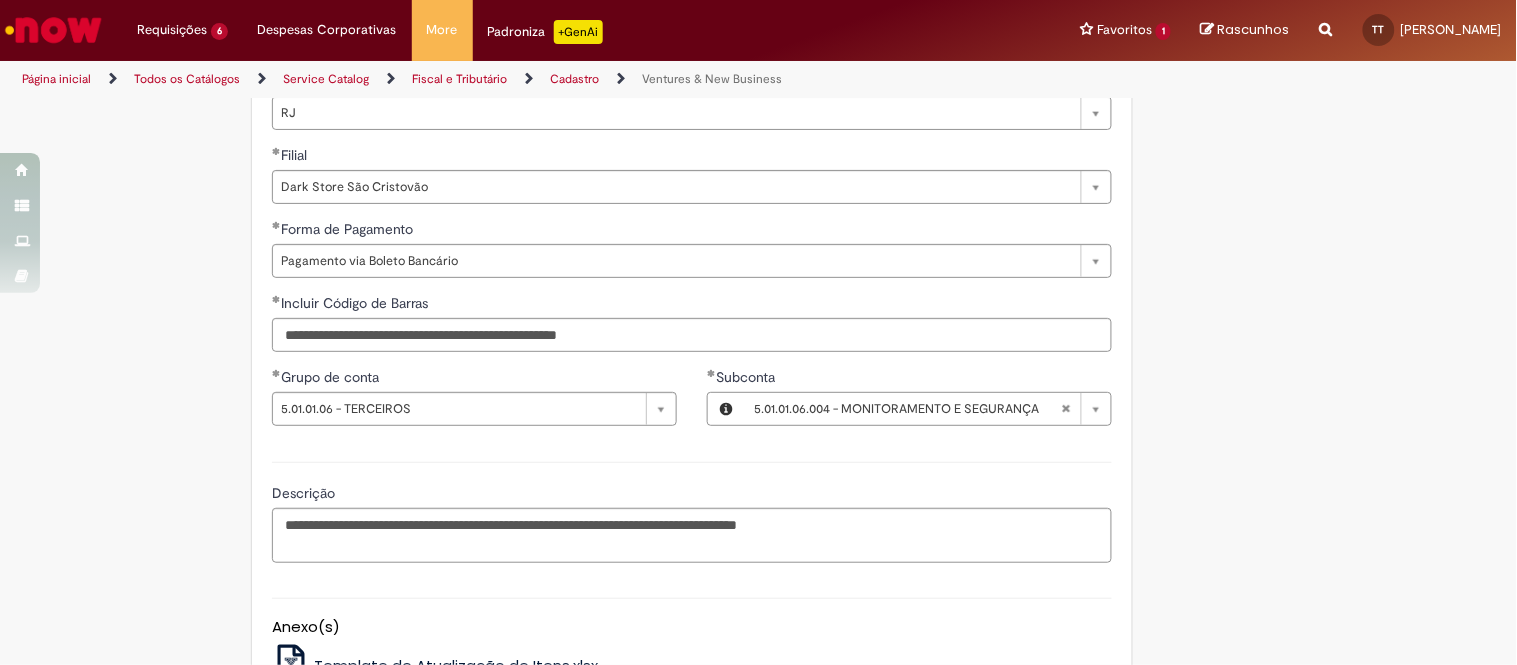 scroll, scrollTop: 1222, scrollLeft: 0, axis: vertical 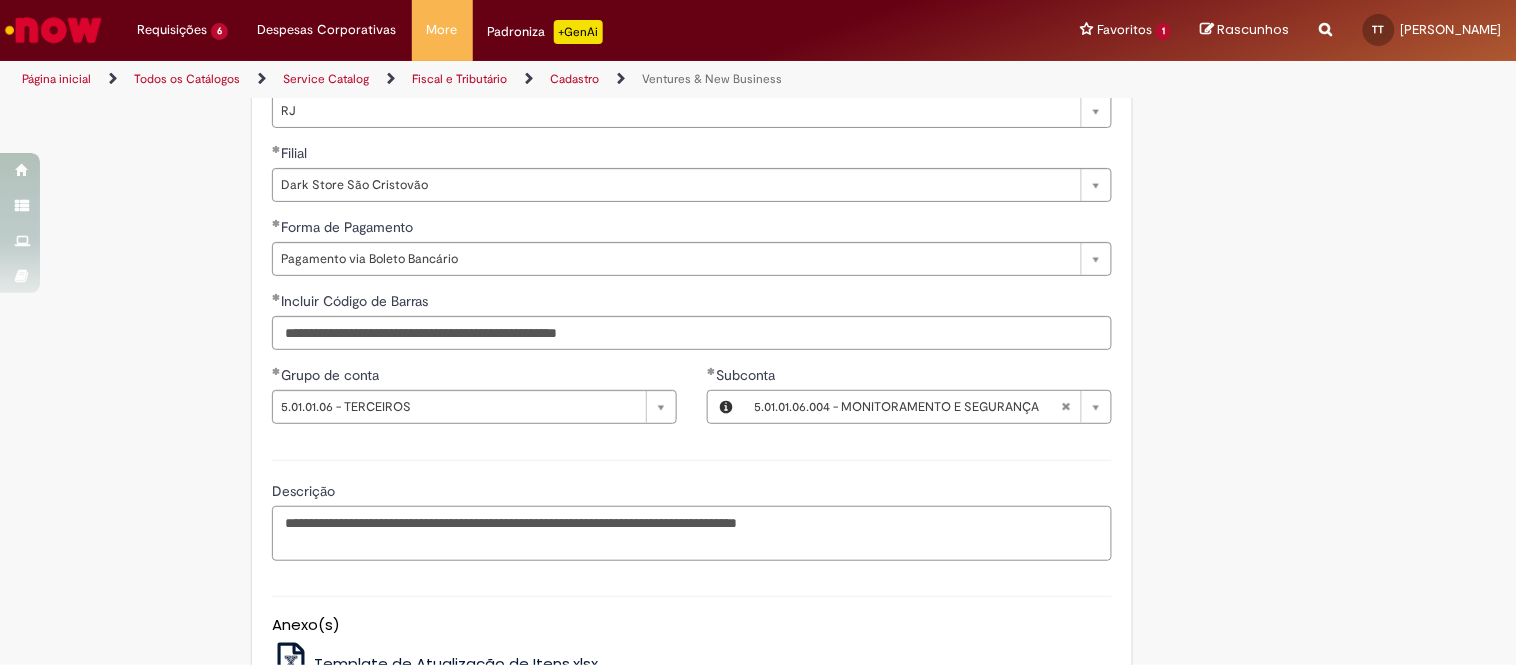 drag, startPoint x: 651, startPoint y: 521, endPoint x: 712, endPoint y: 527, distance: 61.294373 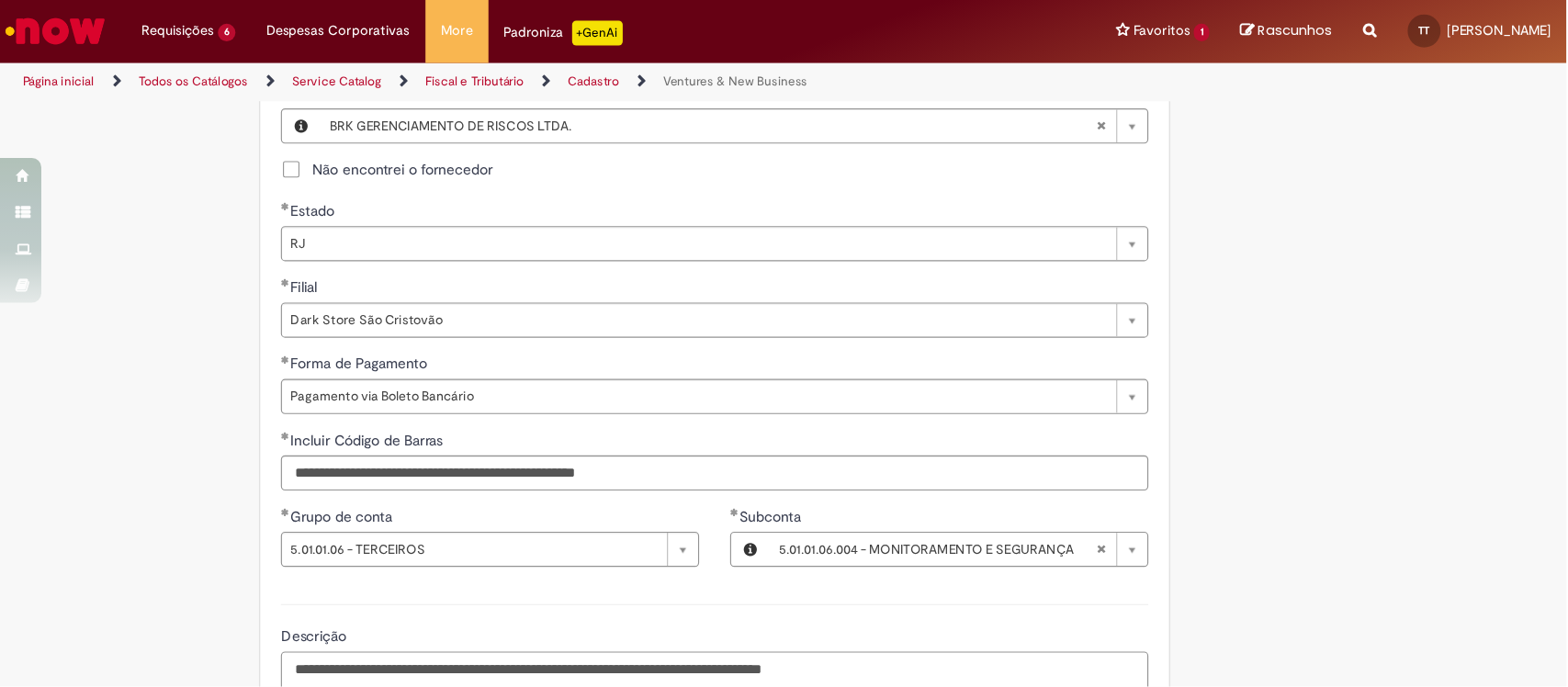 scroll, scrollTop: 714, scrollLeft: 0, axis: vertical 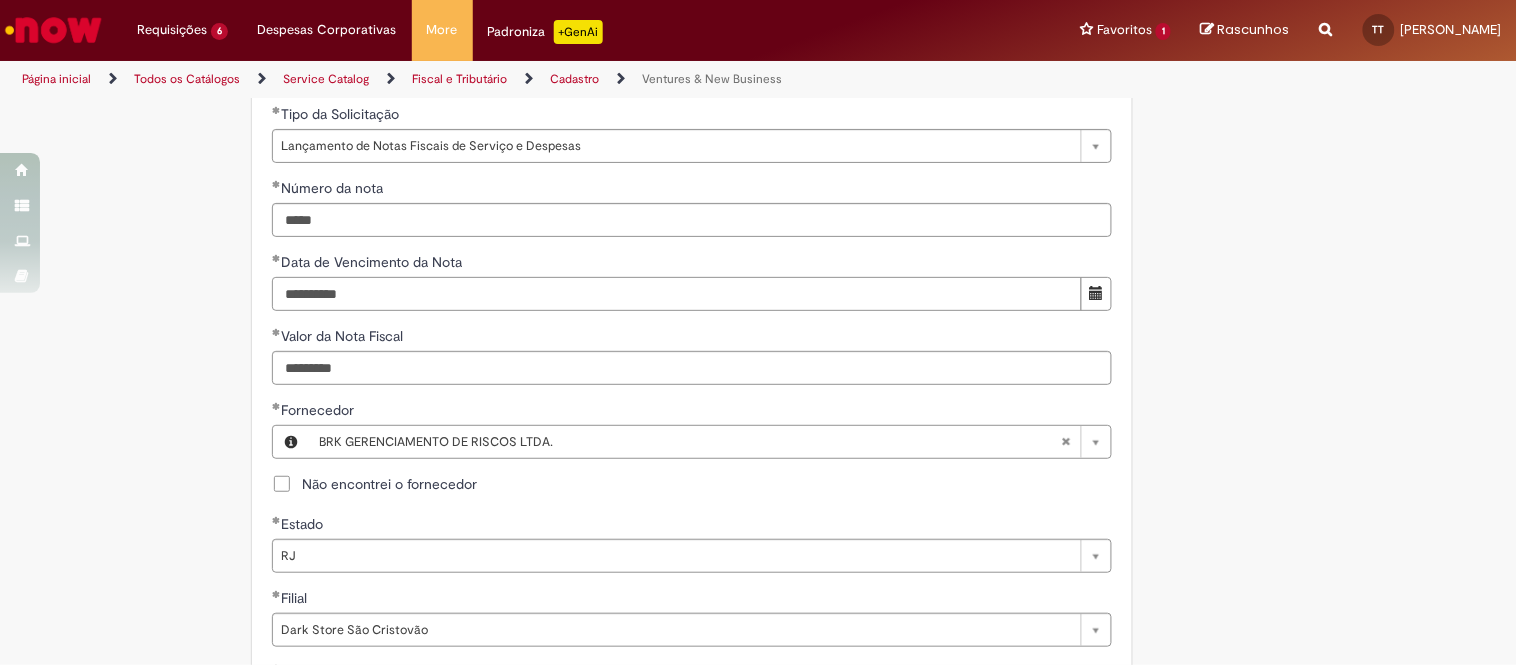 drag, startPoint x: 321, startPoint y: 298, endPoint x: 140, endPoint y: 264, distance: 184.16568 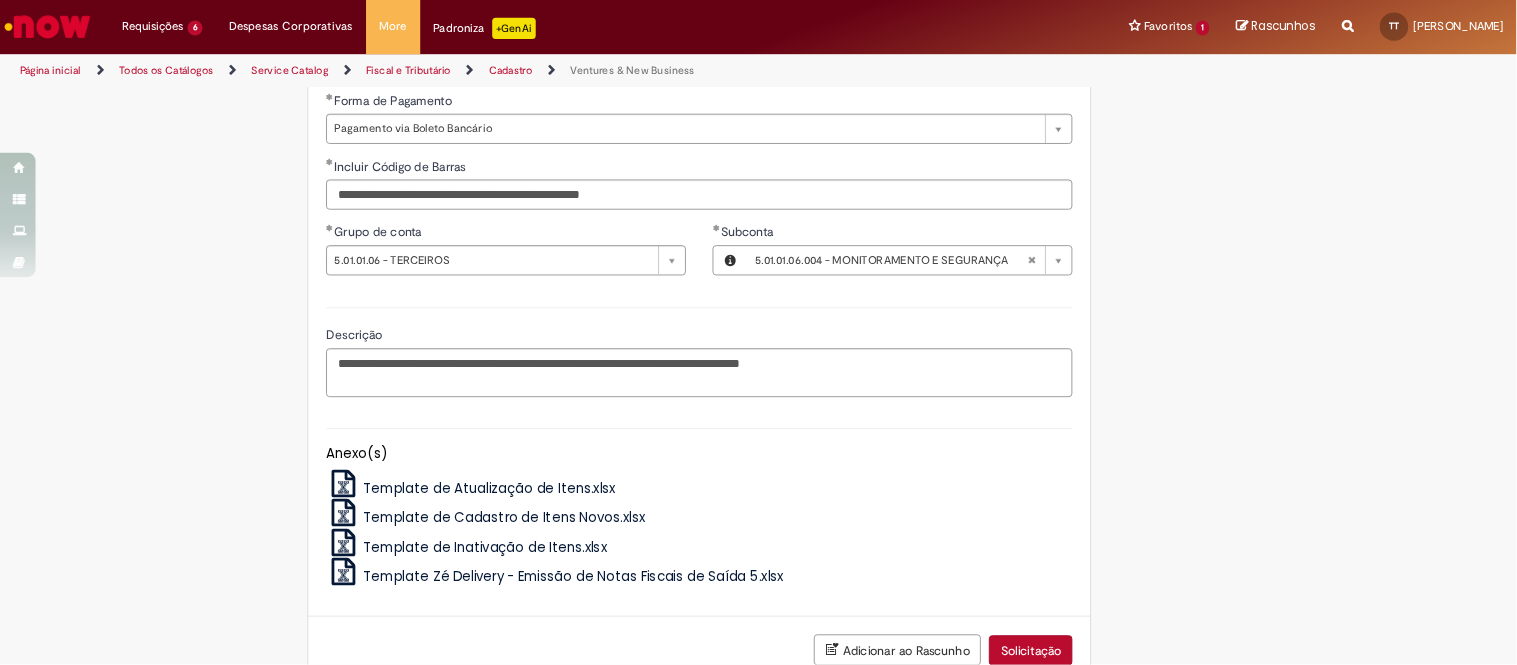 scroll, scrollTop: 1098, scrollLeft: 0, axis: vertical 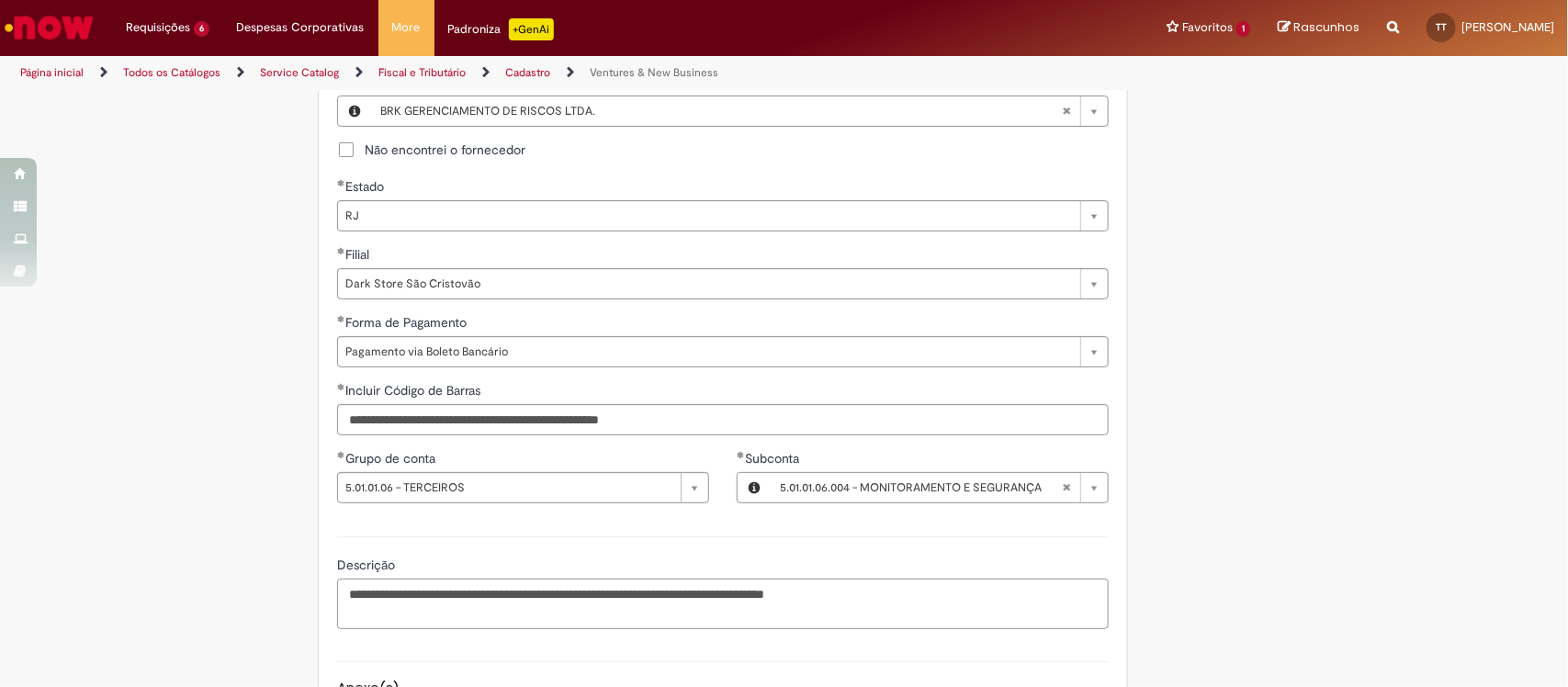 drag, startPoint x: 889, startPoint y: 604, endPoint x: 810, endPoint y: 597, distance: 79.30952 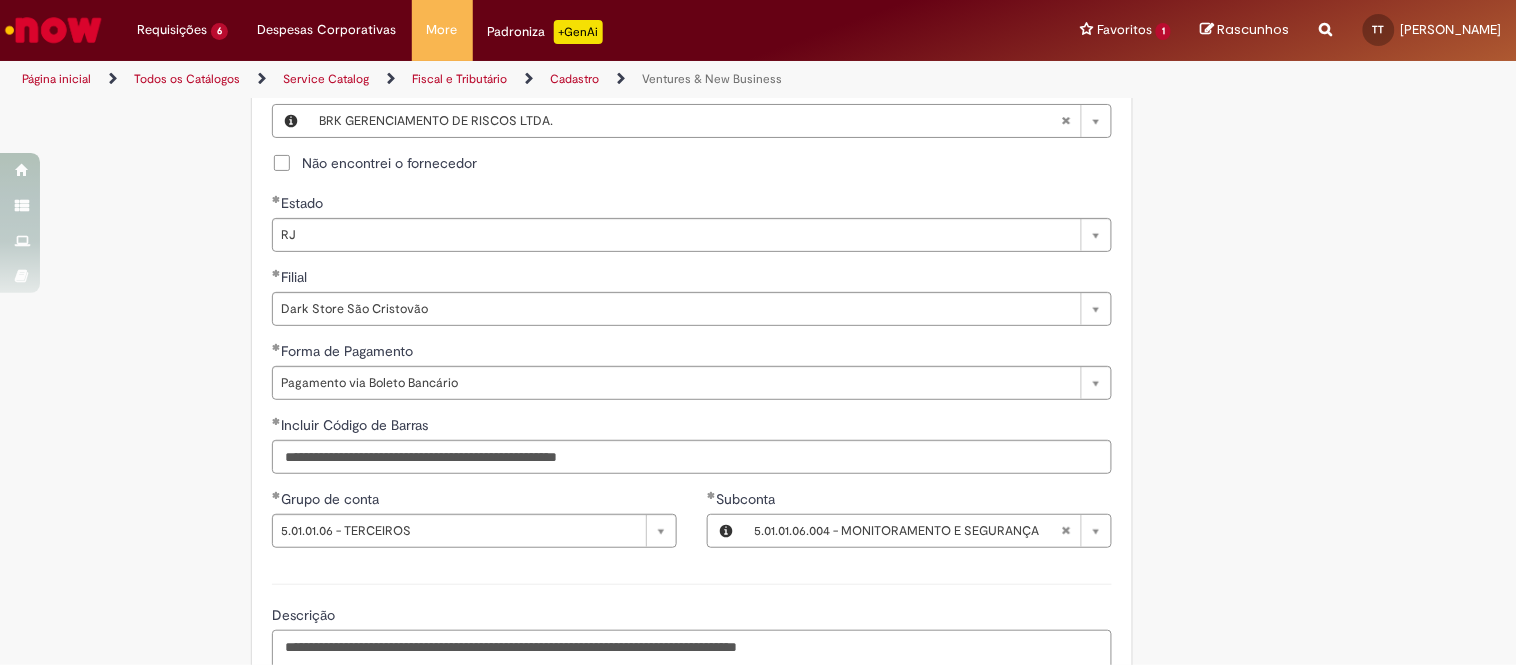 scroll, scrollTop: 1210, scrollLeft: 0, axis: vertical 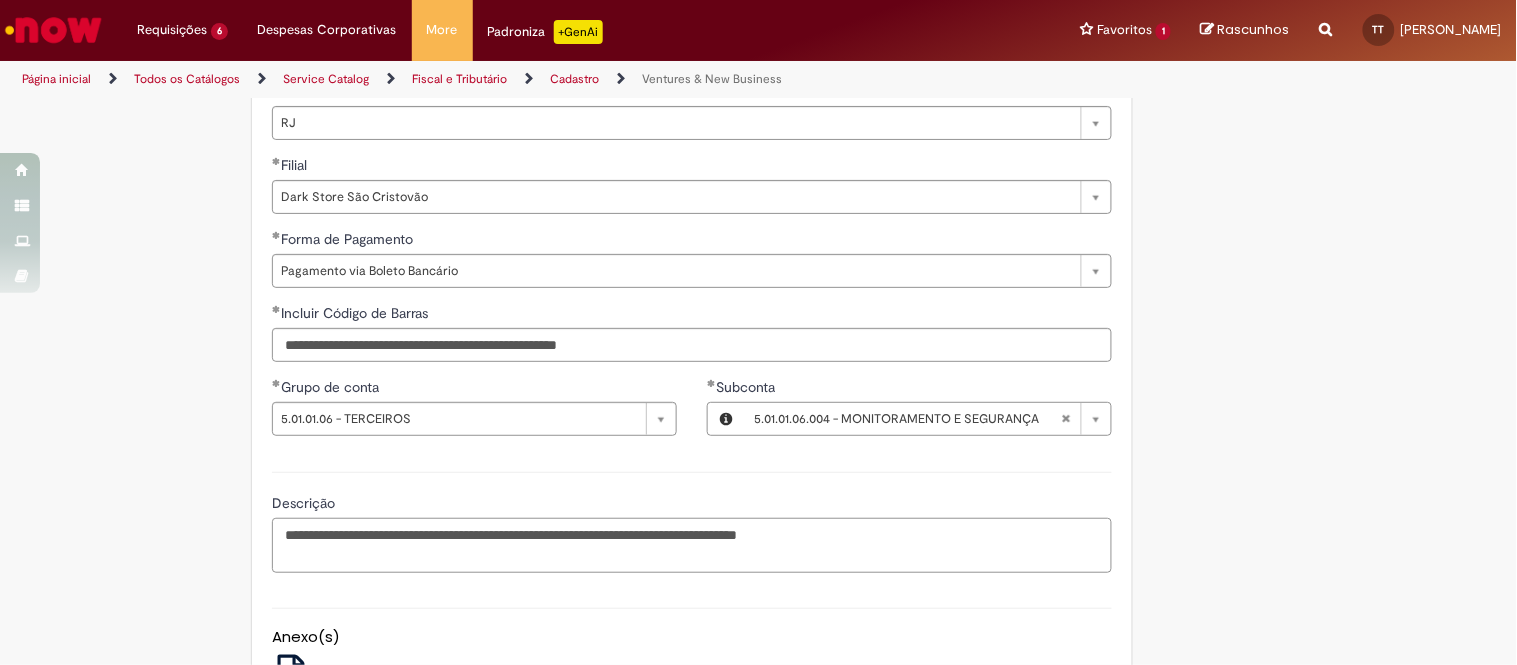 click on "**********" at bounding box center (692, 545) 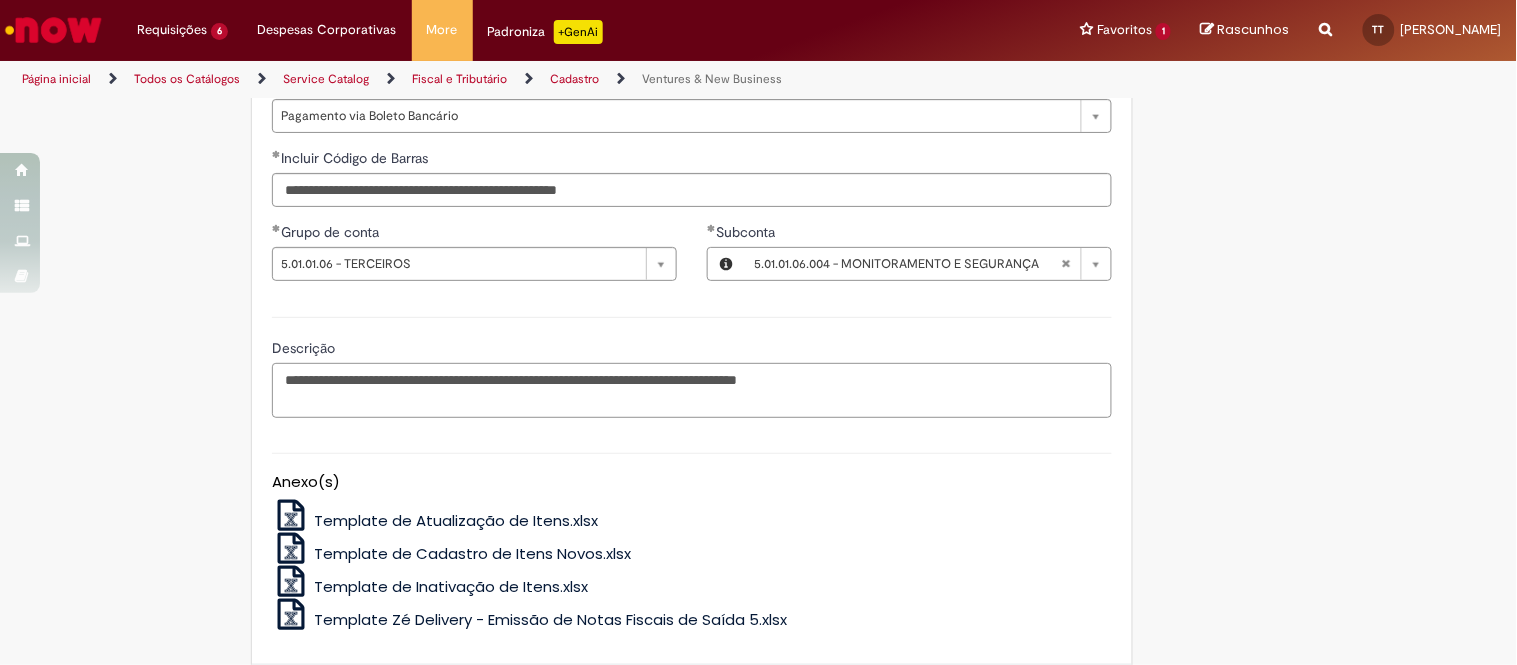 scroll, scrollTop: 1557, scrollLeft: 0, axis: vertical 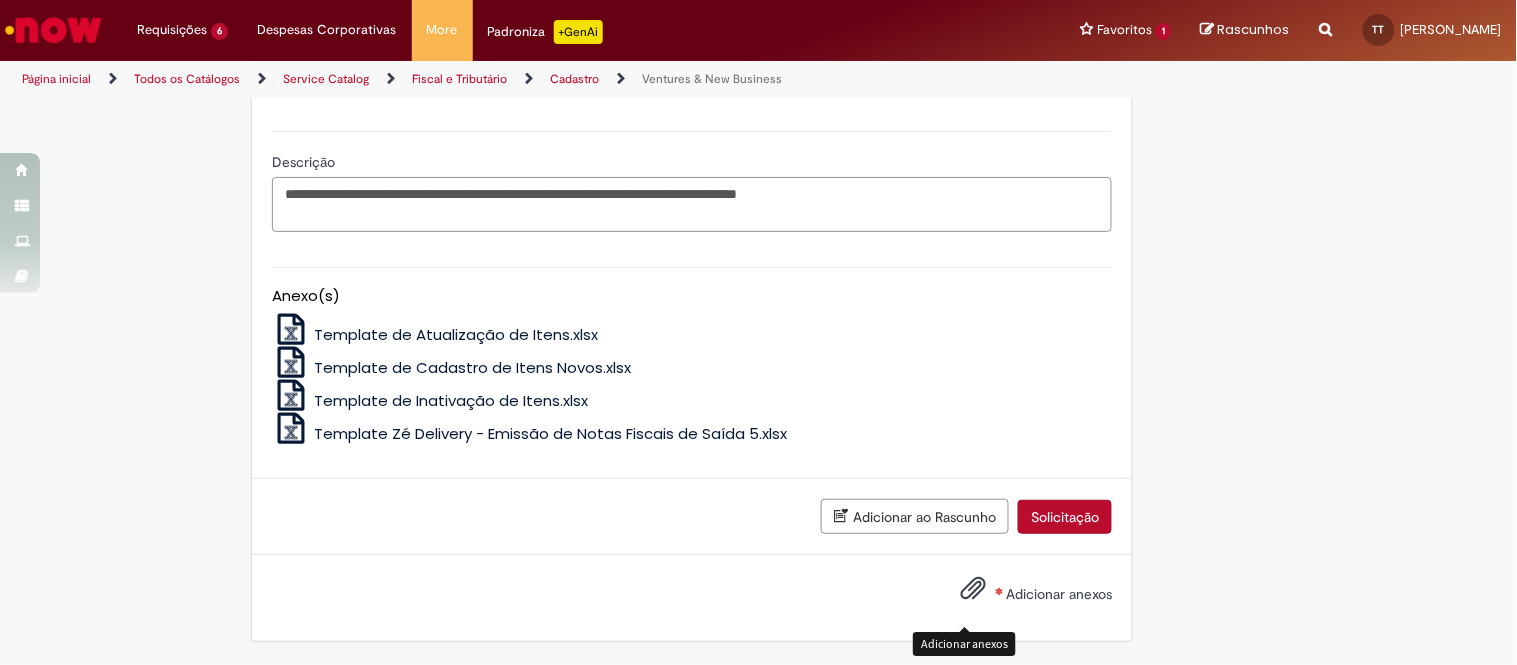 type on "**********" 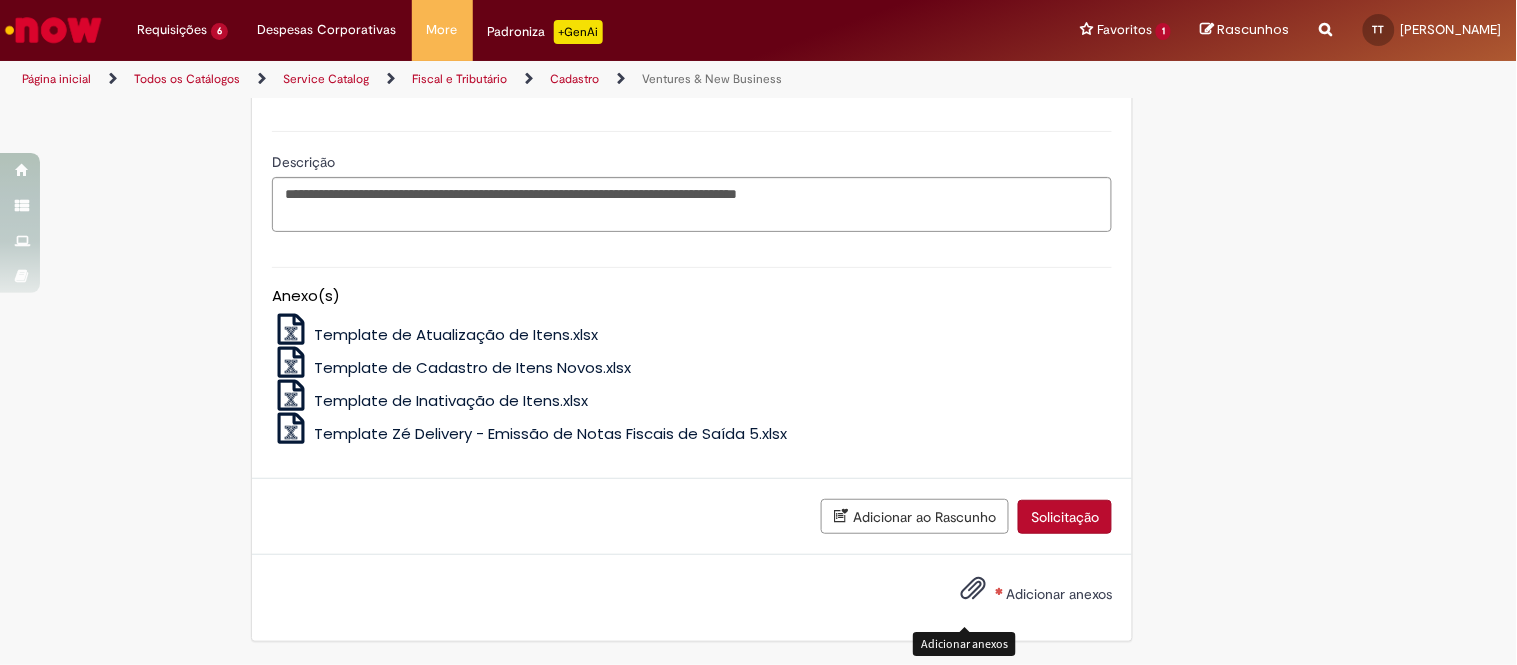 click at bounding box center (973, 589) 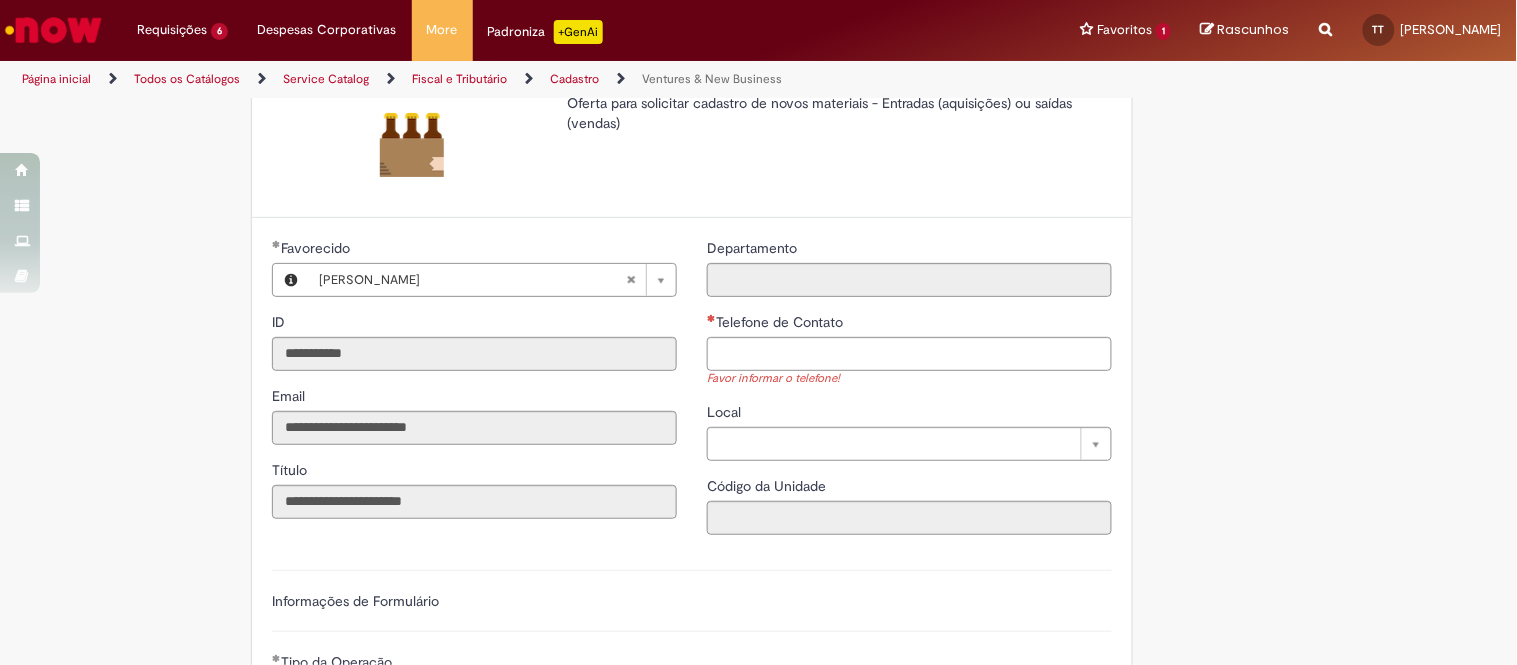 scroll, scrollTop: 368, scrollLeft: 0, axis: vertical 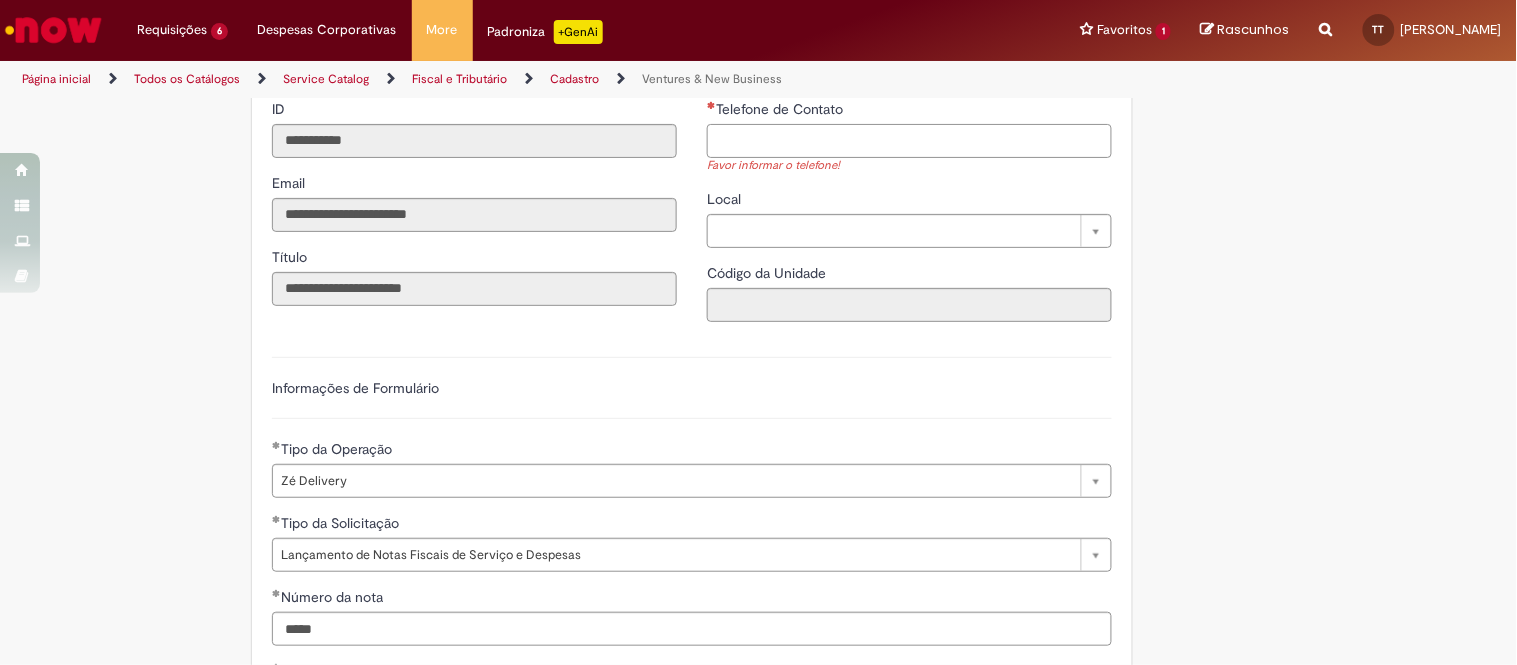 click on "Telefone de Contato" at bounding box center [909, 141] 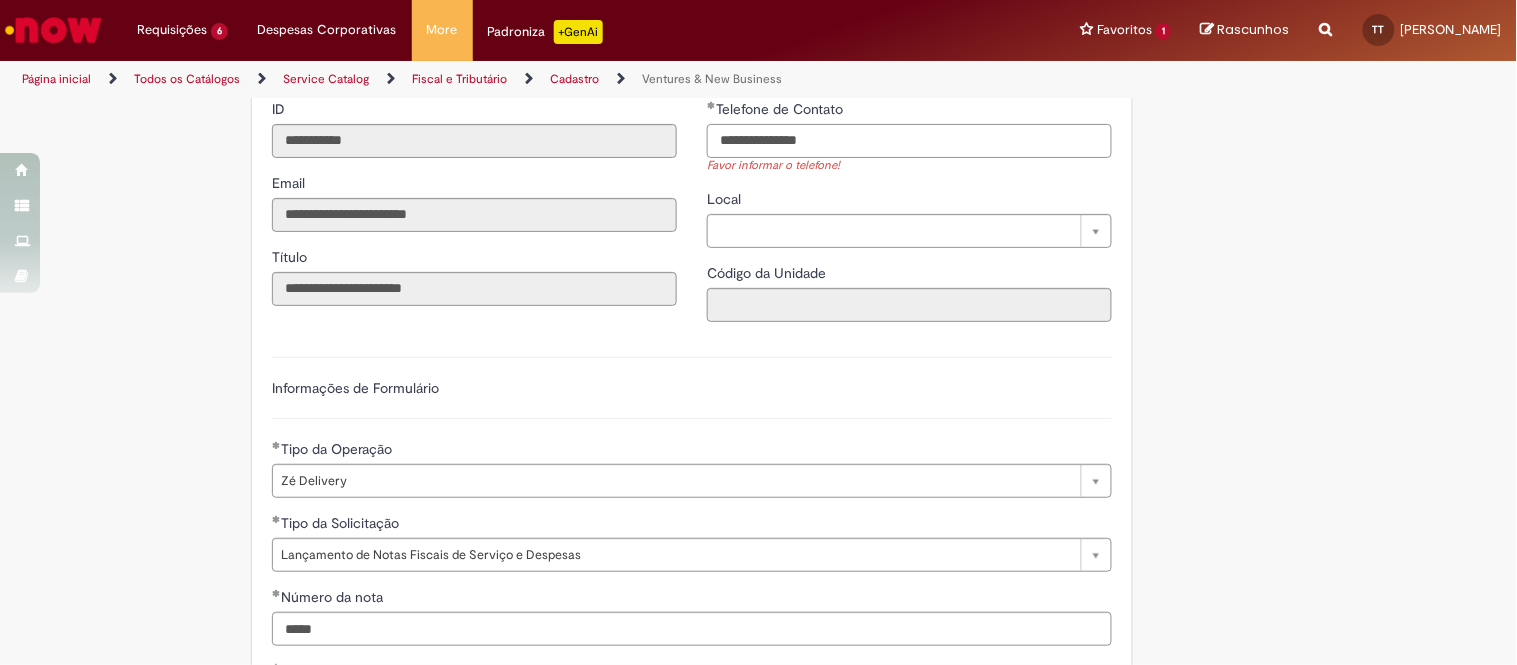 type on "**********" 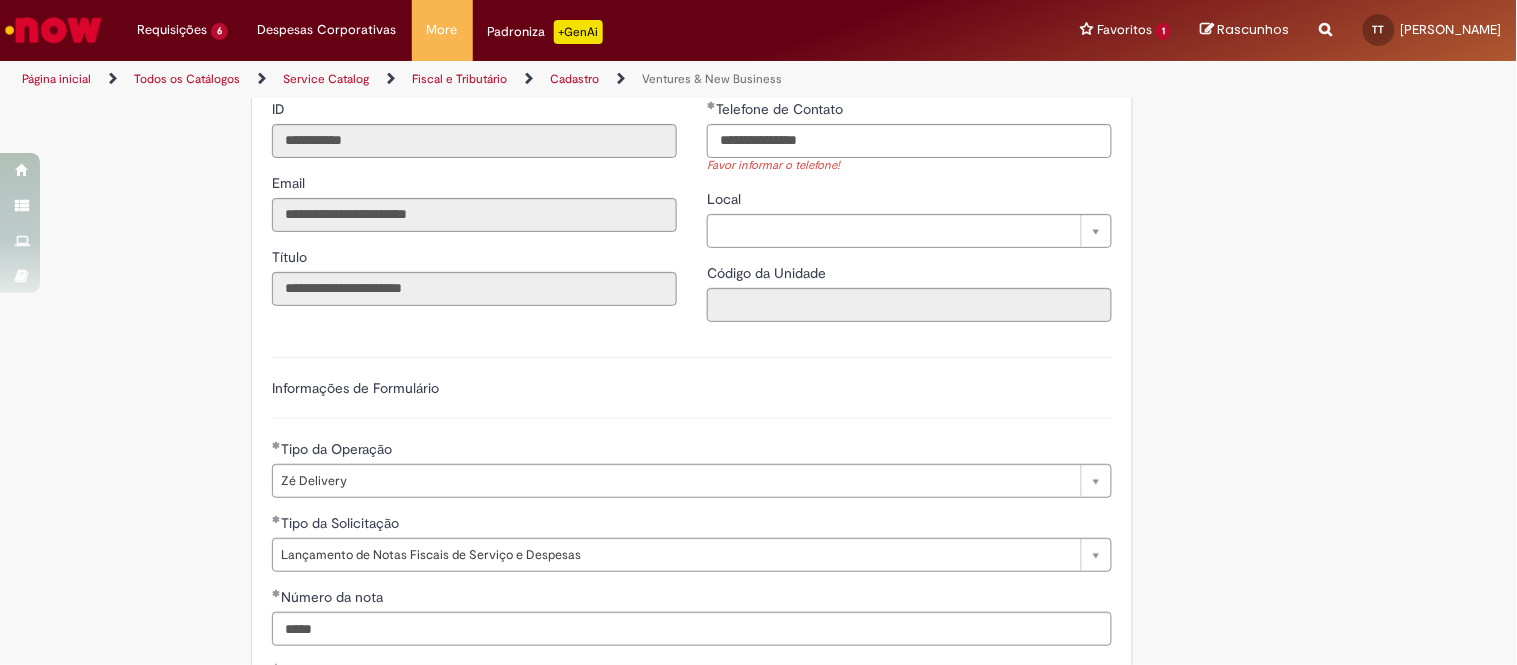 click on "Tire dúvidas com LupiAssist    +GenAI
Oi! Eu sou LupiAssist, uma Inteligência Artificial Generativa em constante aprendizado   Meu conteúdo é monitorado para trazer uma melhor experiência
Dúvidas comuns:
Só mais um instante, estou consultando nossas bases de conhecimento  e escrevendo a melhor resposta pra você!
Title
Lorem ipsum dolor sit amet    Fazer uma nova pergunta
Gerei esta resposta utilizando IA Generativa em conjunto com os nossos padrões. Em caso de divergência, os documentos oficiais prevalecerão.
Saiba mais em:
Ou ligue para:
E aí, te ajudei?
Sim, obrigado!" at bounding box center [758, 948] 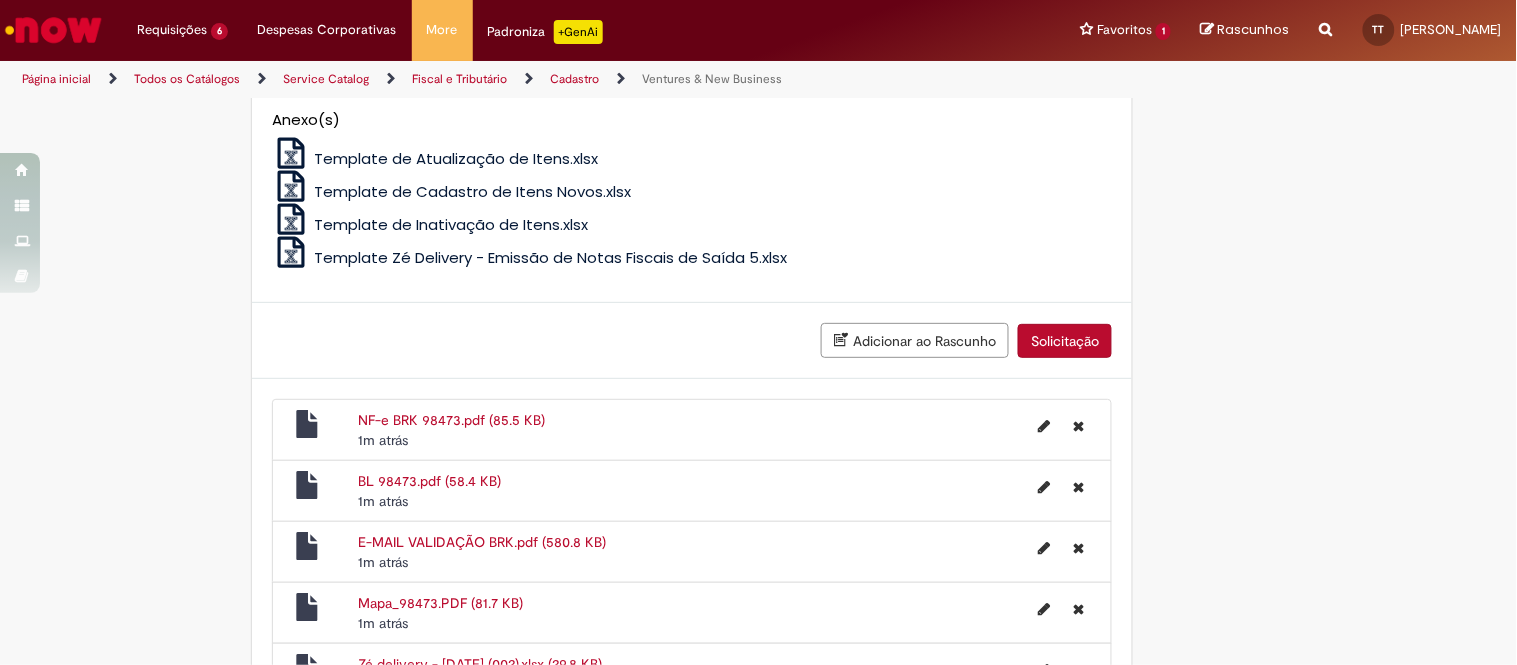 scroll, scrollTop: 1857, scrollLeft: 0, axis: vertical 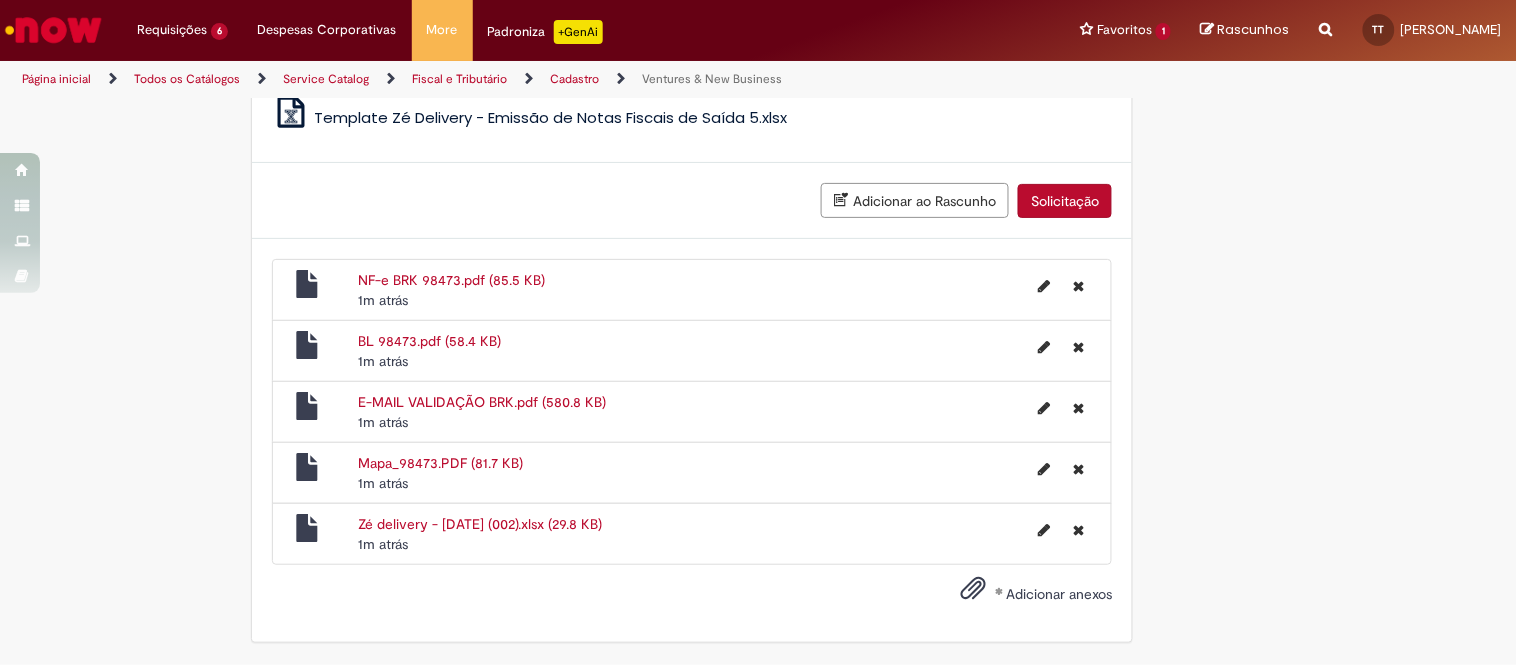 click on "Solicitação" at bounding box center (1065, 201) 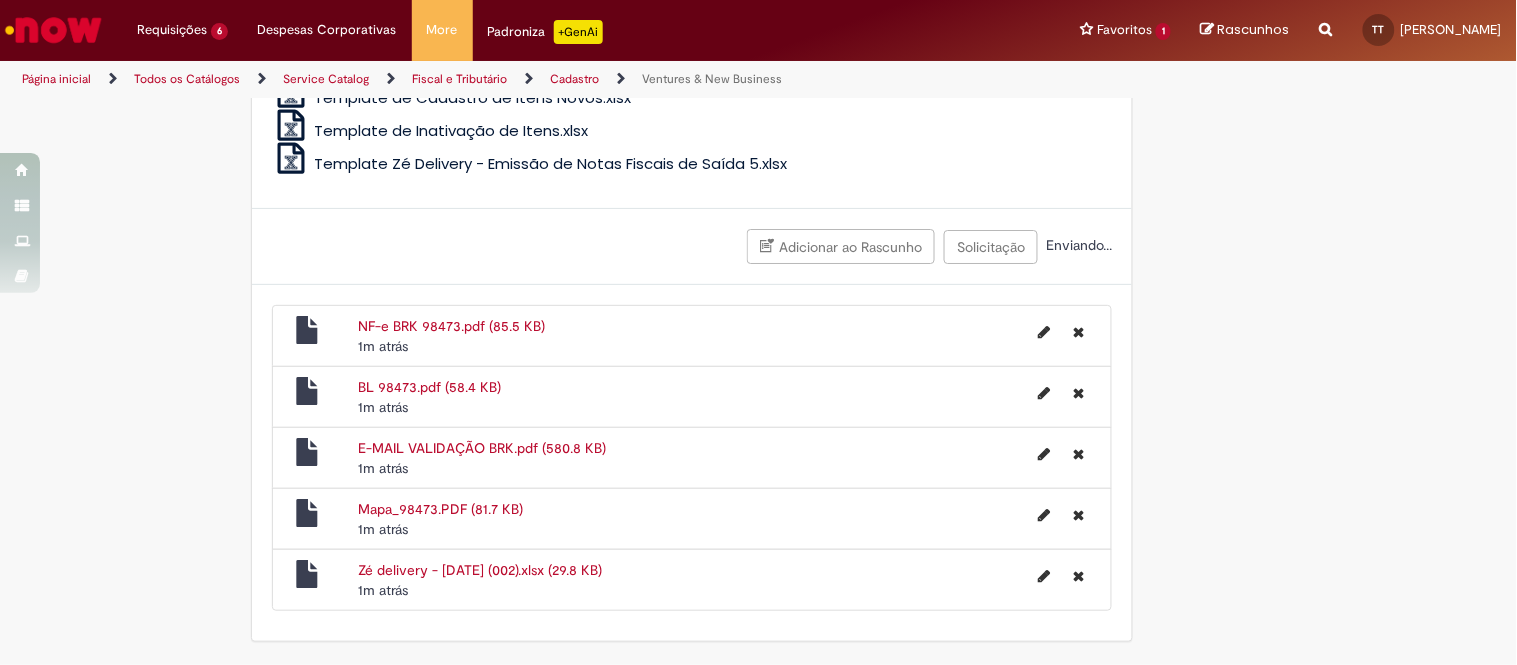 scroll, scrollTop: 1494, scrollLeft: 0, axis: vertical 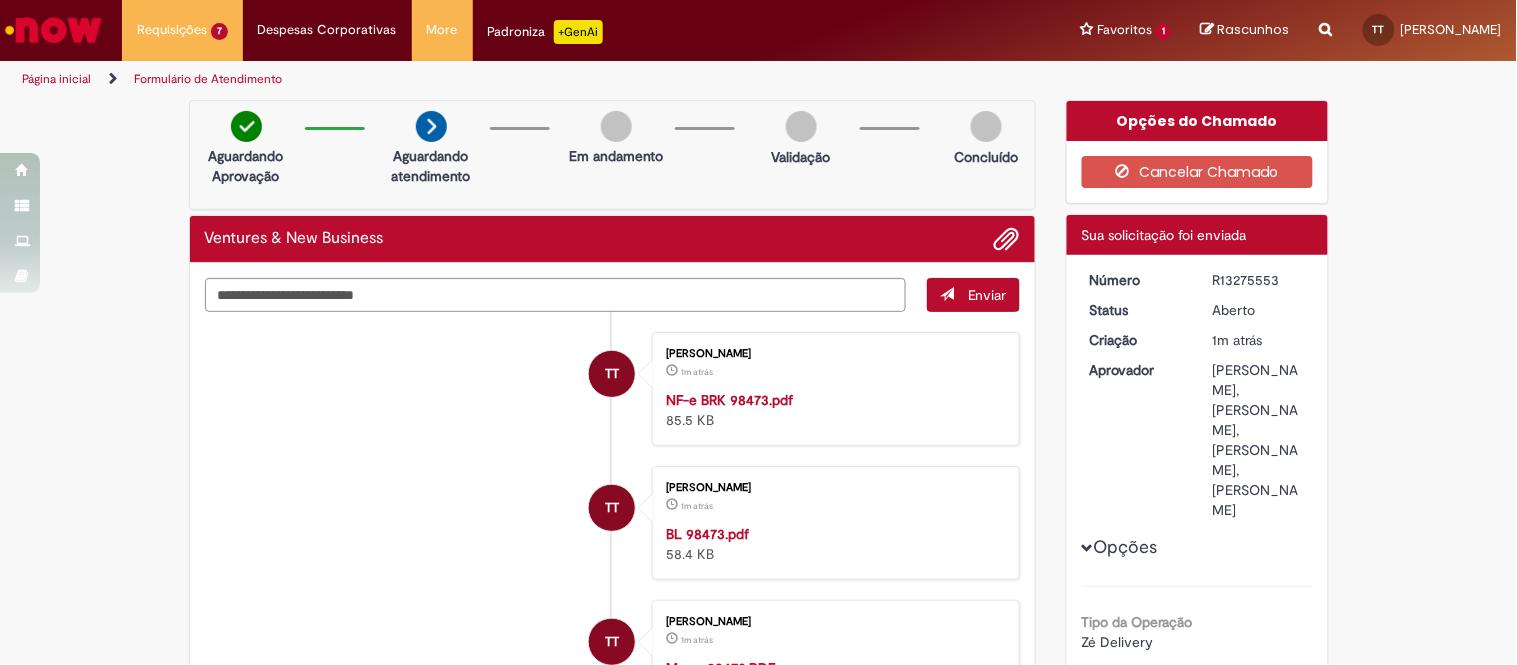 drag, startPoint x: 1281, startPoint y: 282, endPoint x: 1205, endPoint y: 278, distance: 76.105194 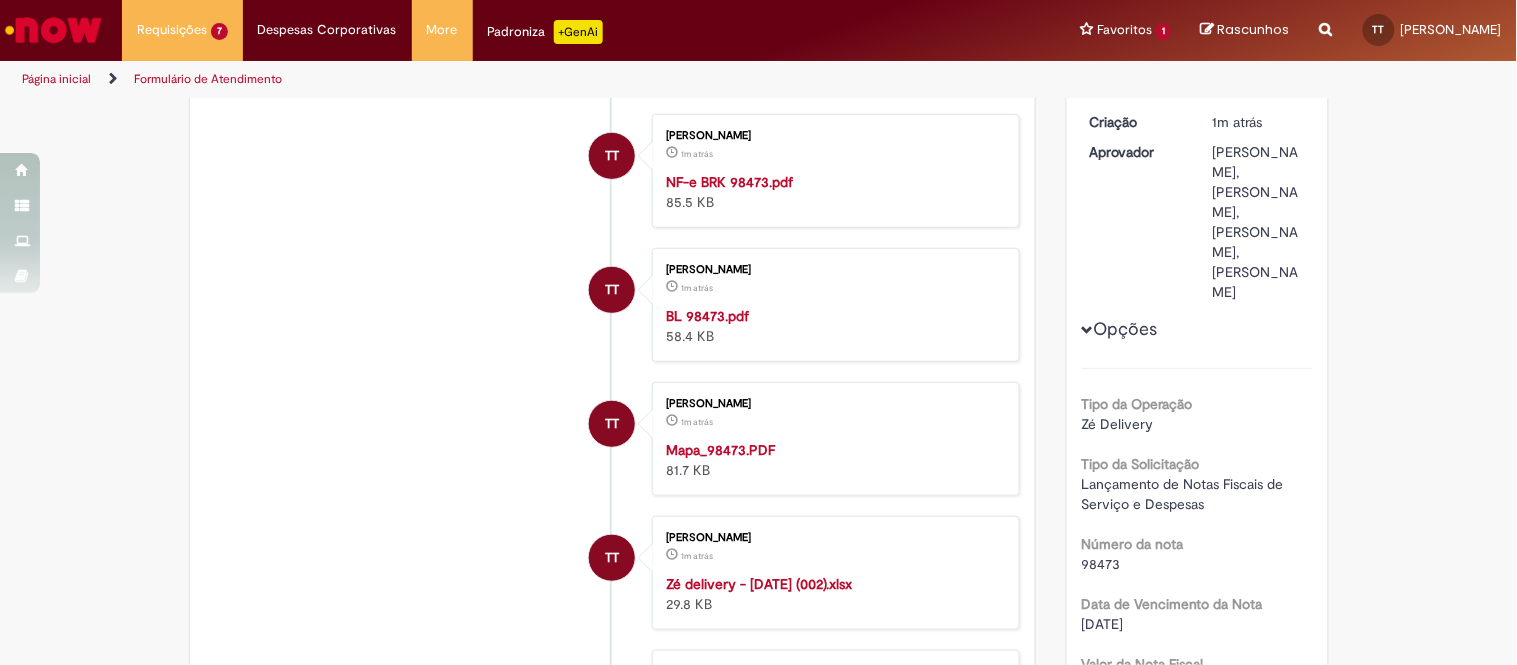 scroll, scrollTop: 444, scrollLeft: 0, axis: vertical 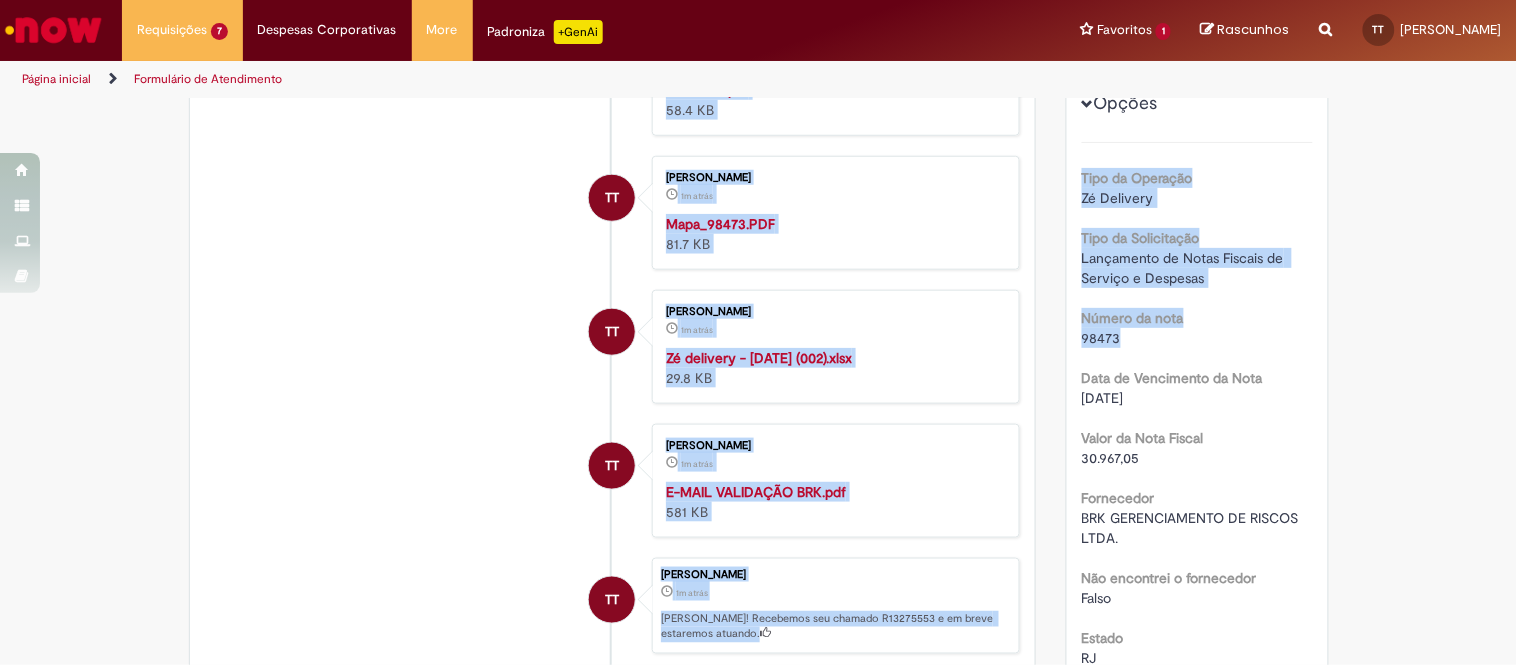 drag, startPoint x: 1135, startPoint y: 380, endPoint x: 1040, endPoint y: 380, distance: 95 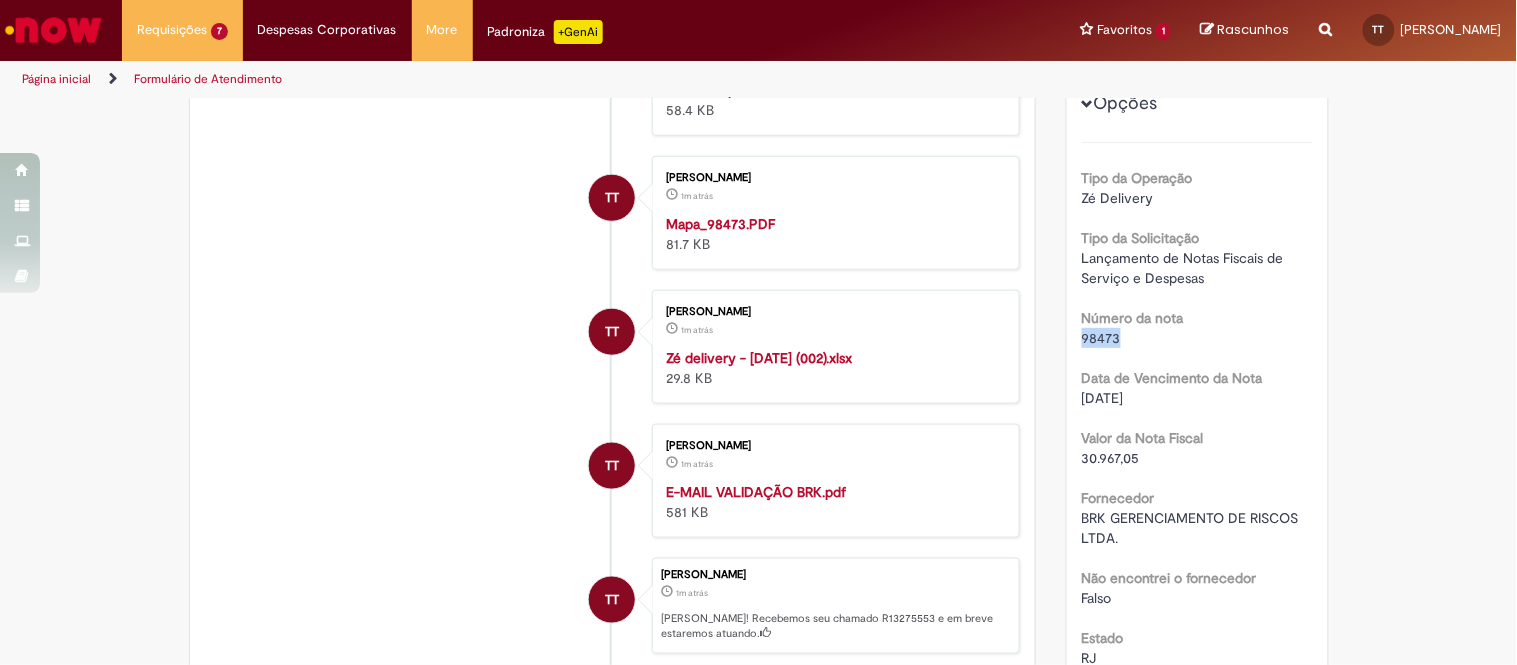 drag, startPoint x: 1114, startPoint y: 382, endPoint x: 1074, endPoint y: 376, distance: 40.4475 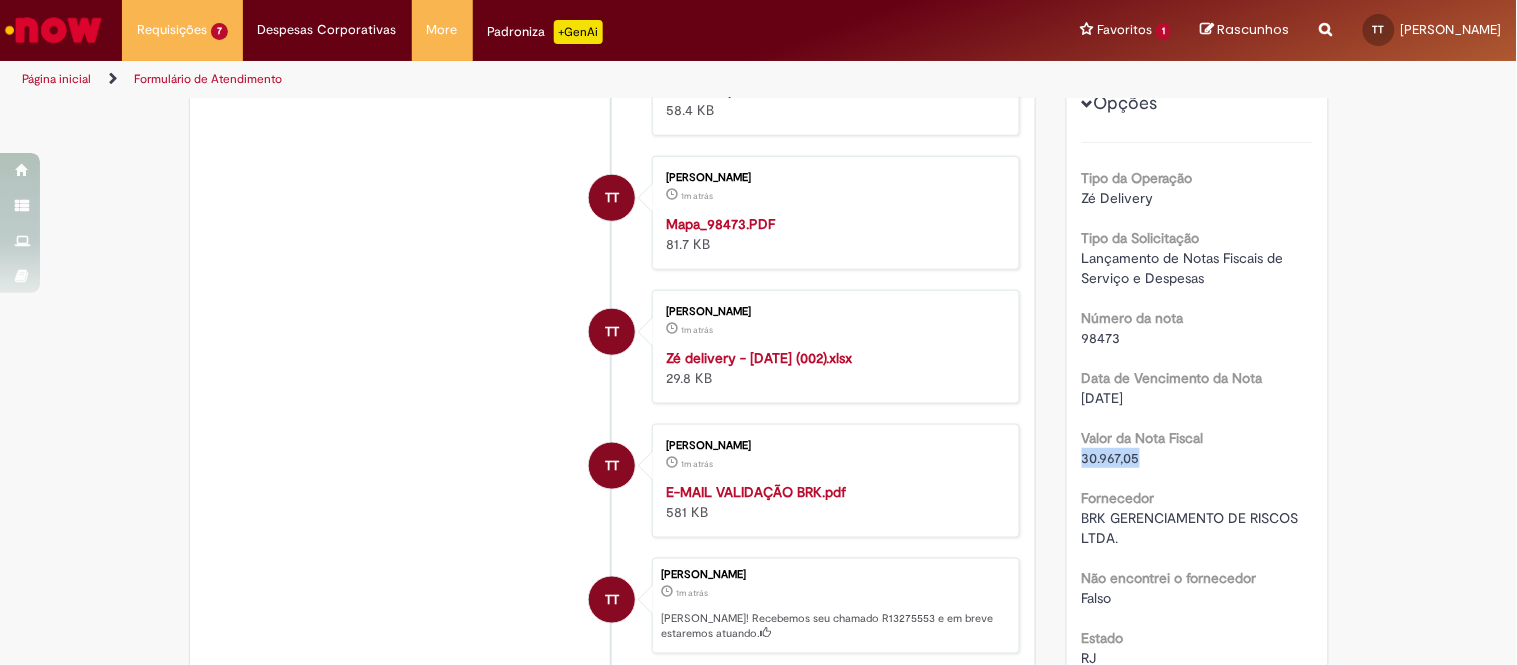 drag, startPoint x: 1138, startPoint y: 496, endPoint x: 1073, endPoint y: 496, distance: 65 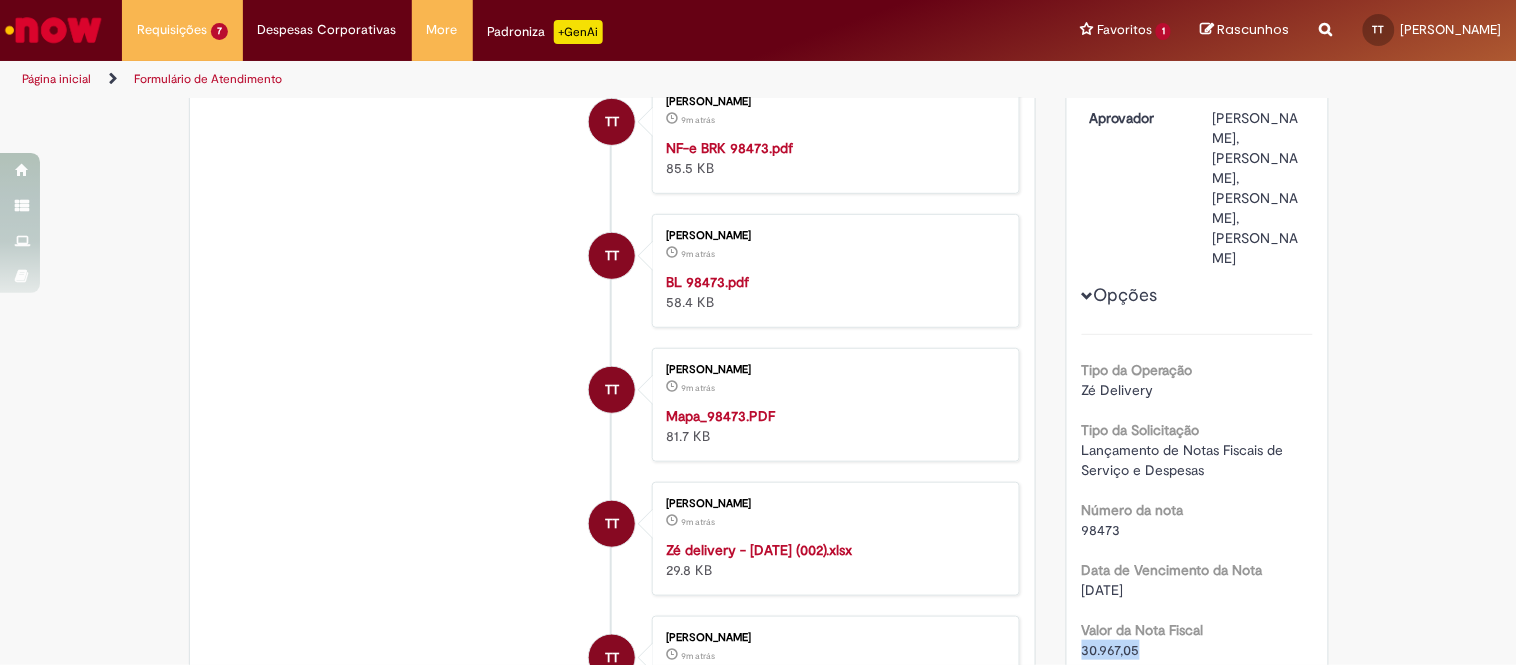 scroll, scrollTop: 0, scrollLeft: 0, axis: both 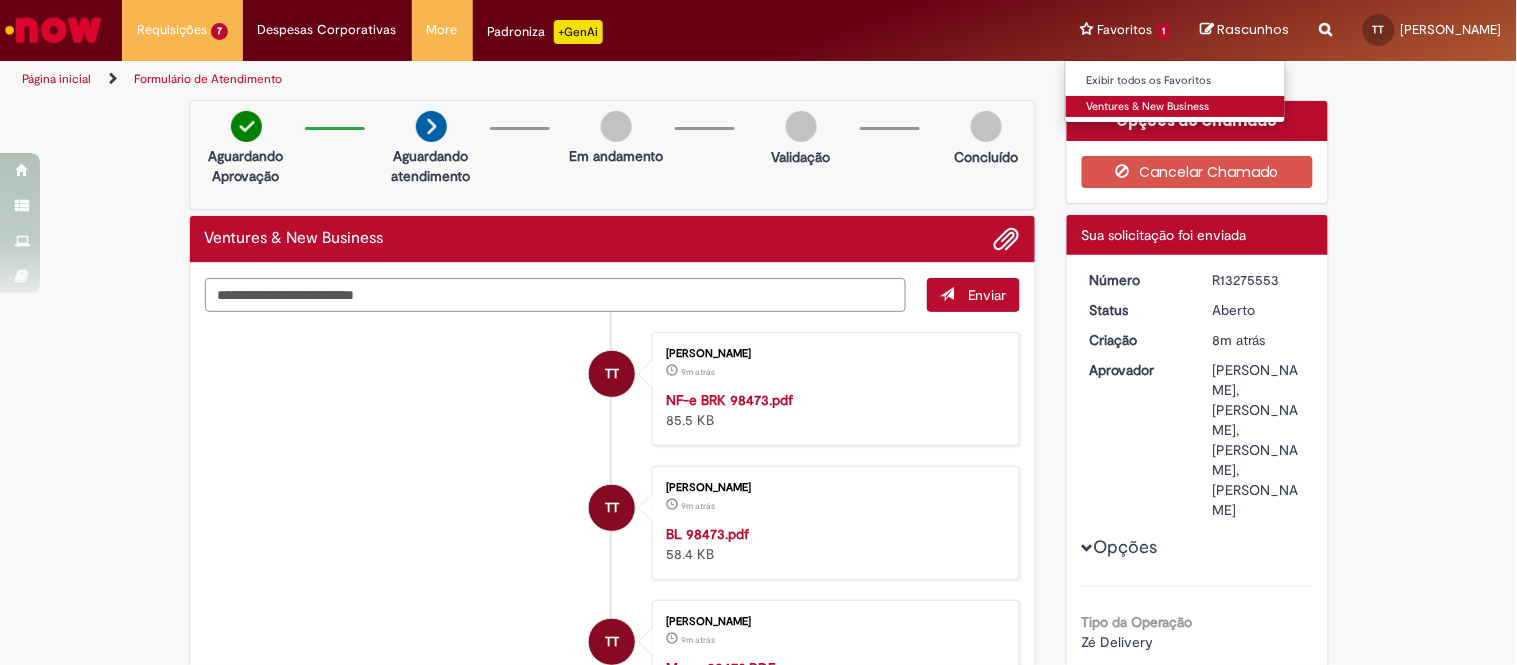 click on "Ventures & New Business" at bounding box center (1176, 107) 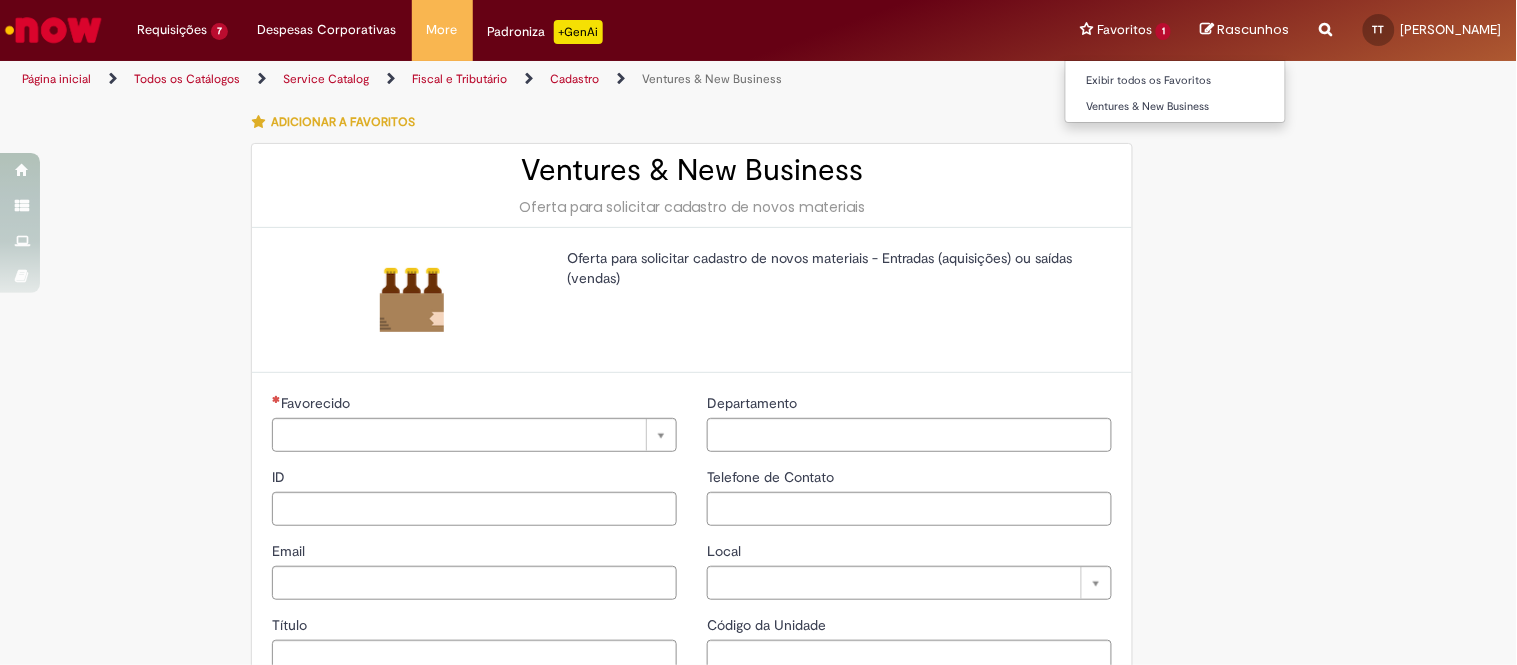 type on "**********" 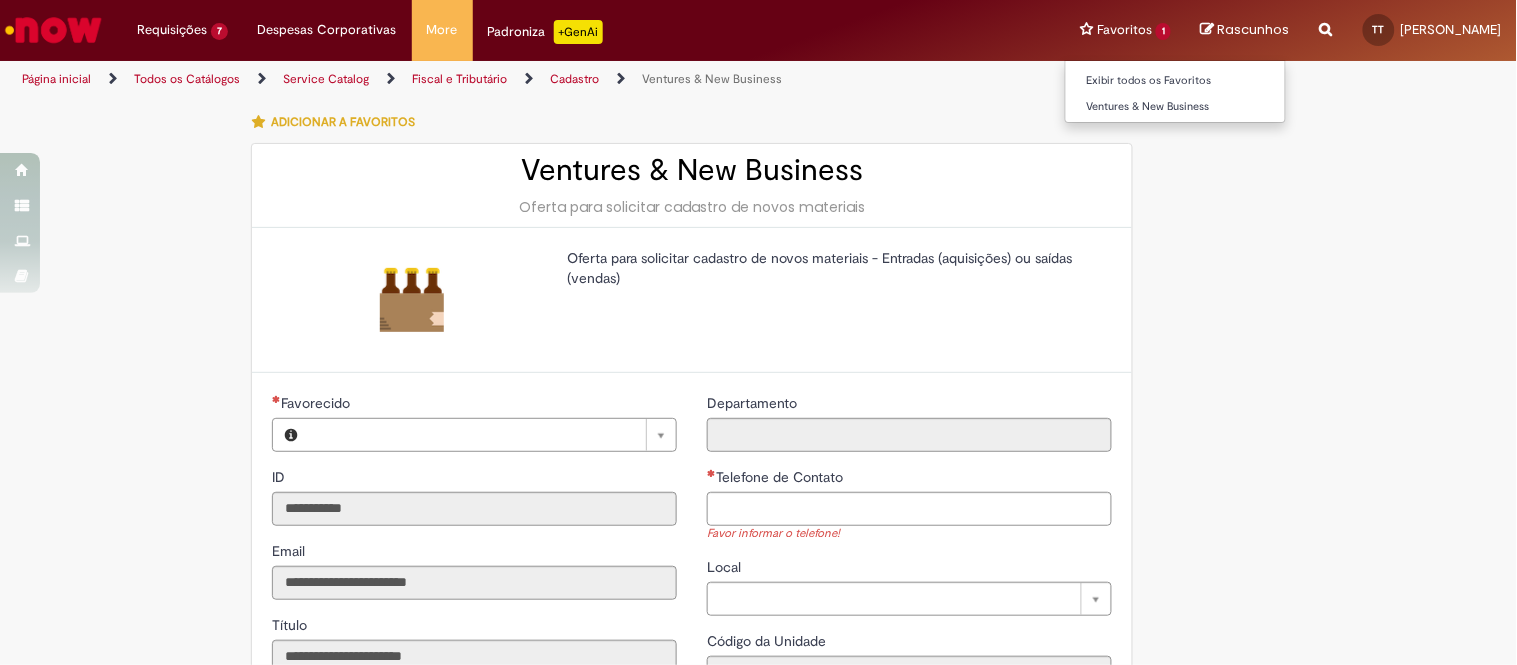 type on "**********" 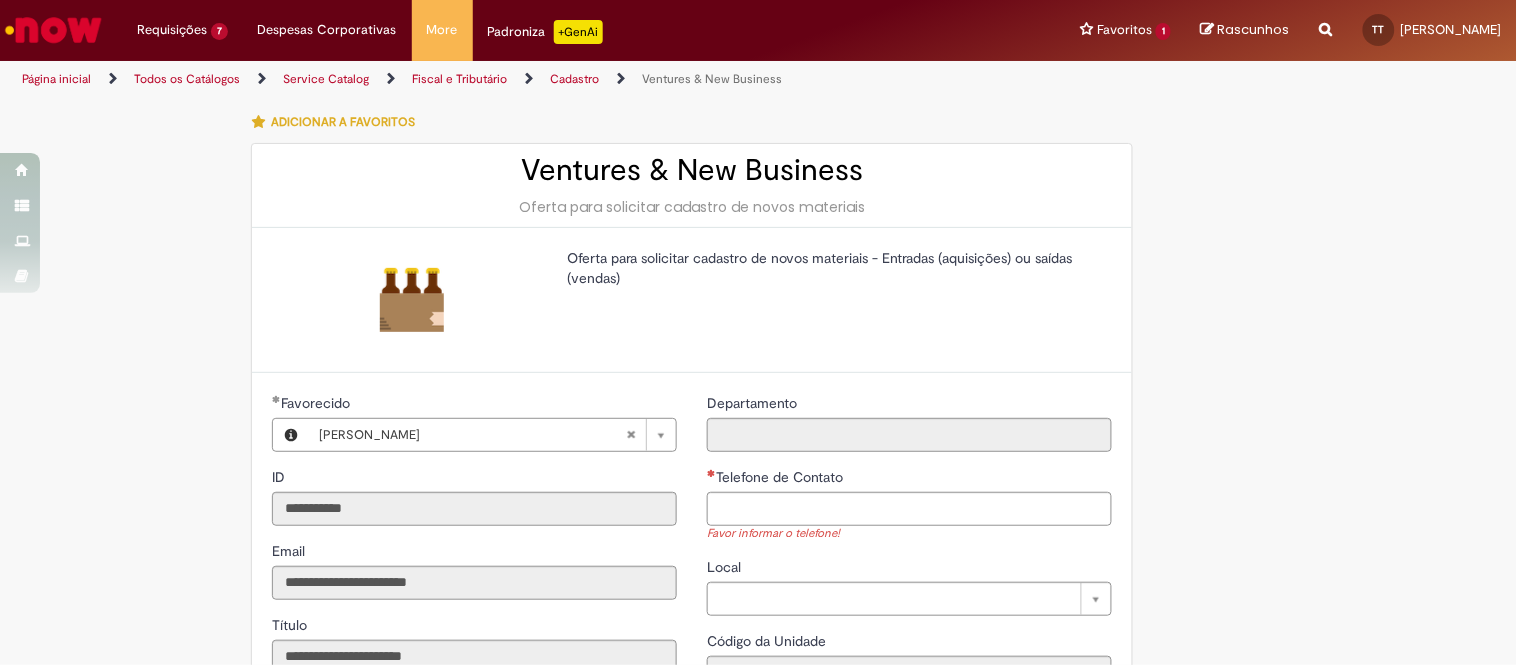 scroll, scrollTop: 111, scrollLeft: 0, axis: vertical 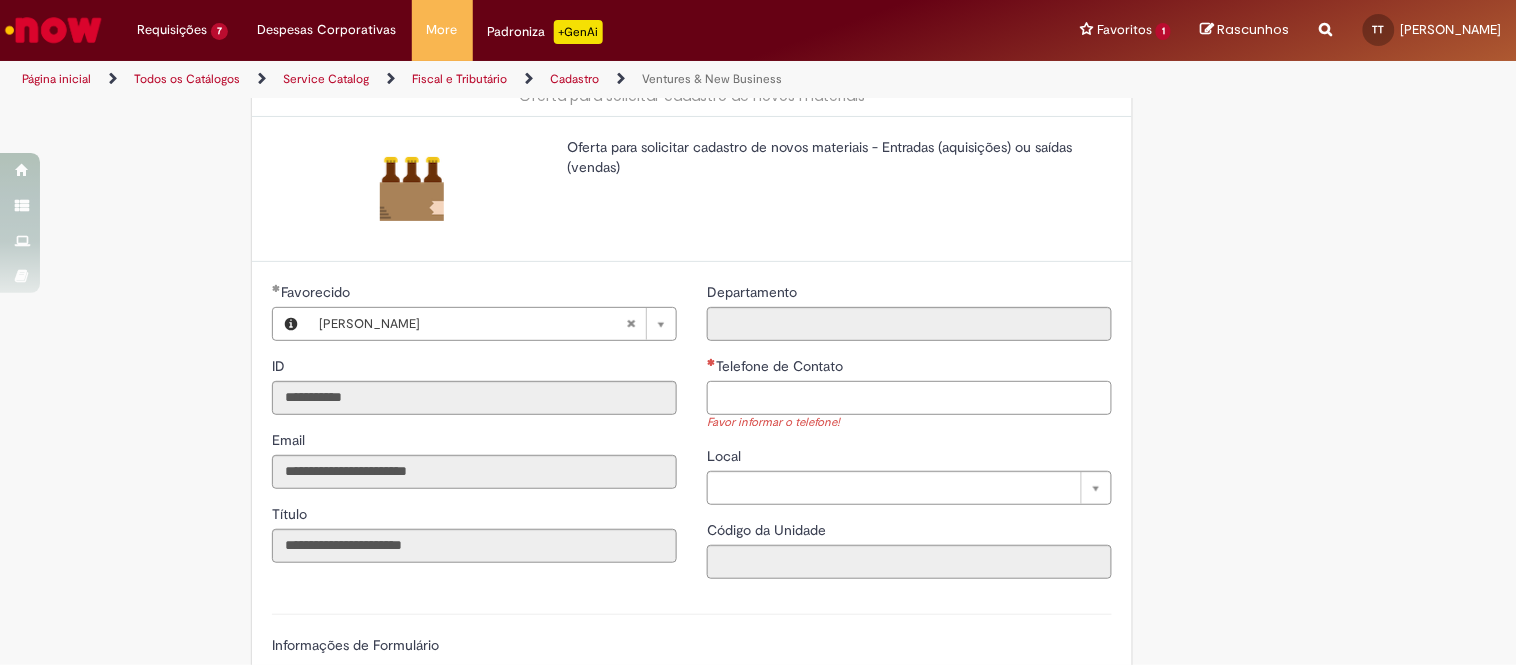 click on "Telefone de Contato" at bounding box center (909, 398) 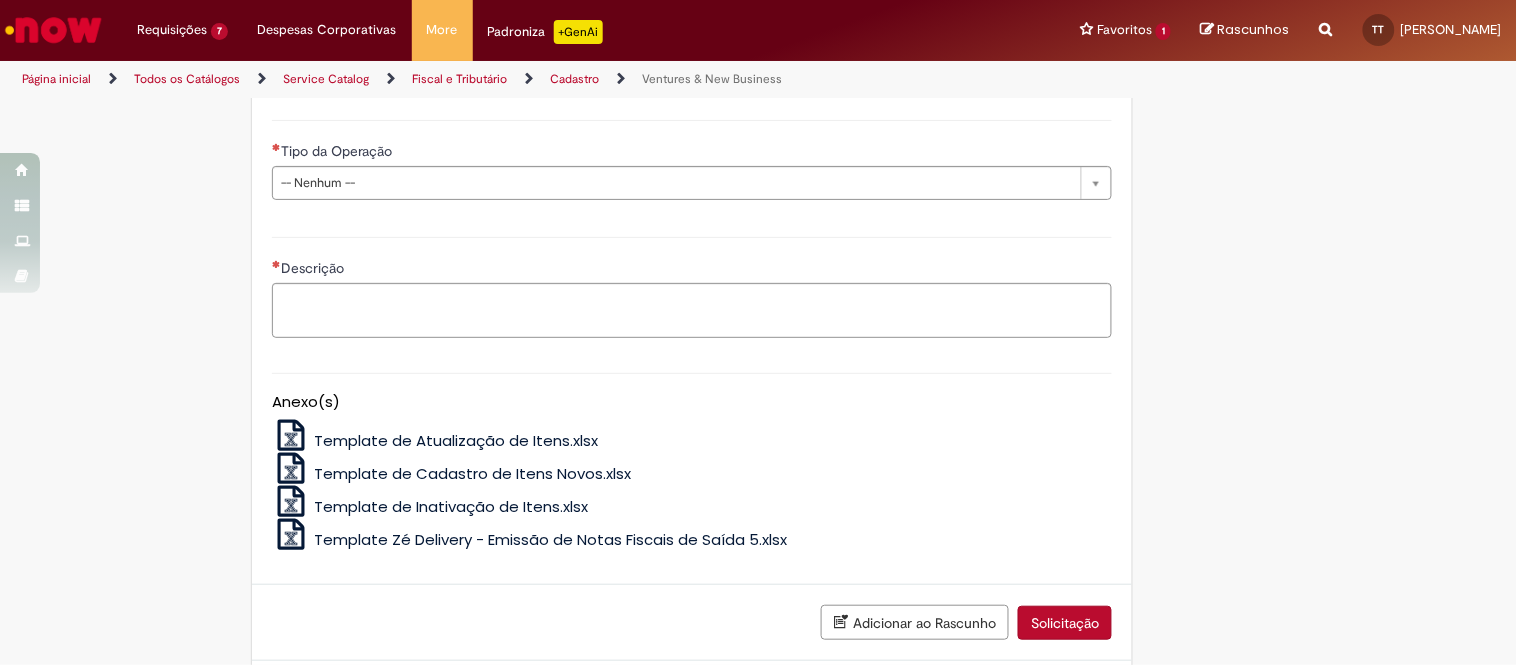 type on "**********" 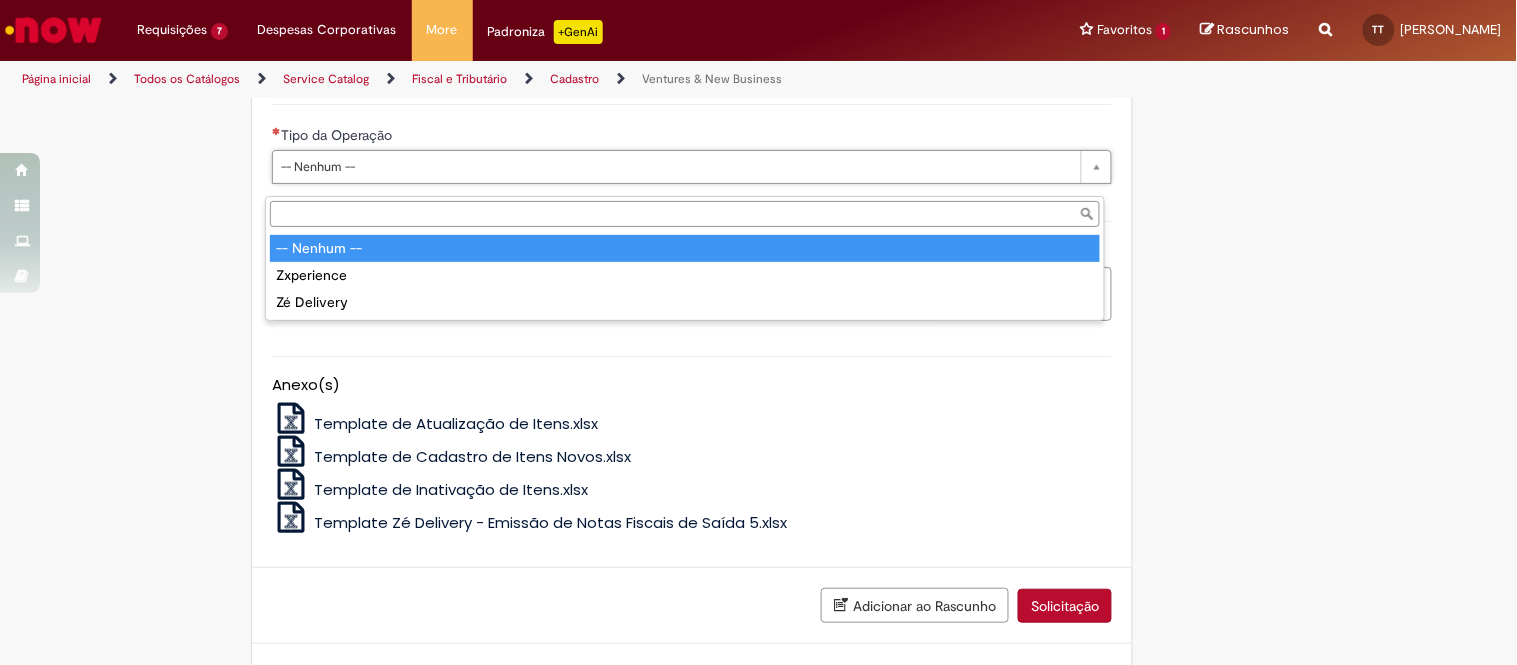 scroll, scrollTop: 650, scrollLeft: 0, axis: vertical 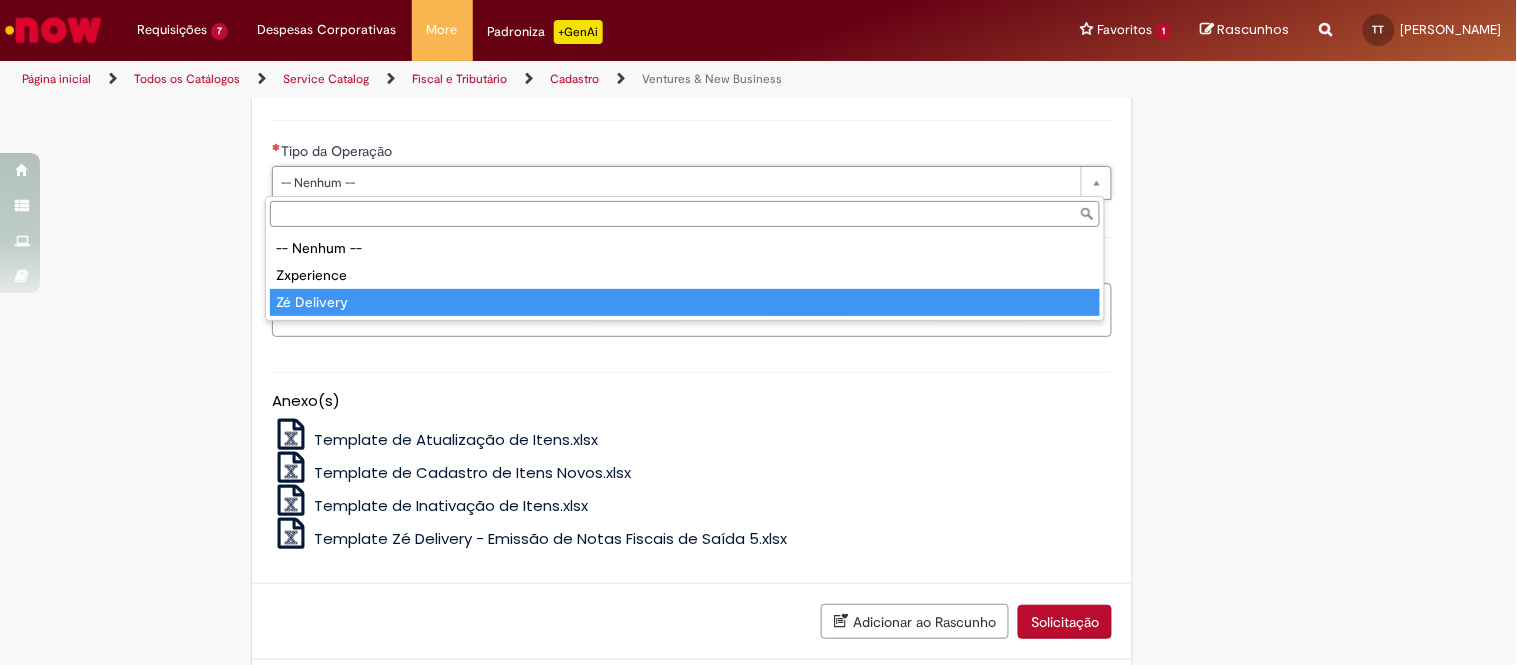 type on "**********" 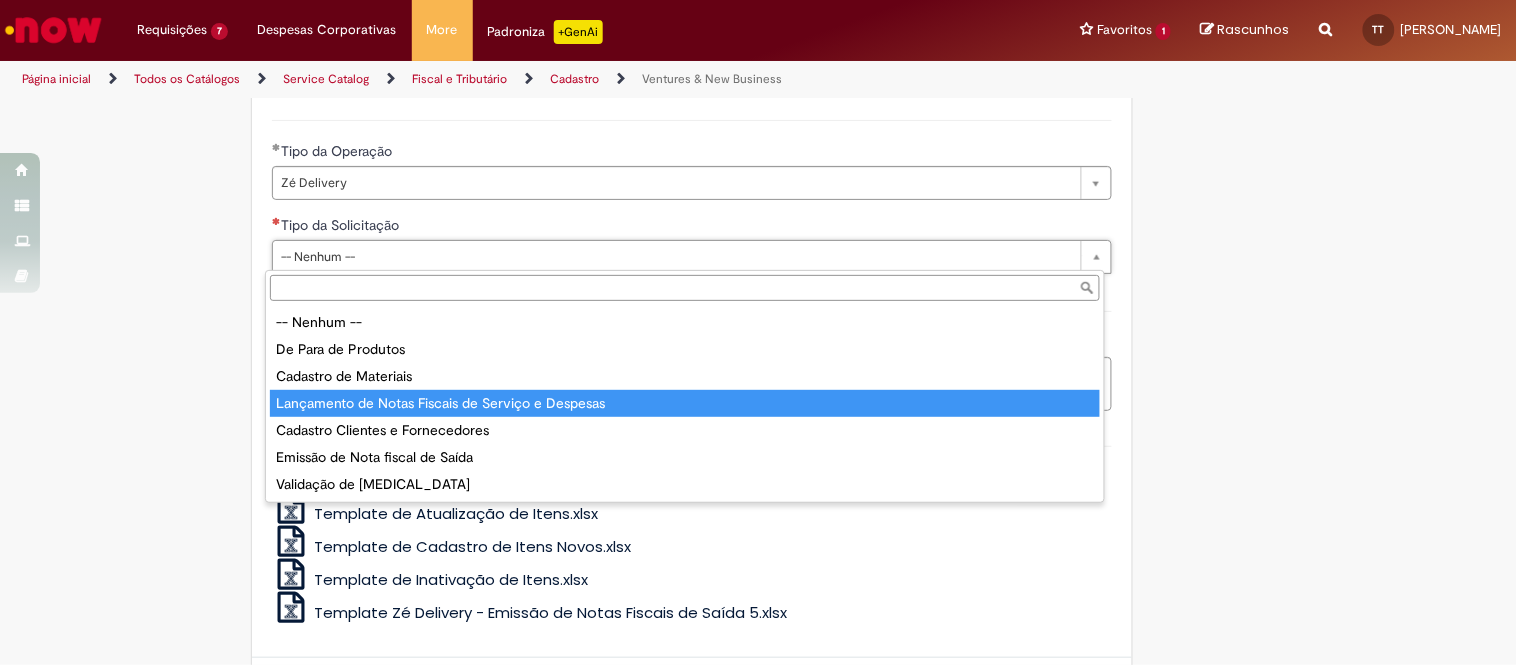 type on "**********" 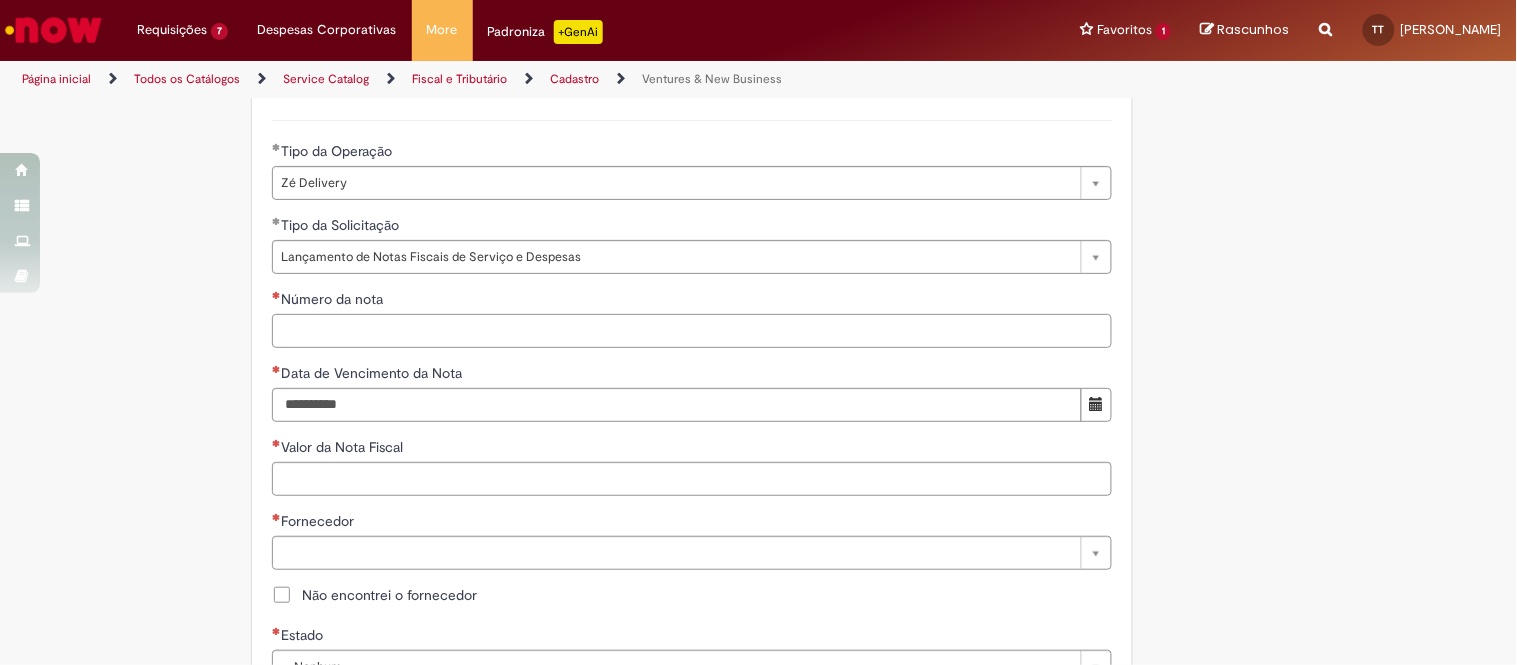 click on "Número da nota" at bounding box center [692, 331] 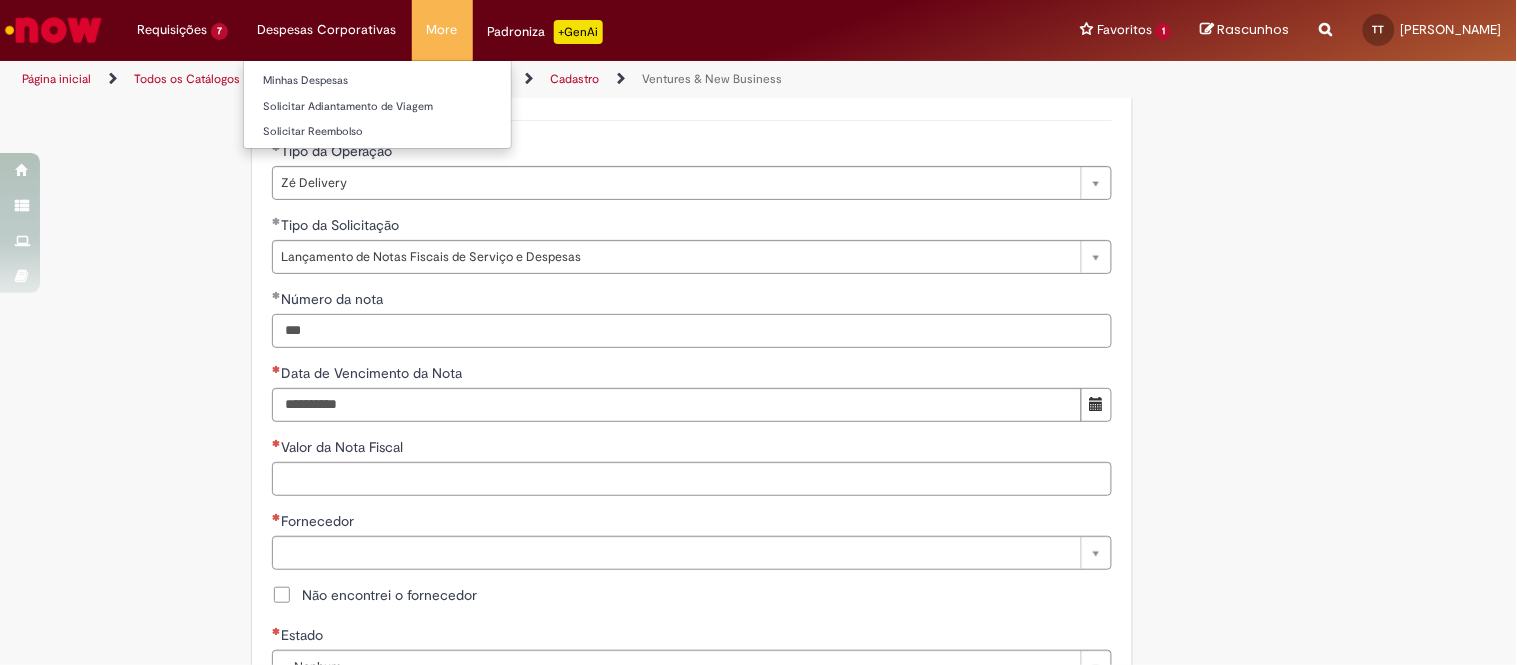 type on "***" 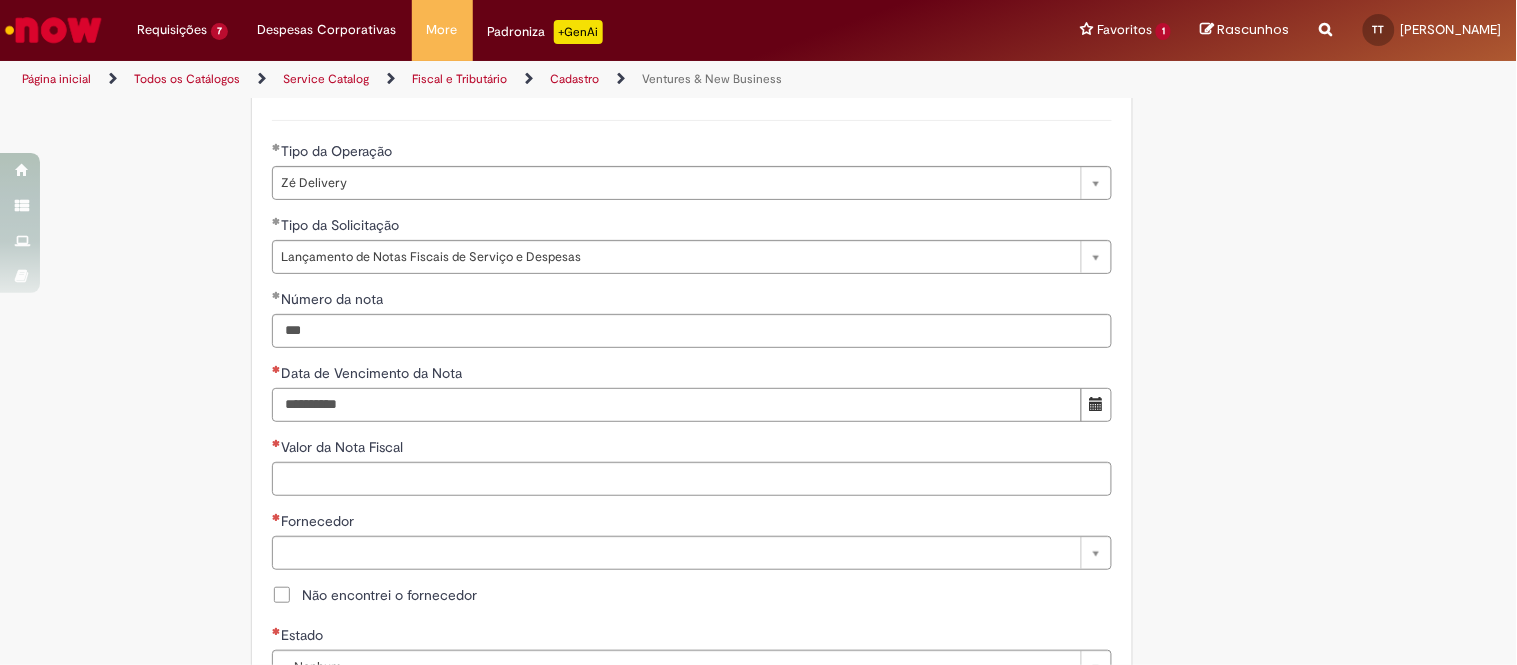 click on "Data de Vencimento da Nota" at bounding box center (677, 405) 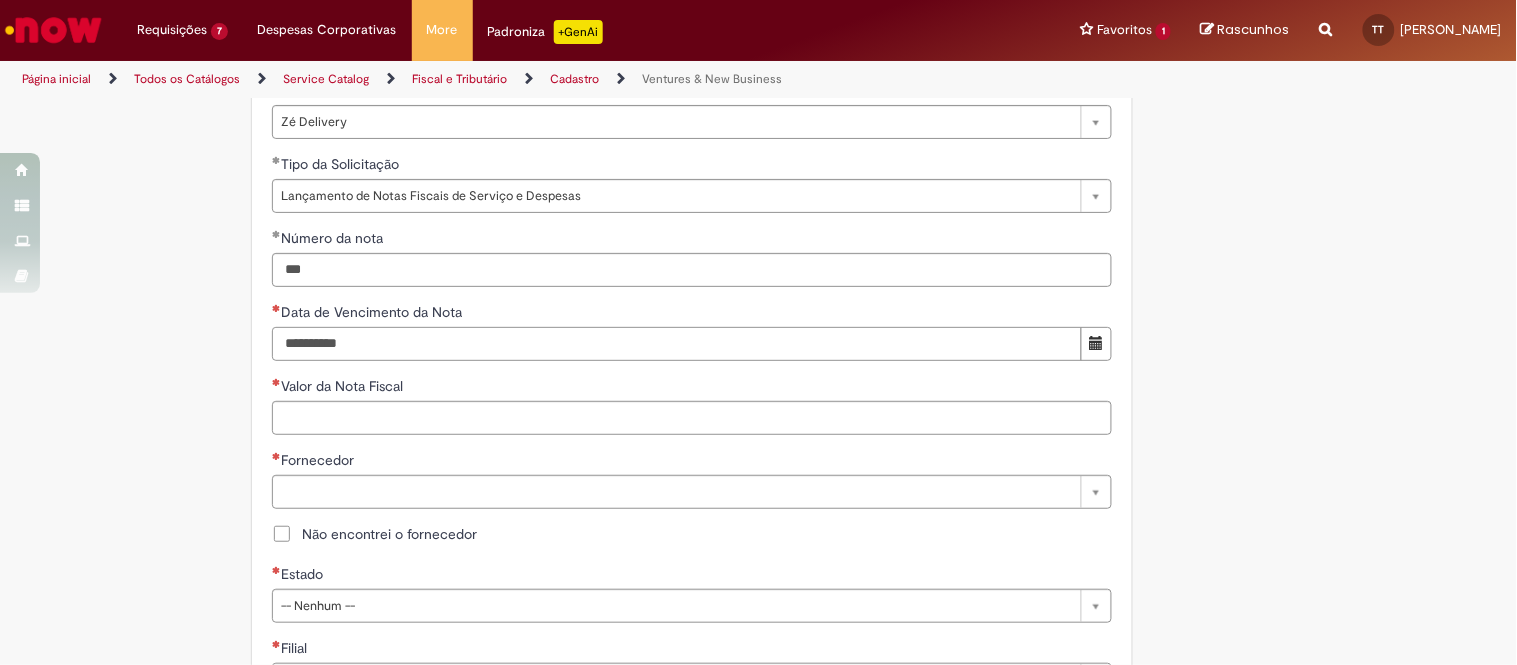 scroll, scrollTop: 761, scrollLeft: 0, axis: vertical 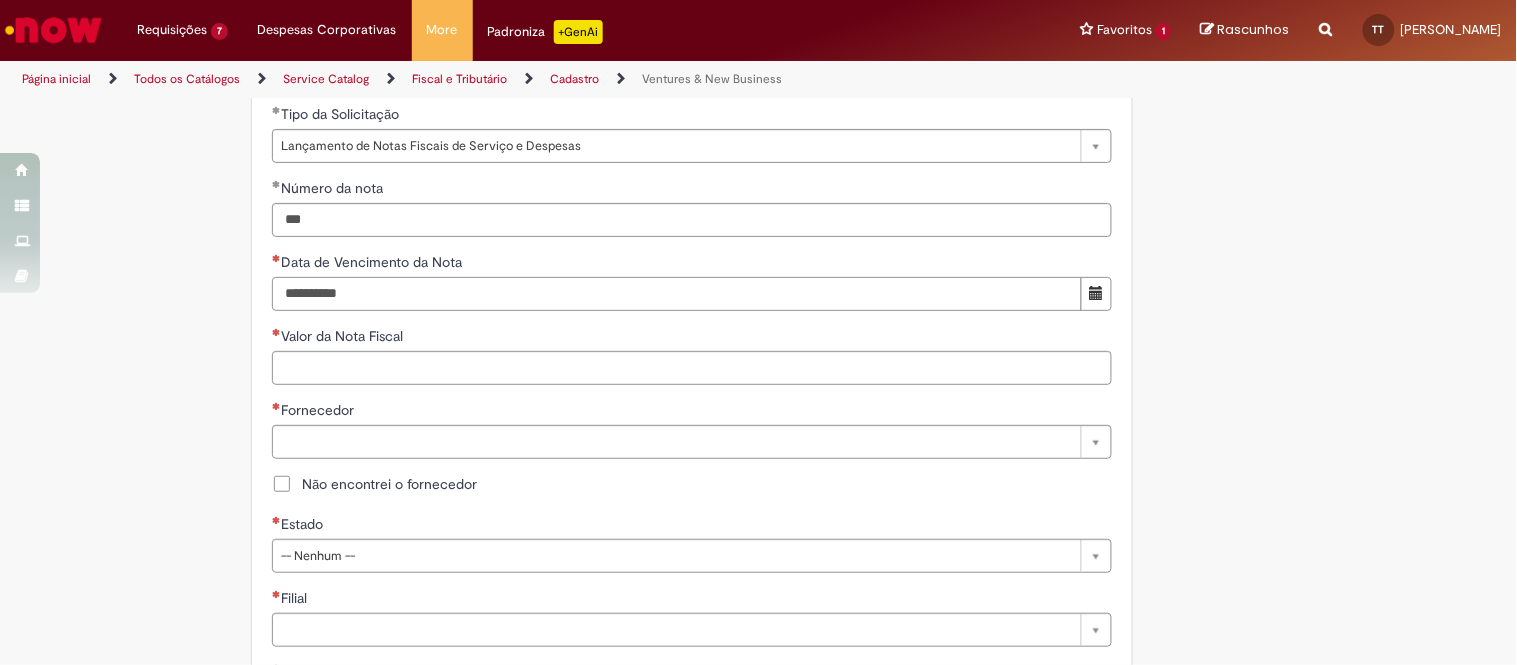 type on "**********" 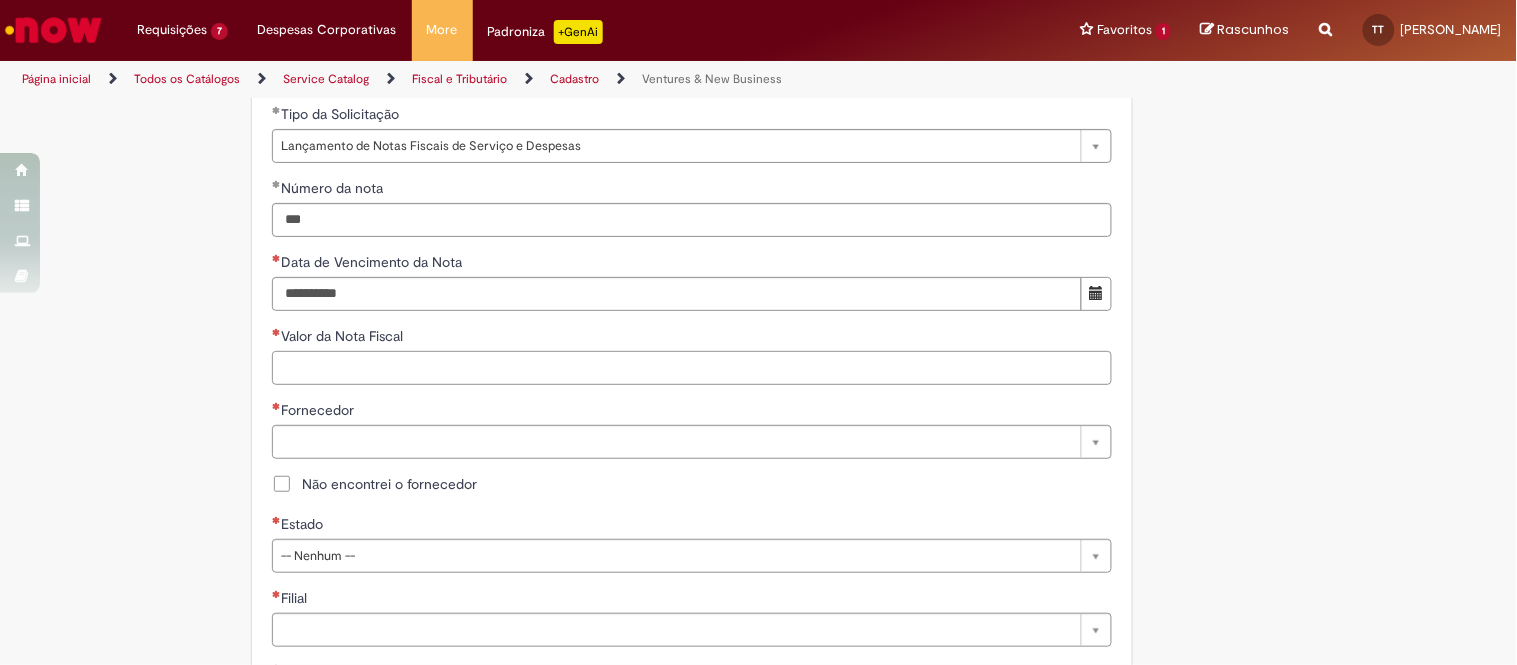 click on "Valor da Nota Fiscal" at bounding box center (692, 368) 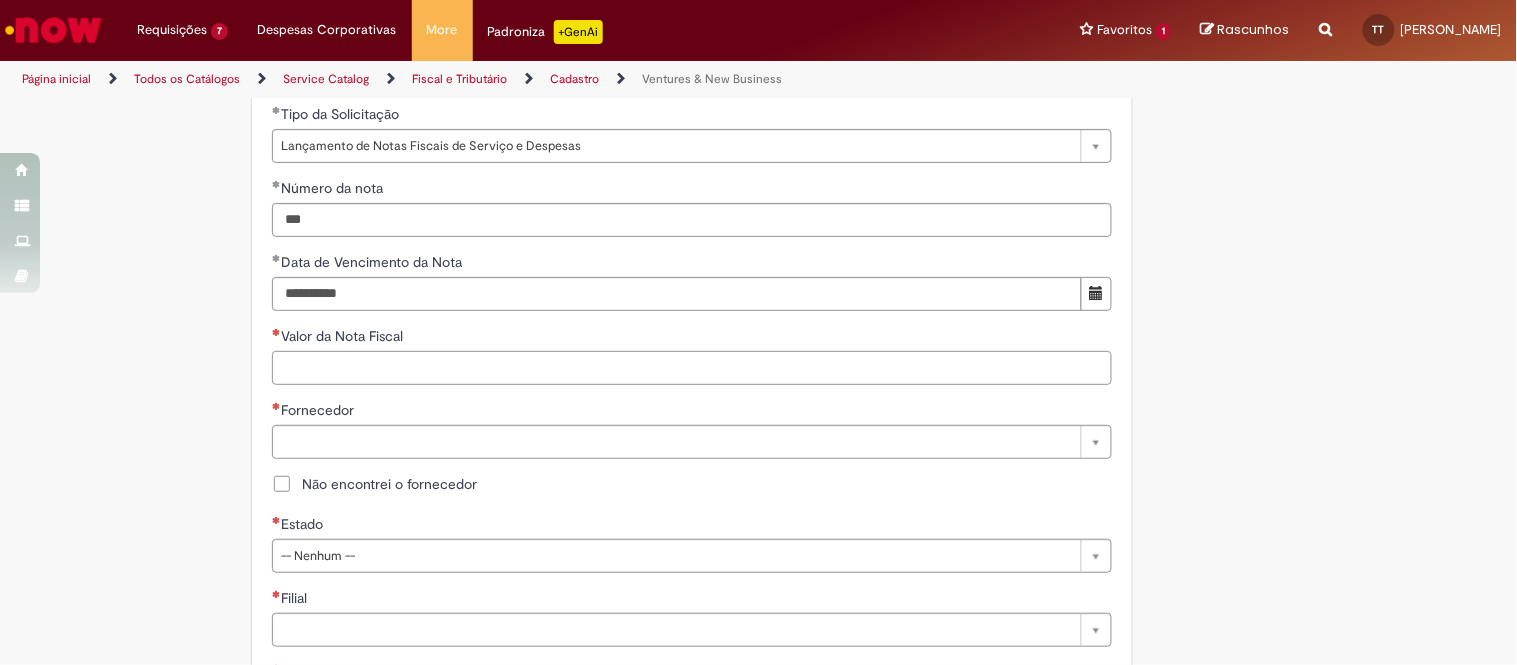 paste on "********" 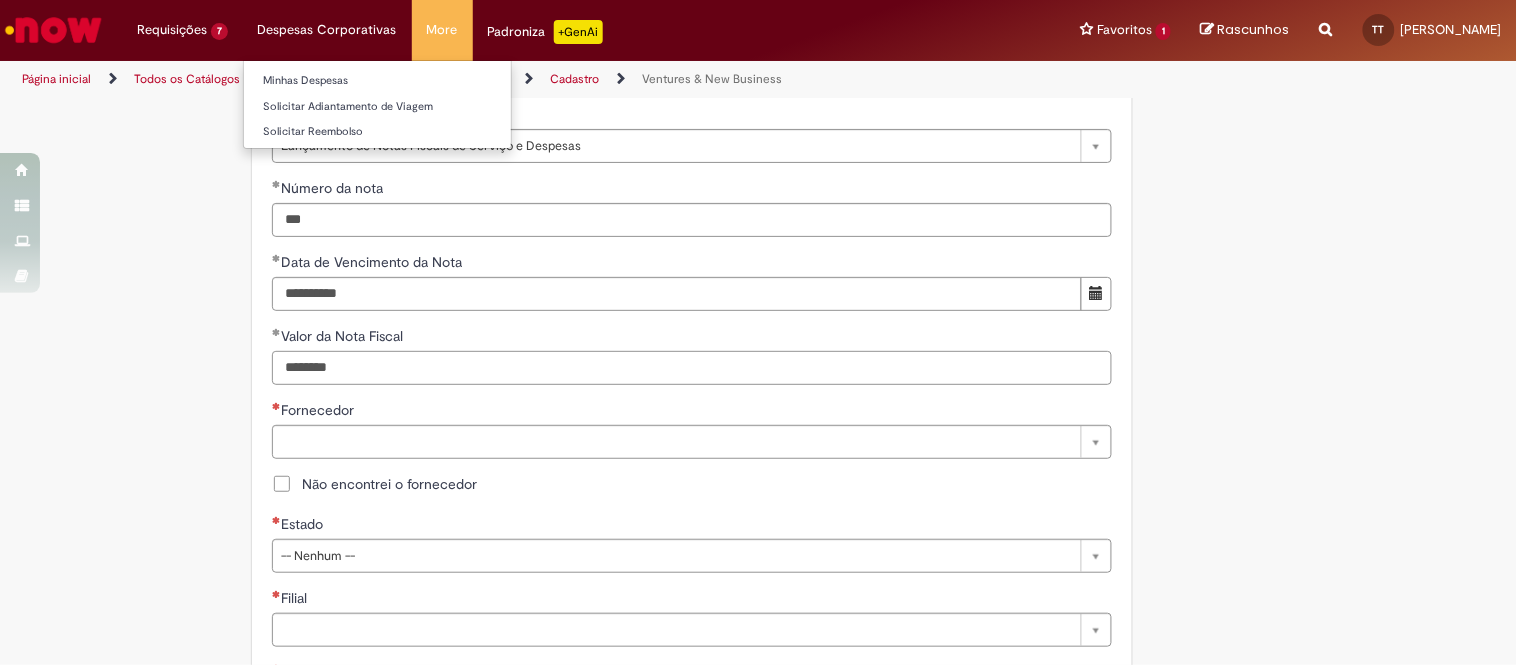 type on "********" 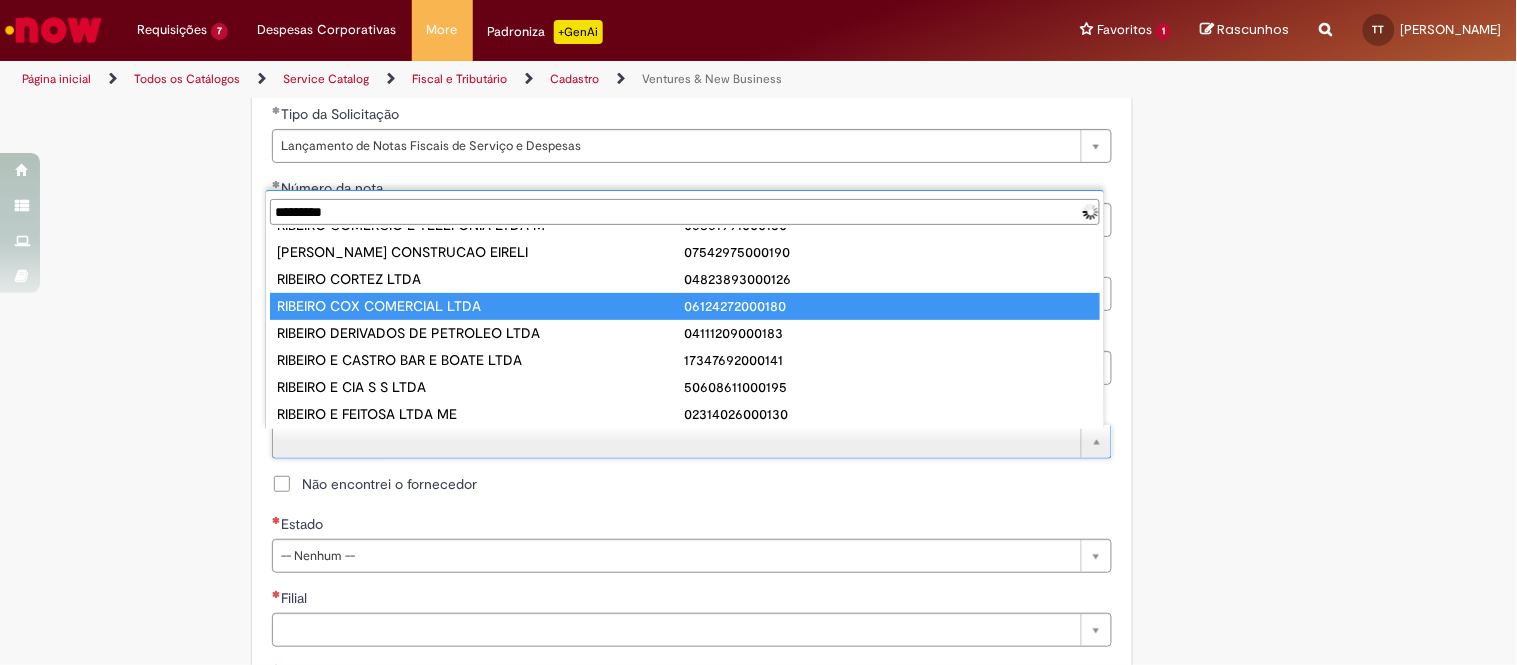 scroll, scrollTop: 0, scrollLeft: 0, axis: both 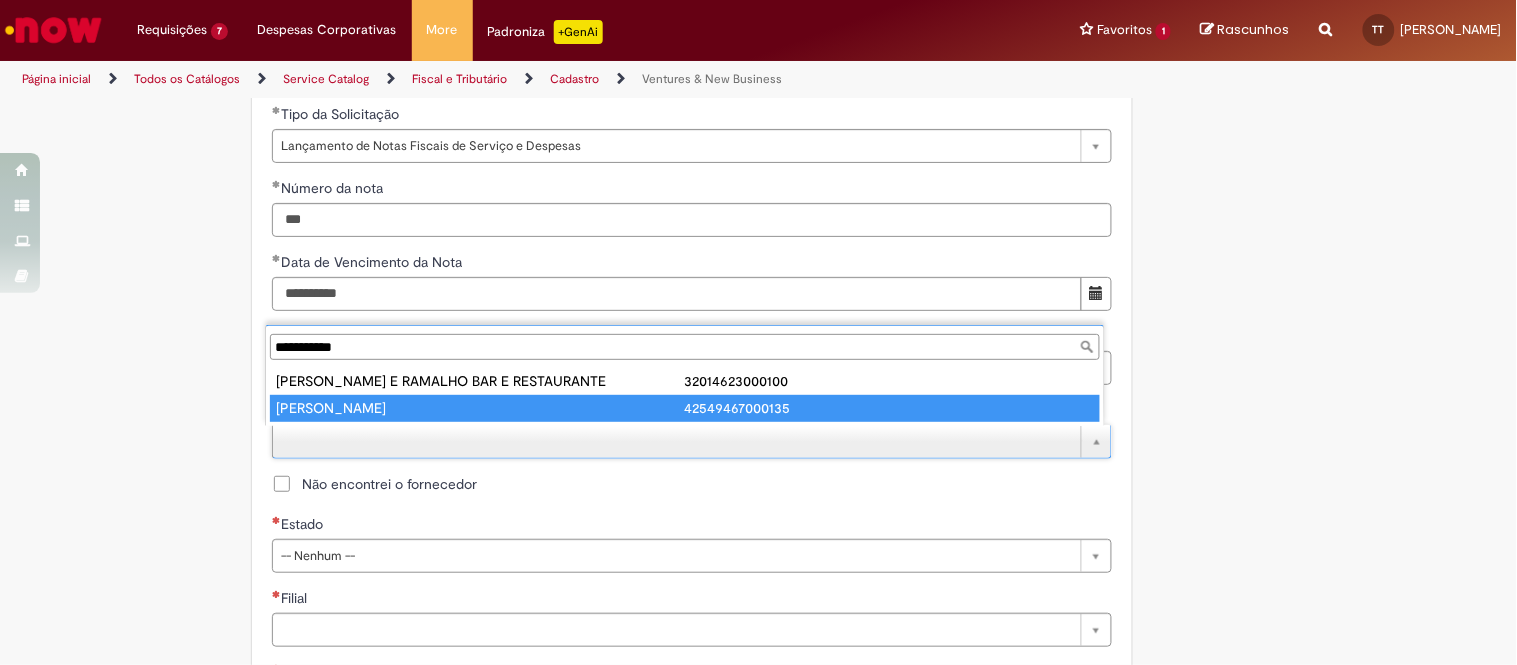 type on "**********" 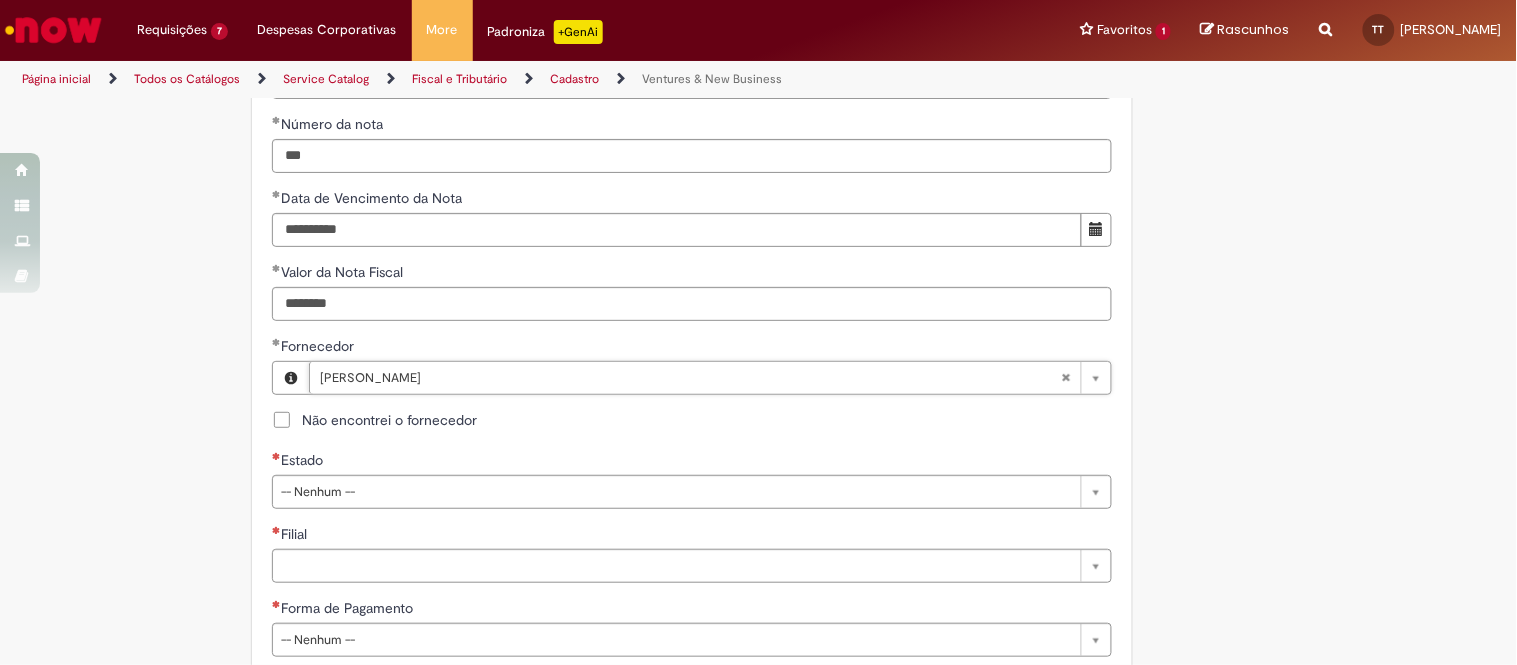 scroll, scrollTop: 872, scrollLeft: 0, axis: vertical 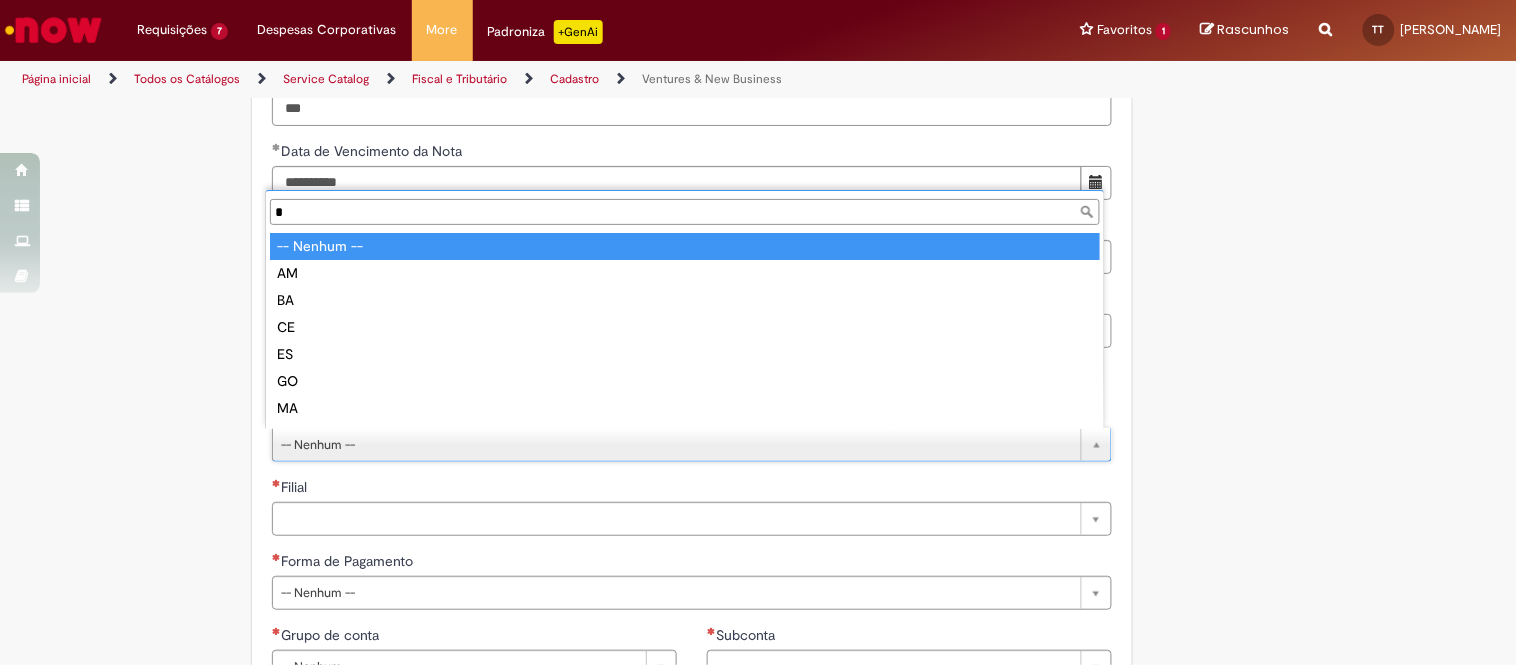 type on "**" 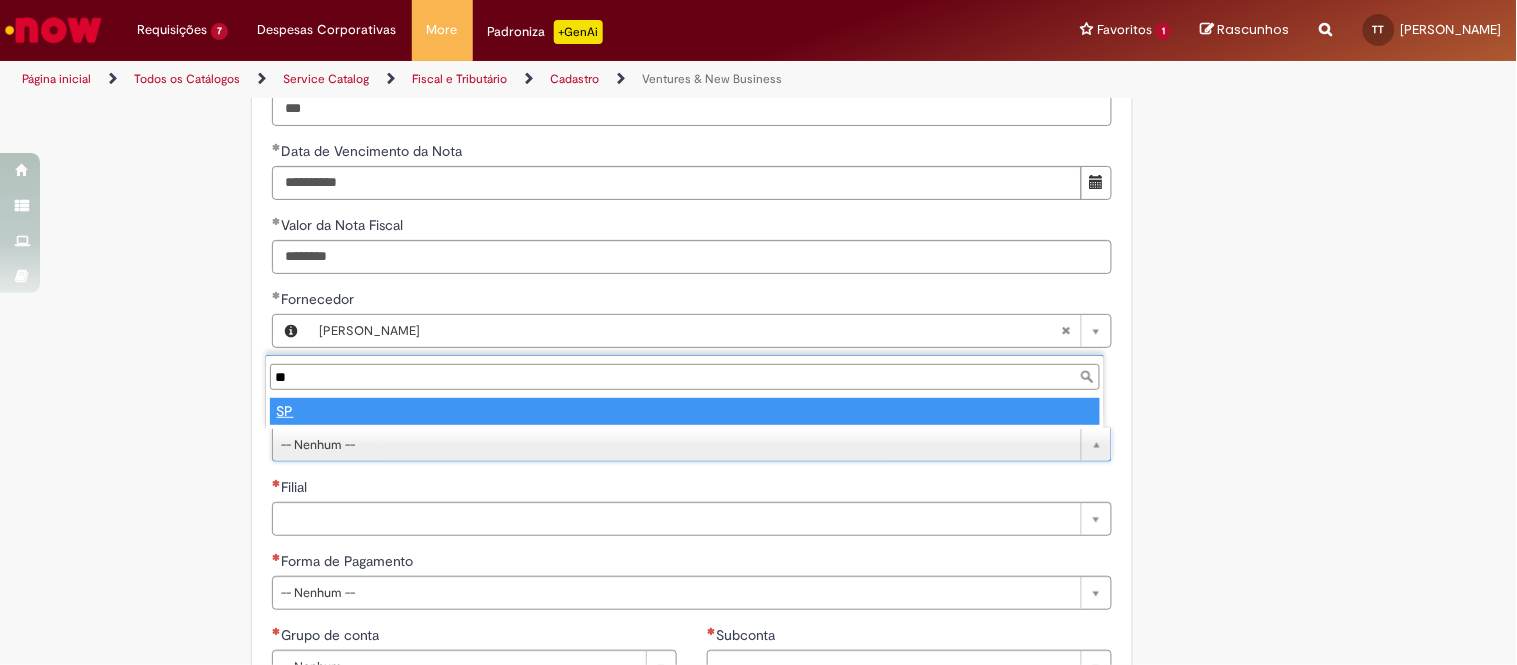 type on "**" 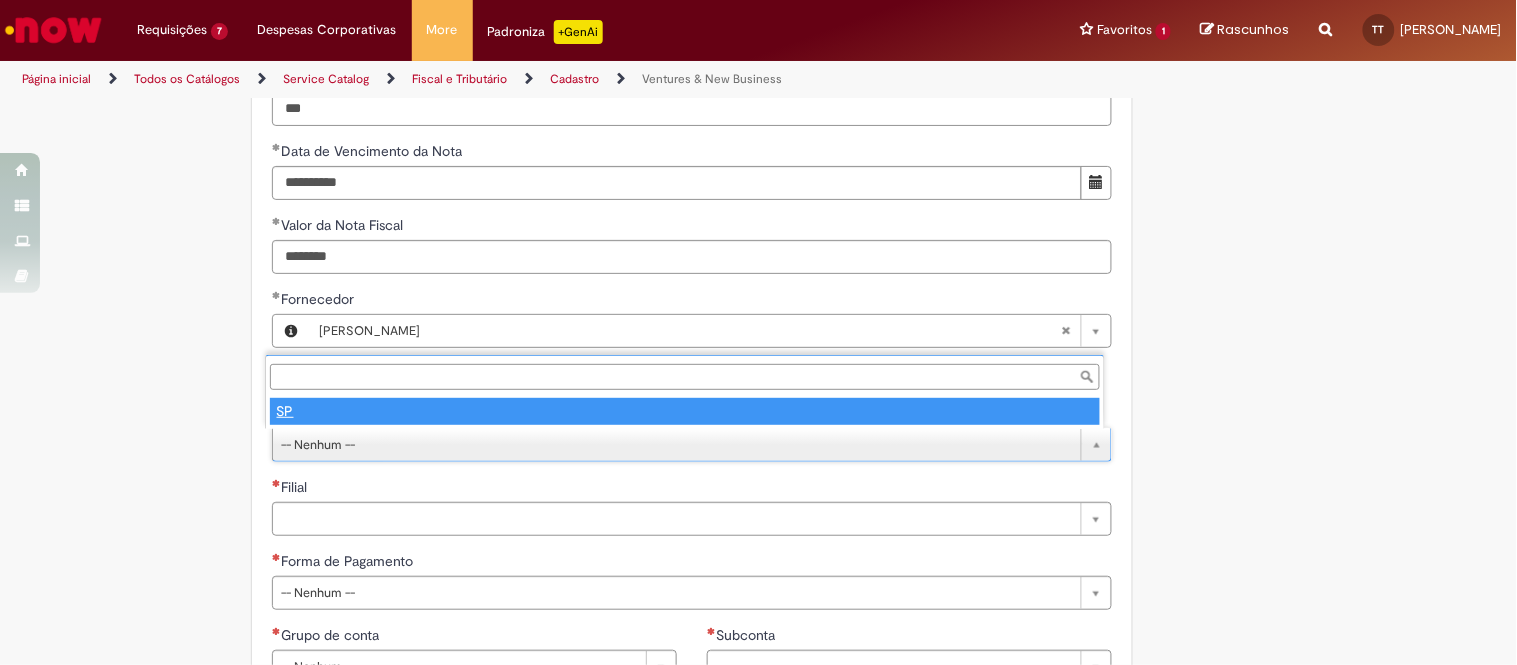 select 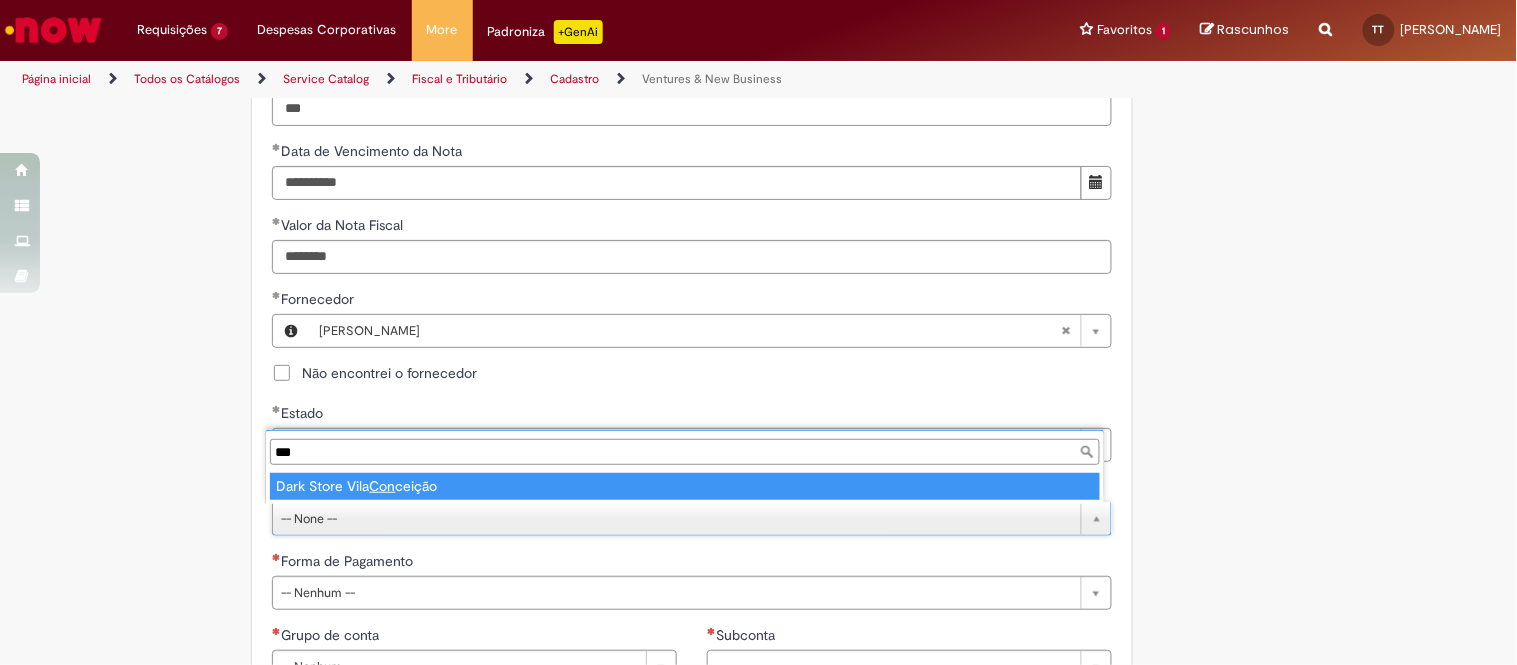 type on "***" 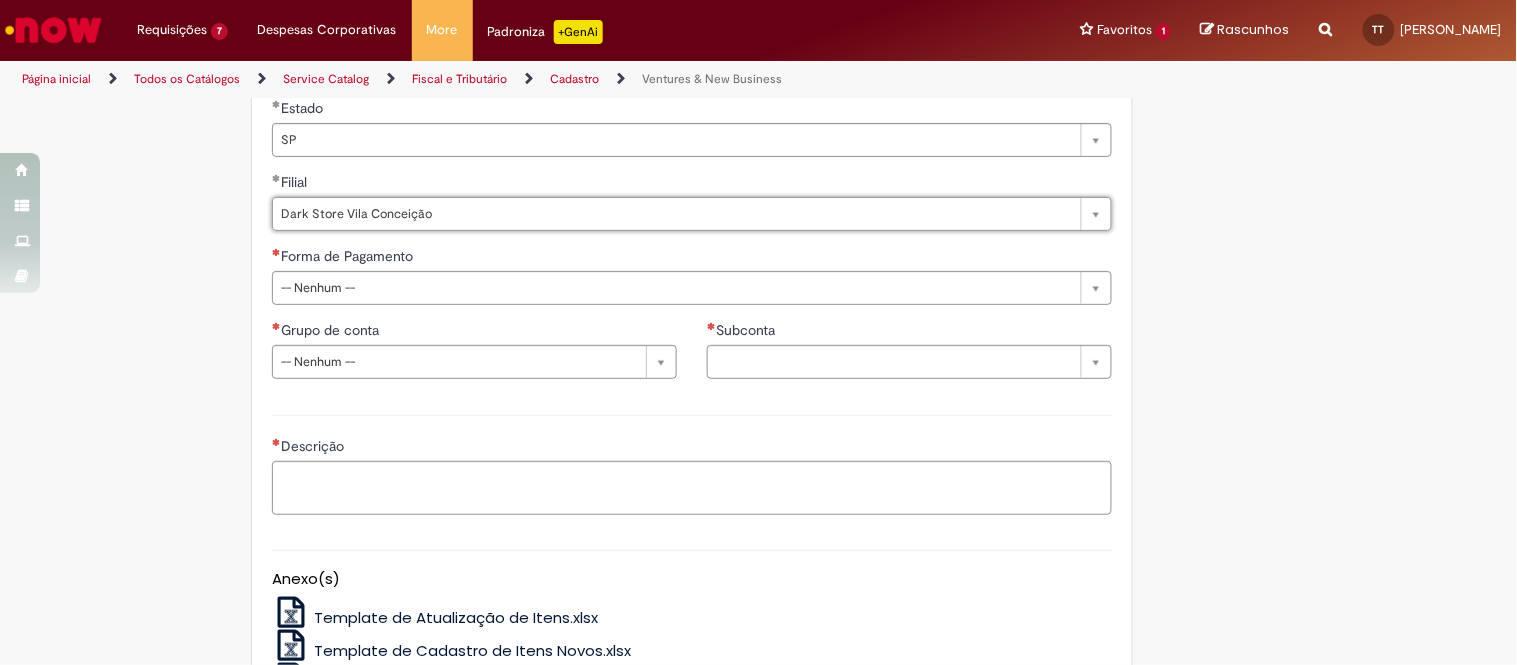 scroll, scrollTop: 1205, scrollLeft: 0, axis: vertical 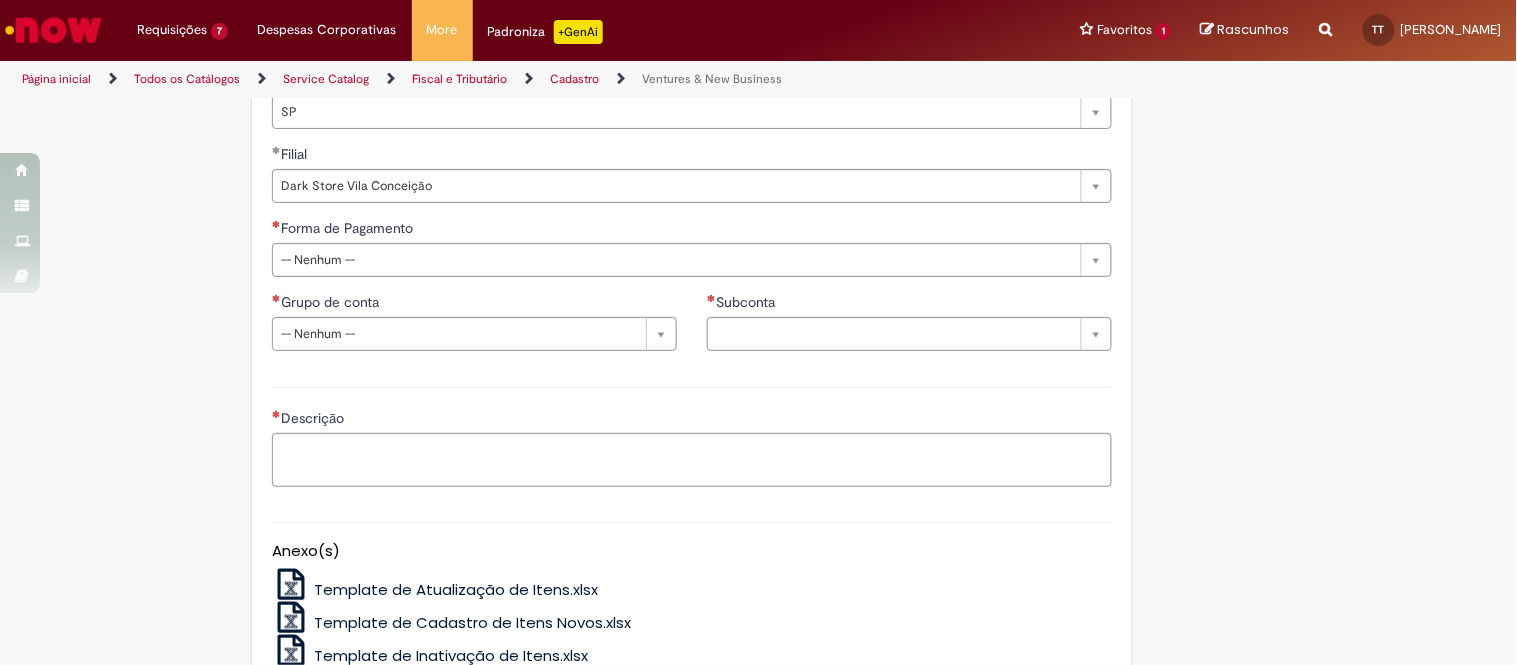 click on "Forma de Pagamento" at bounding box center [692, 230] 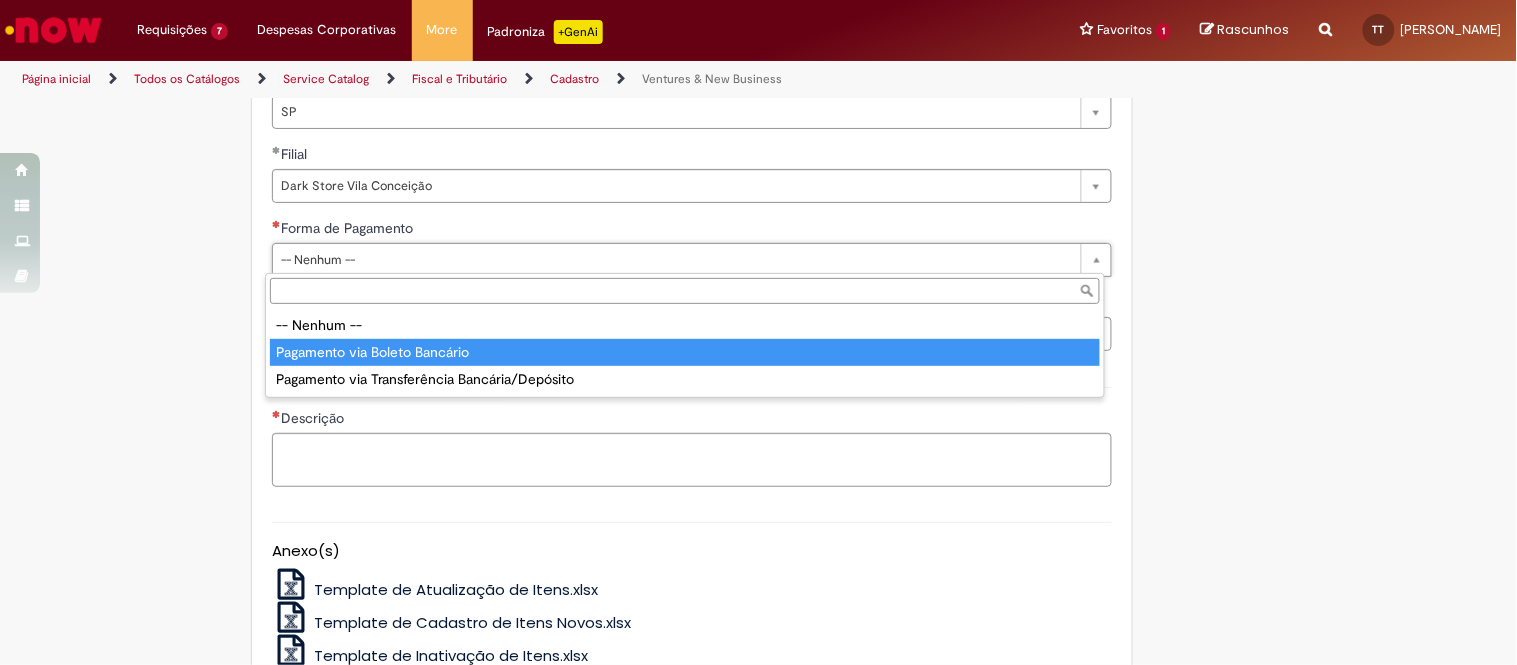 type on "**********" 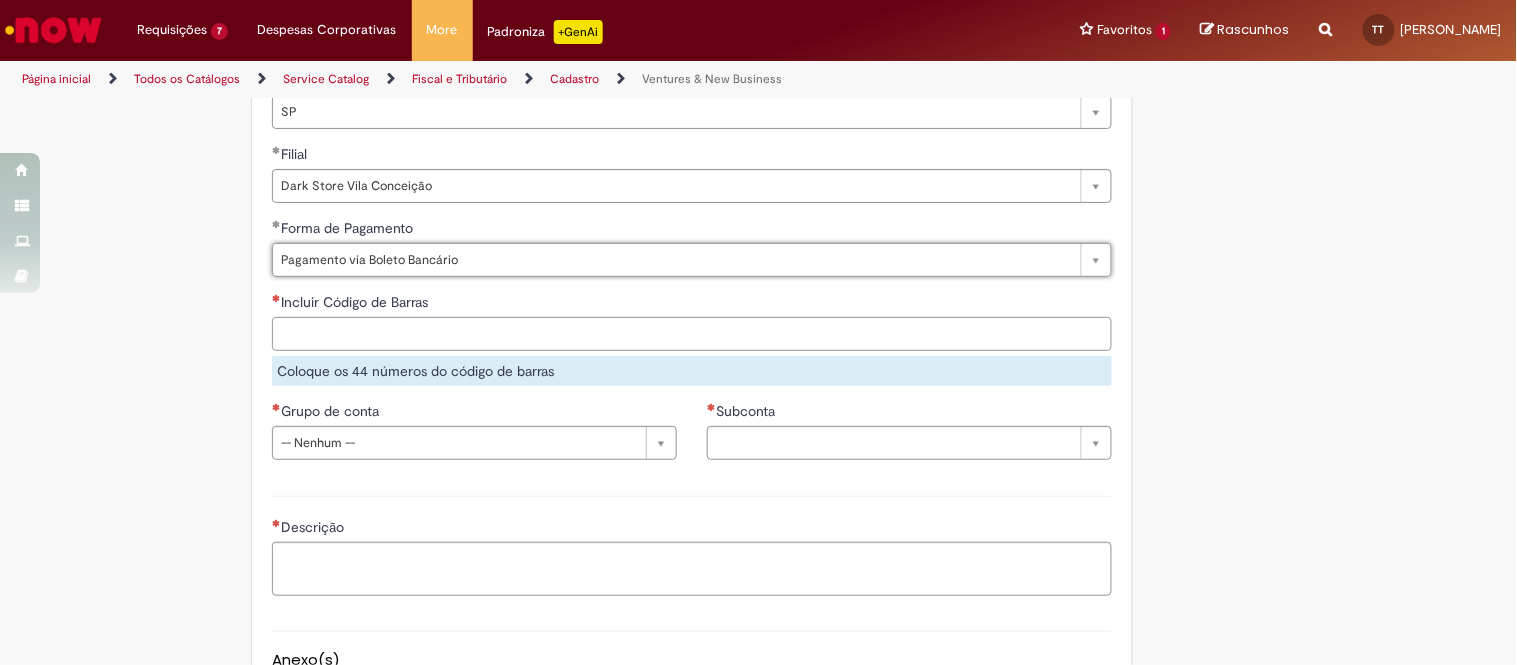 click on "Incluir Código de Barras" at bounding box center [692, 334] 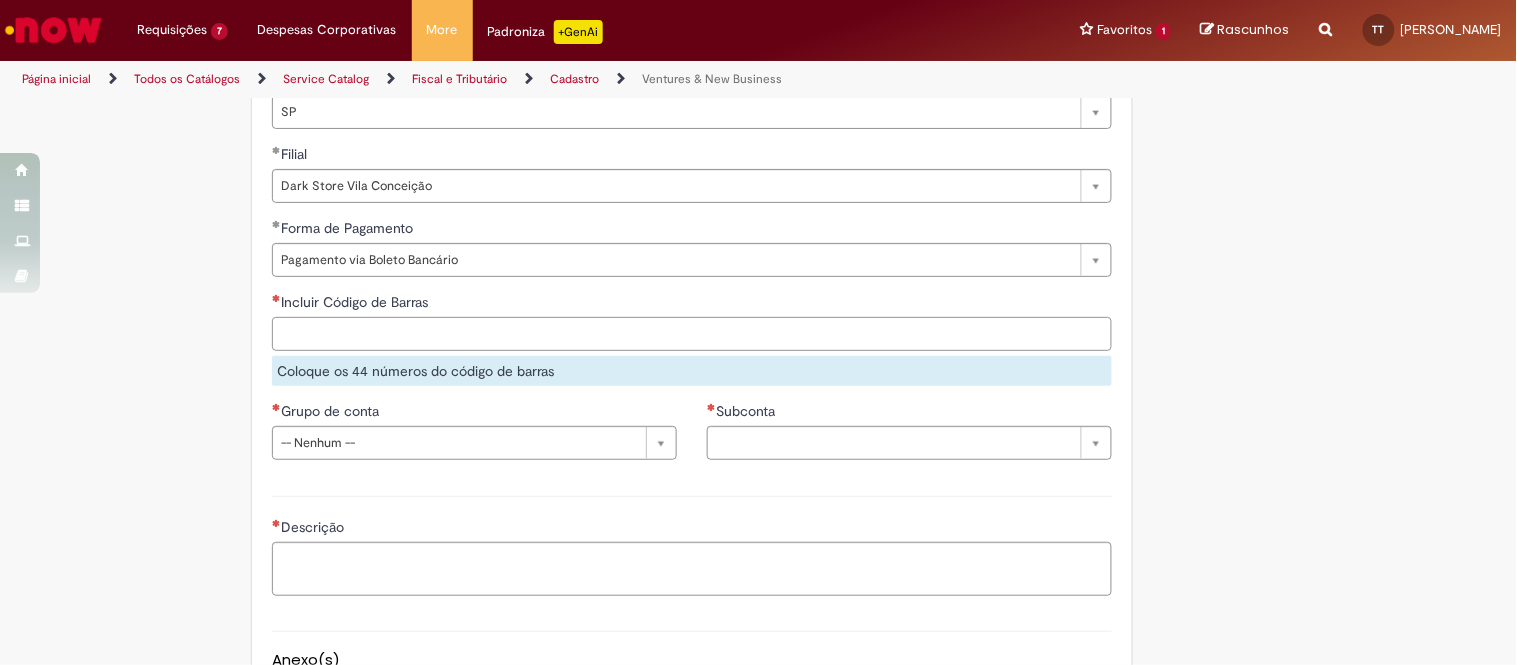 click on "Incluir Código de Barras" at bounding box center [692, 334] 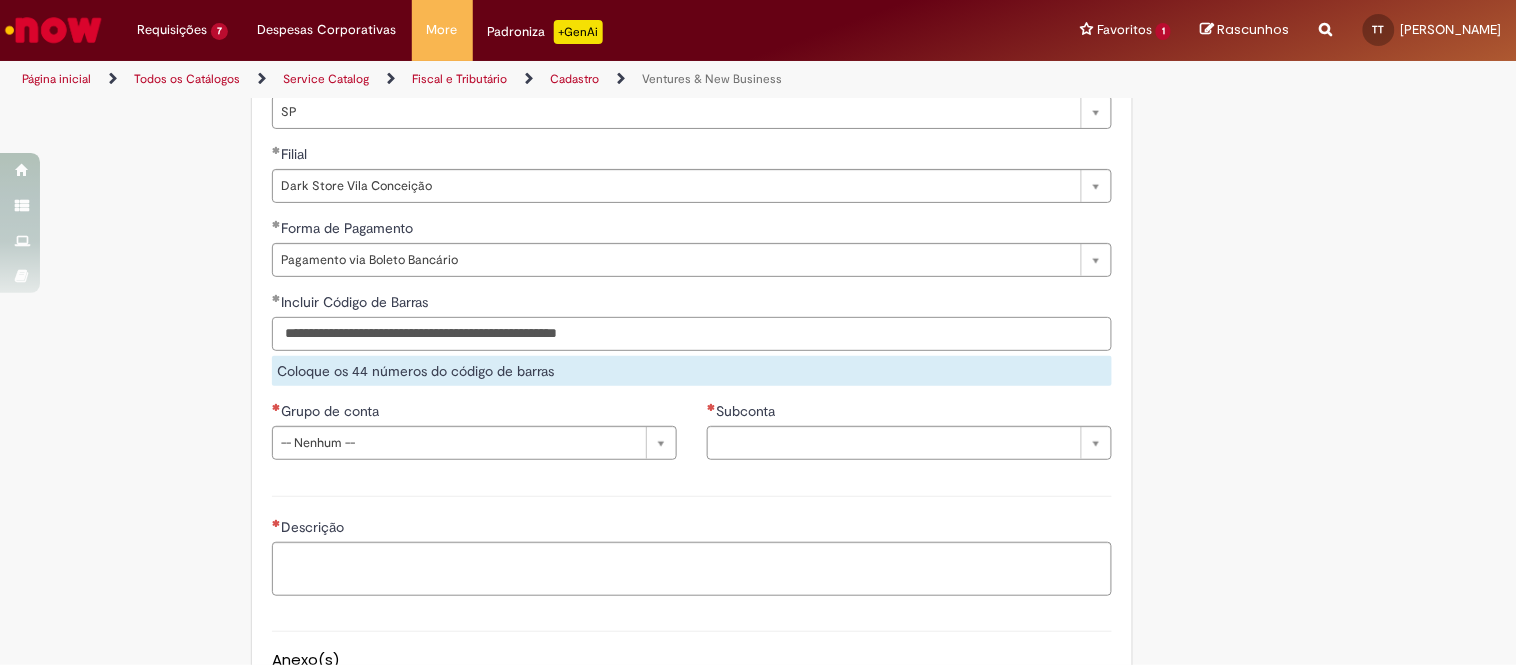 type on "**********" 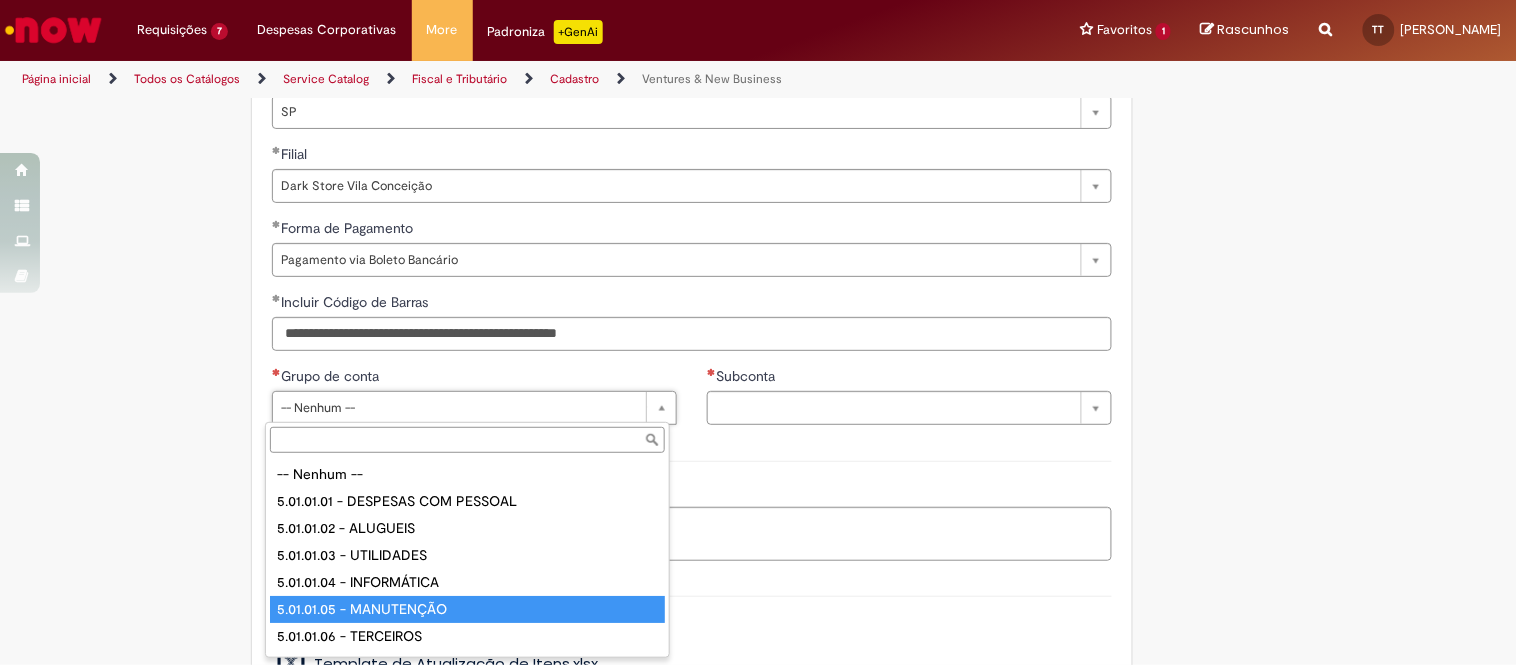 type on "**********" 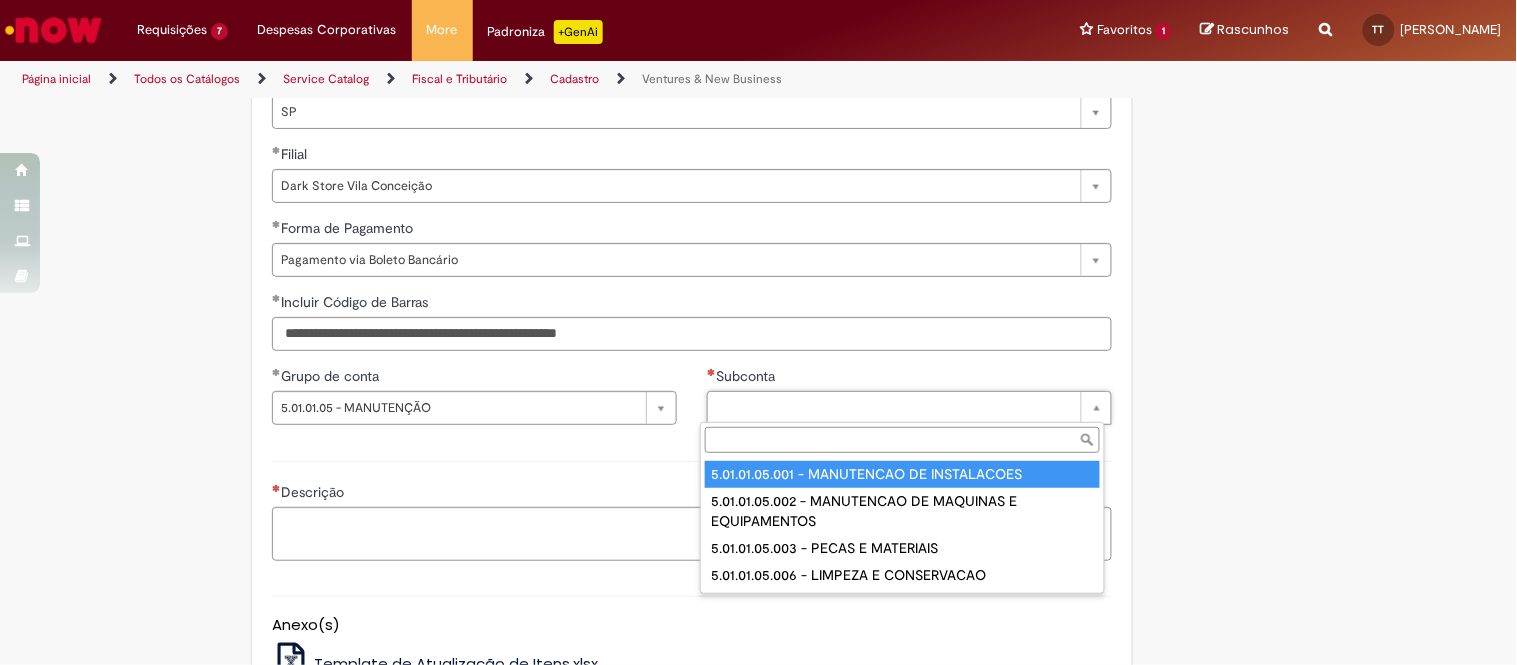 type on "**********" 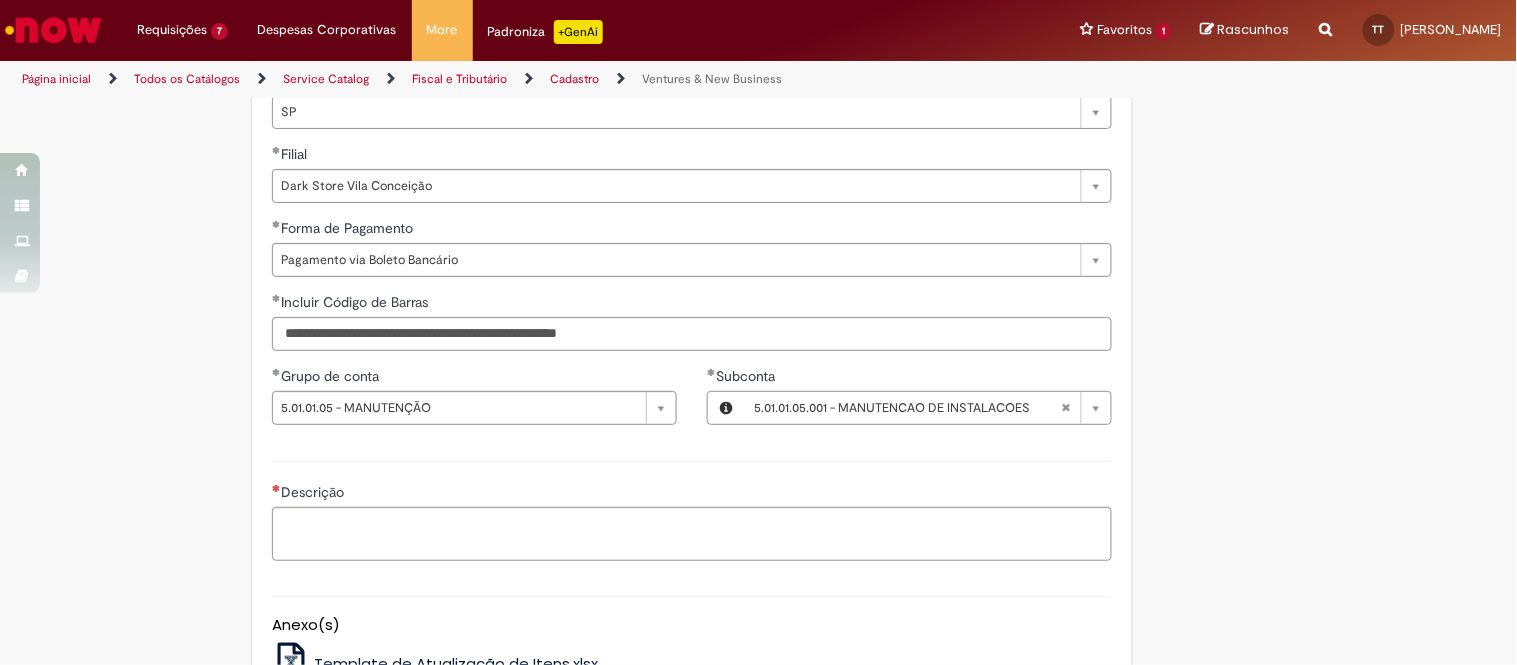 click on "Descrição" at bounding box center [692, 494] 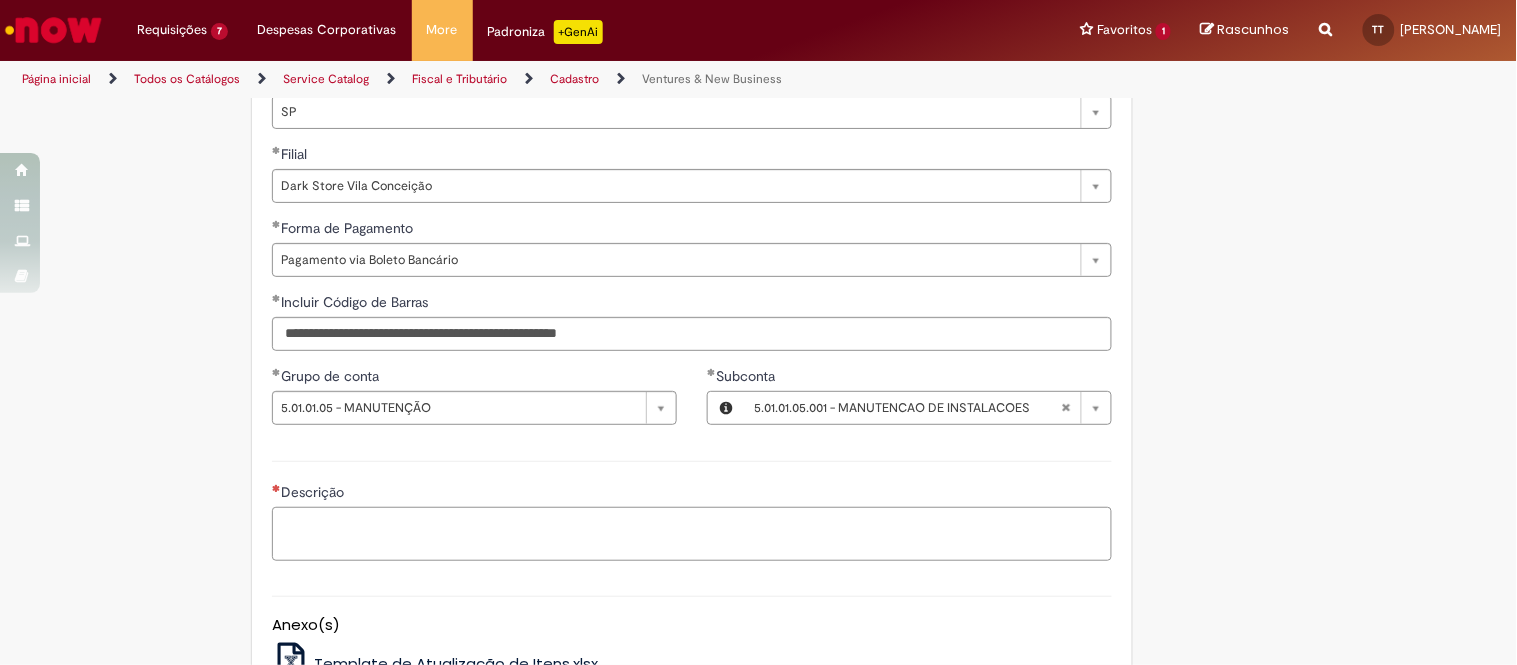 click on "Descrição" at bounding box center (692, 534) 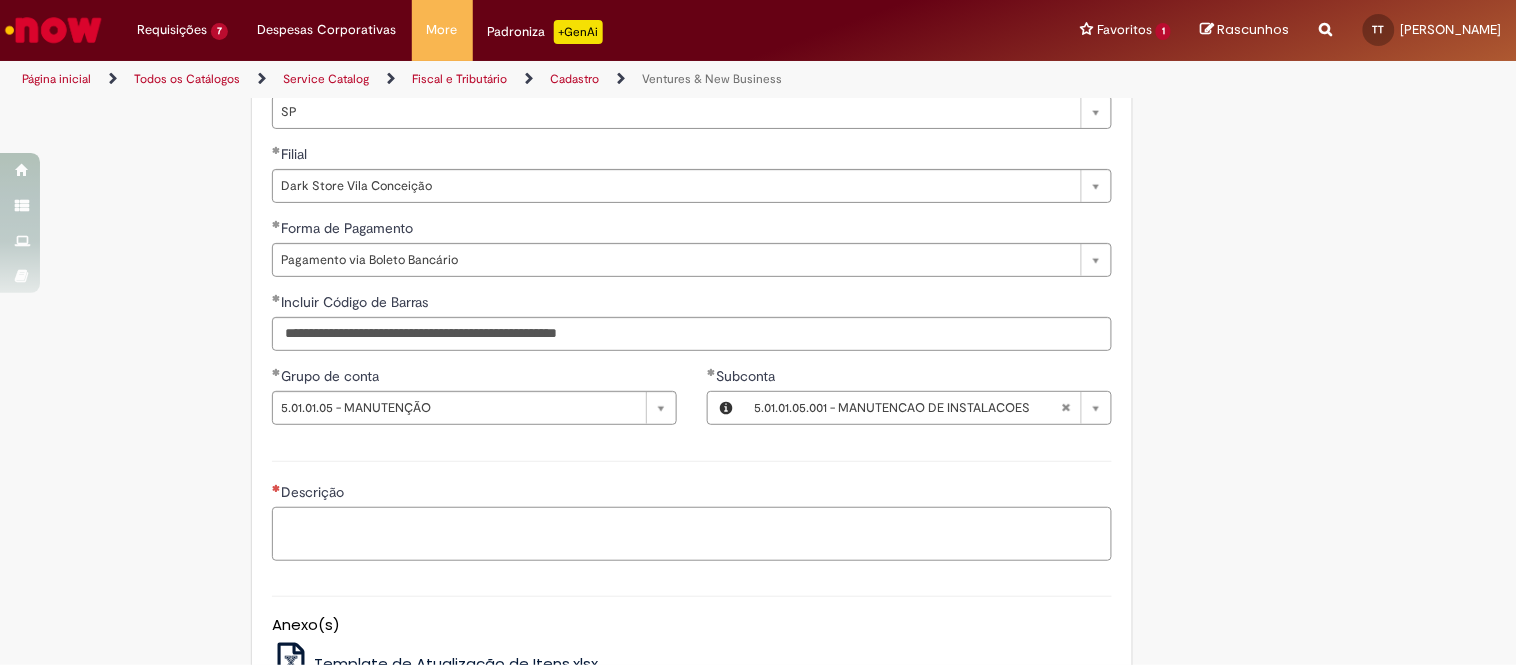 click on "Descrição" at bounding box center [692, 534] 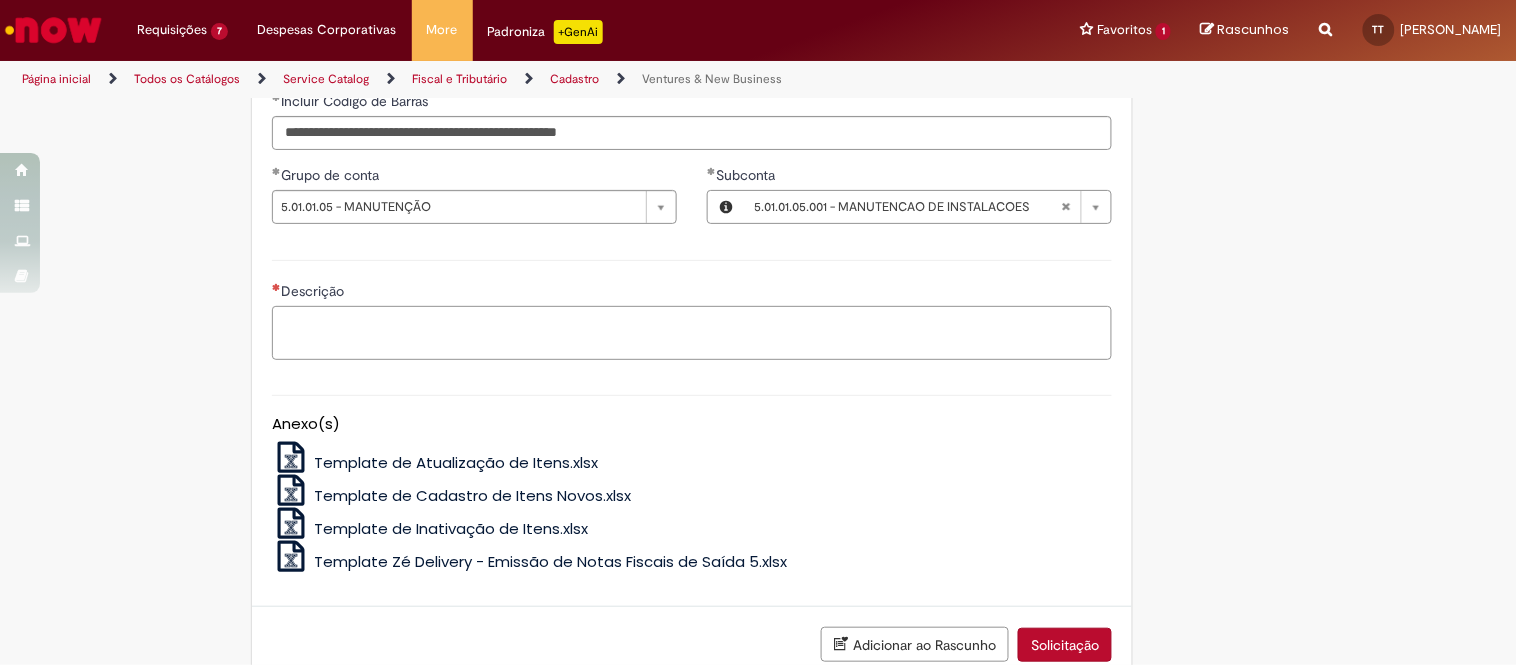 scroll, scrollTop: 1427, scrollLeft: 0, axis: vertical 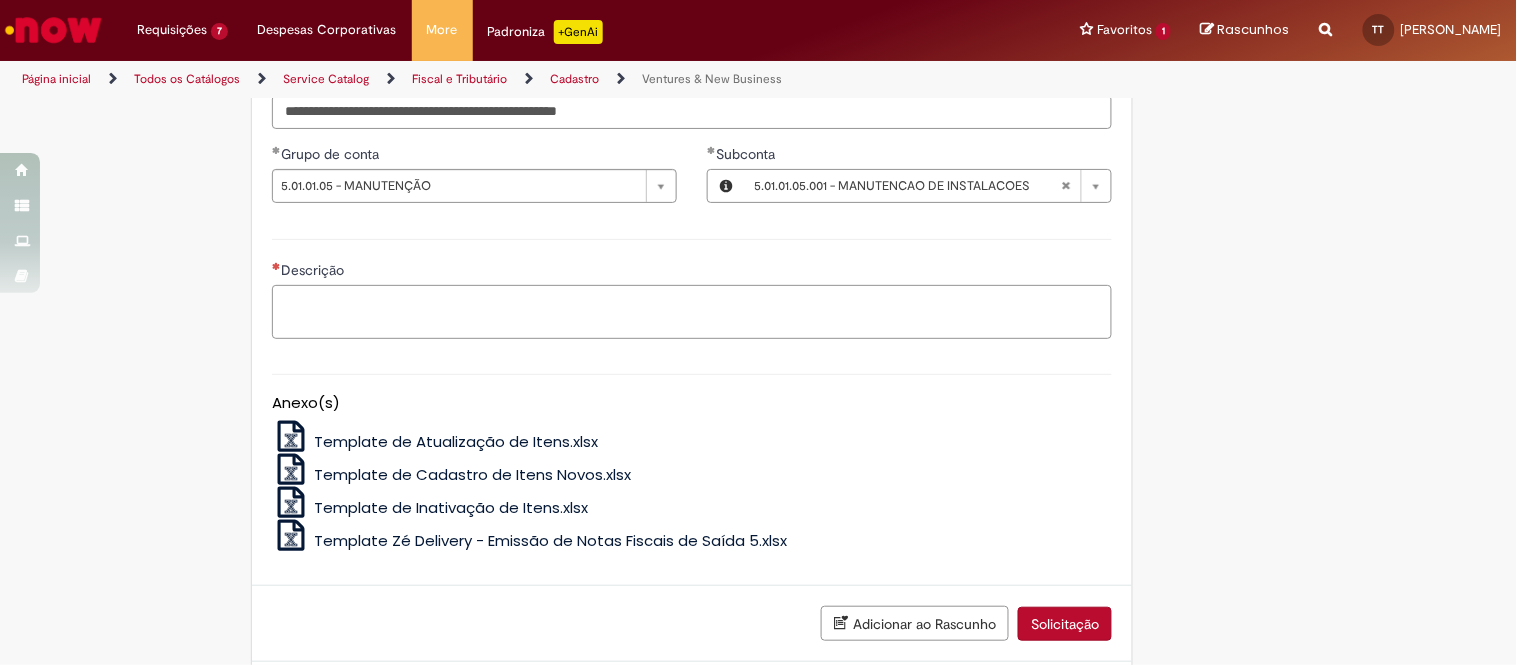 click on "Descrição" at bounding box center [692, 312] 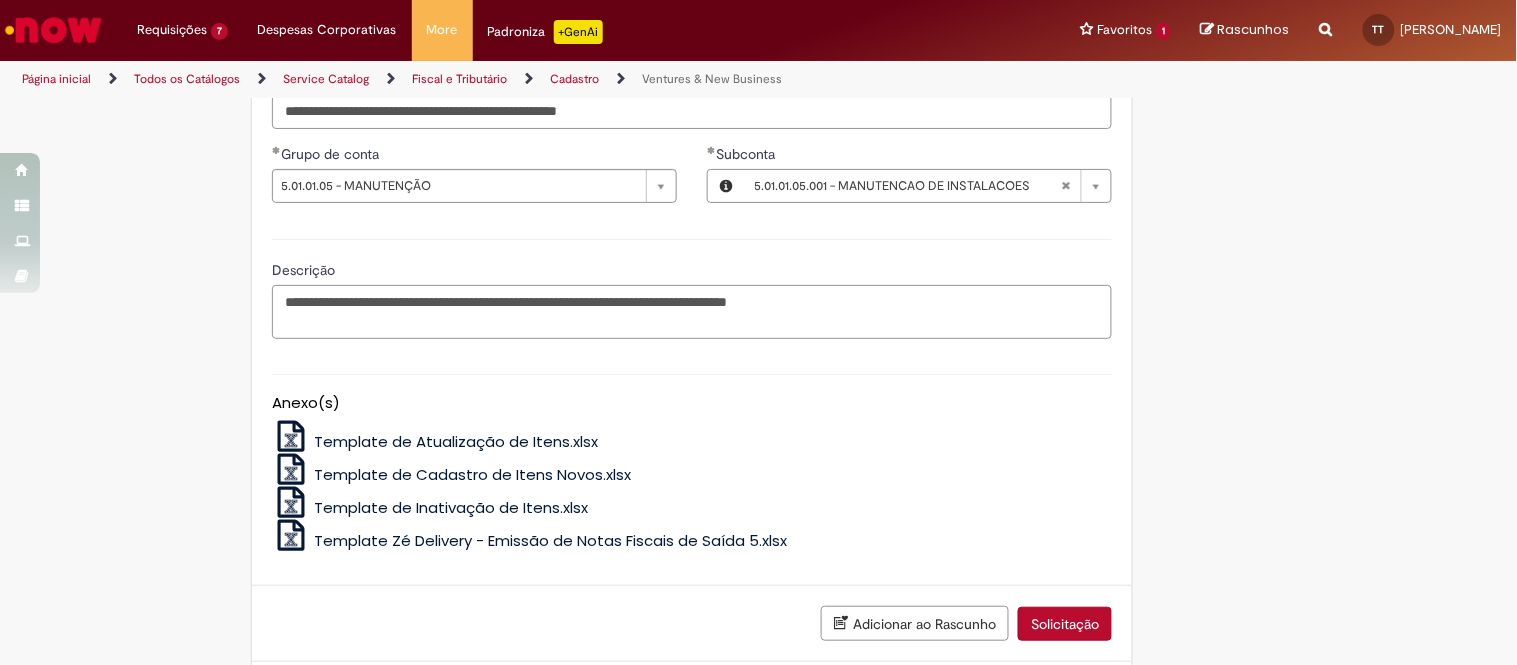 drag, startPoint x: 535, startPoint y: 300, endPoint x: 603, endPoint y: 301, distance: 68.007355 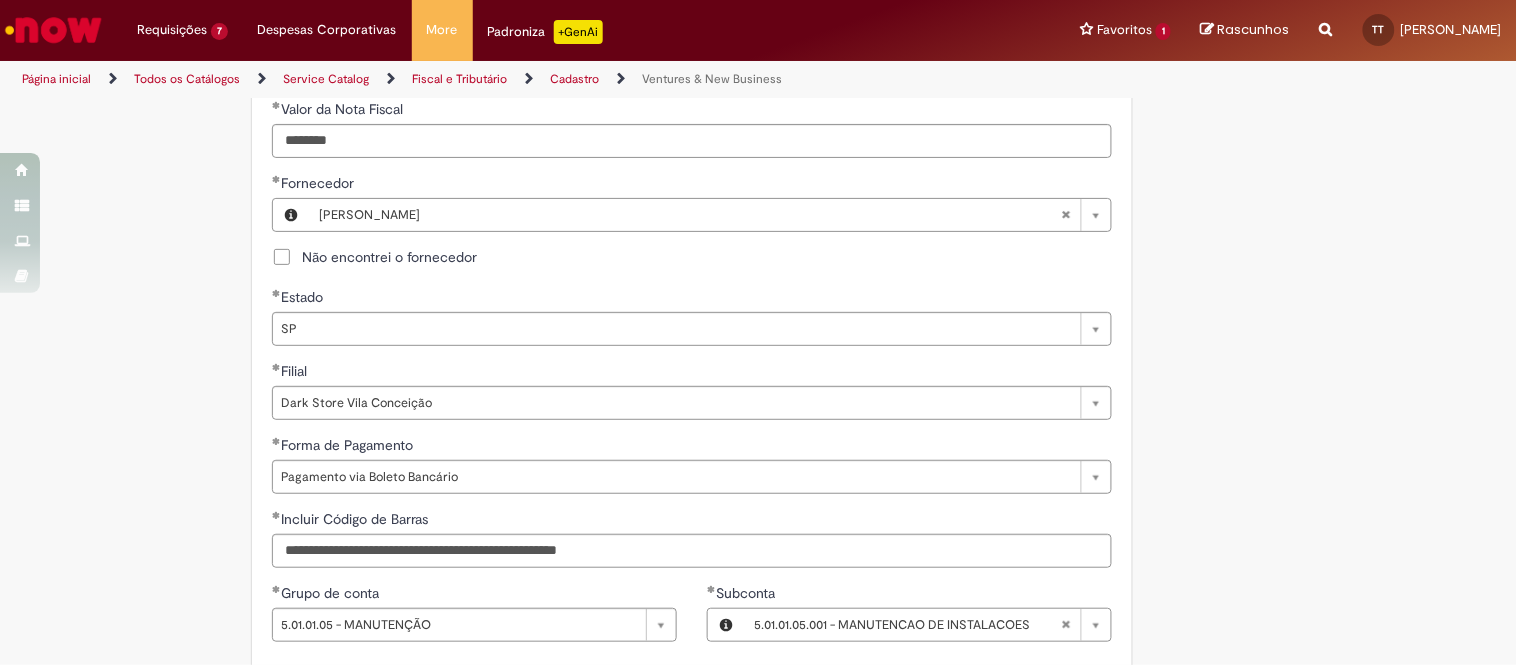 scroll, scrollTop: 1316, scrollLeft: 0, axis: vertical 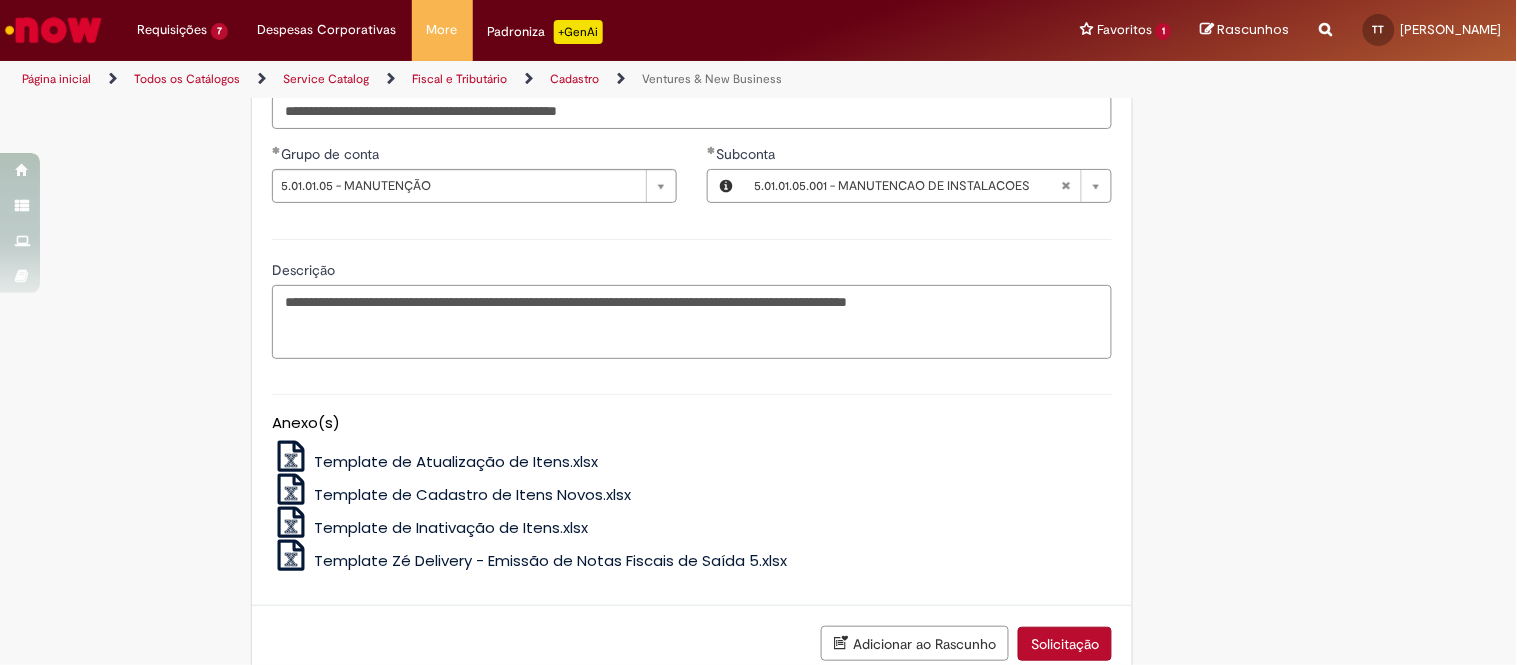 drag, startPoint x: 882, startPoint y: 407, endPoint x: 955, endPoint y: 297, distance: 132.01894 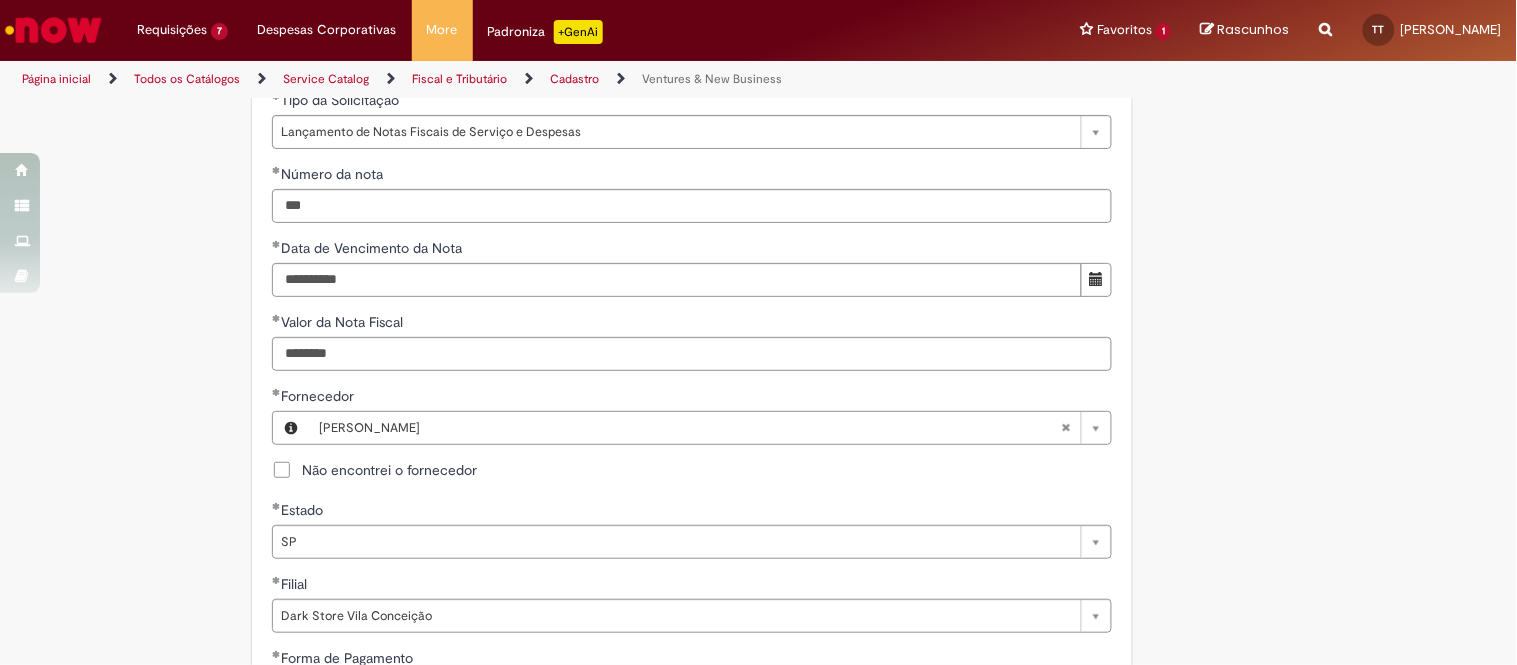 scroll, scrollTop: 761, scrollLeft: 0, axis: vertical 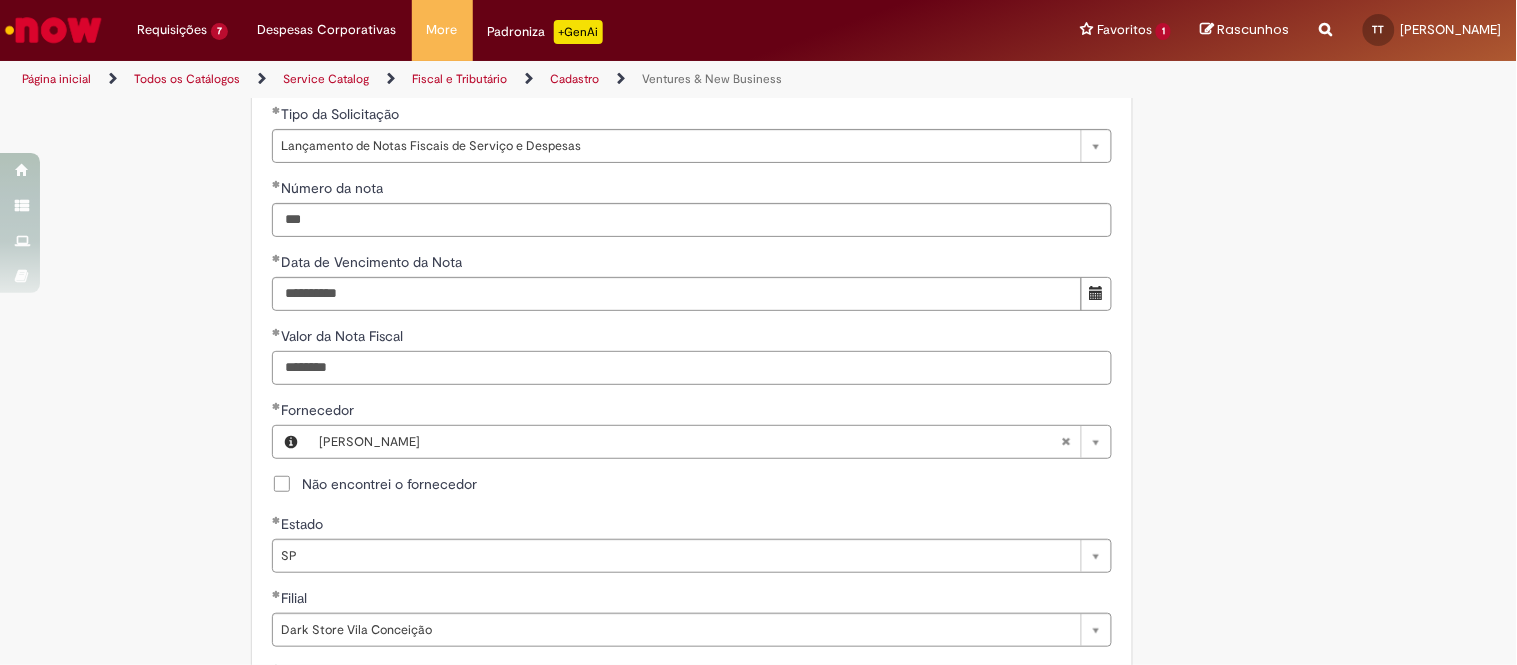 drag, startPoint x: 341, startPoint y: 368, endPoint x: 257, endPoint y: 357, distance: 84.71718 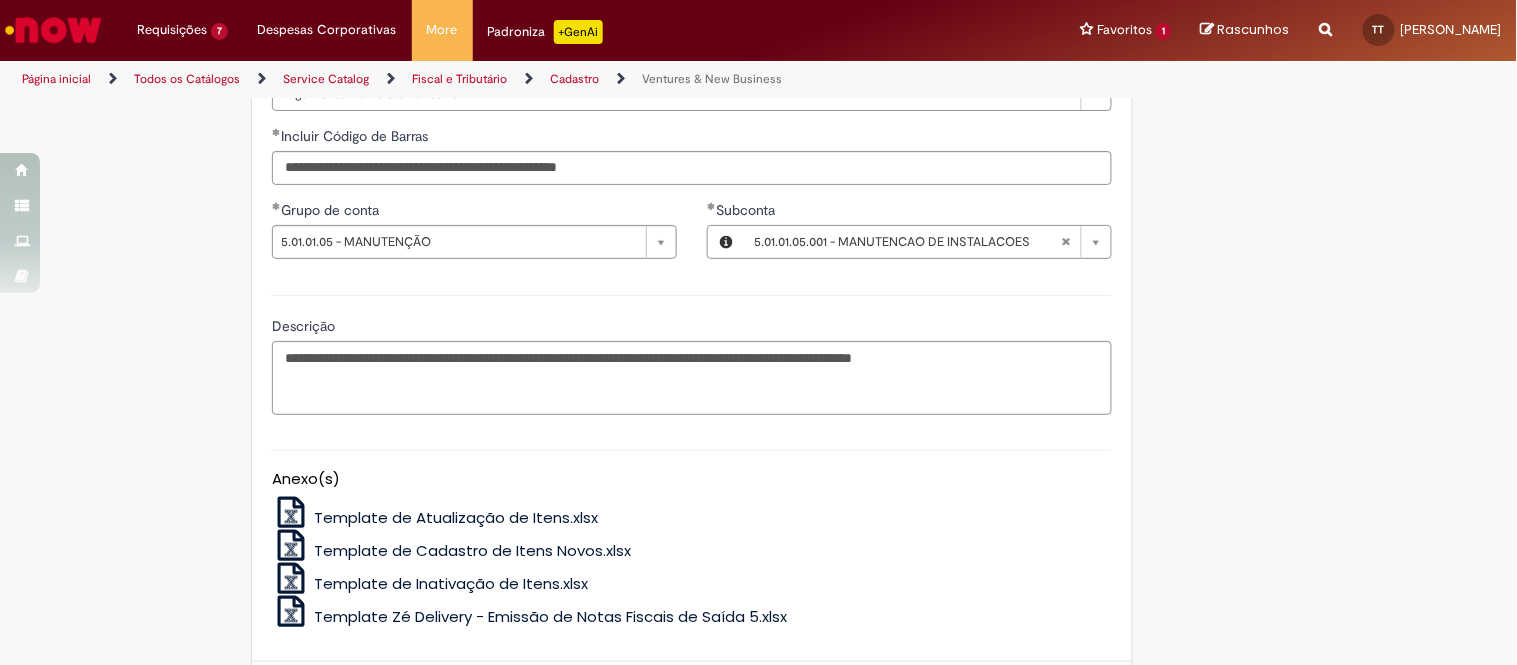 scroll, scrollTop: 1427, scrollLeft: 0, axis: vertical 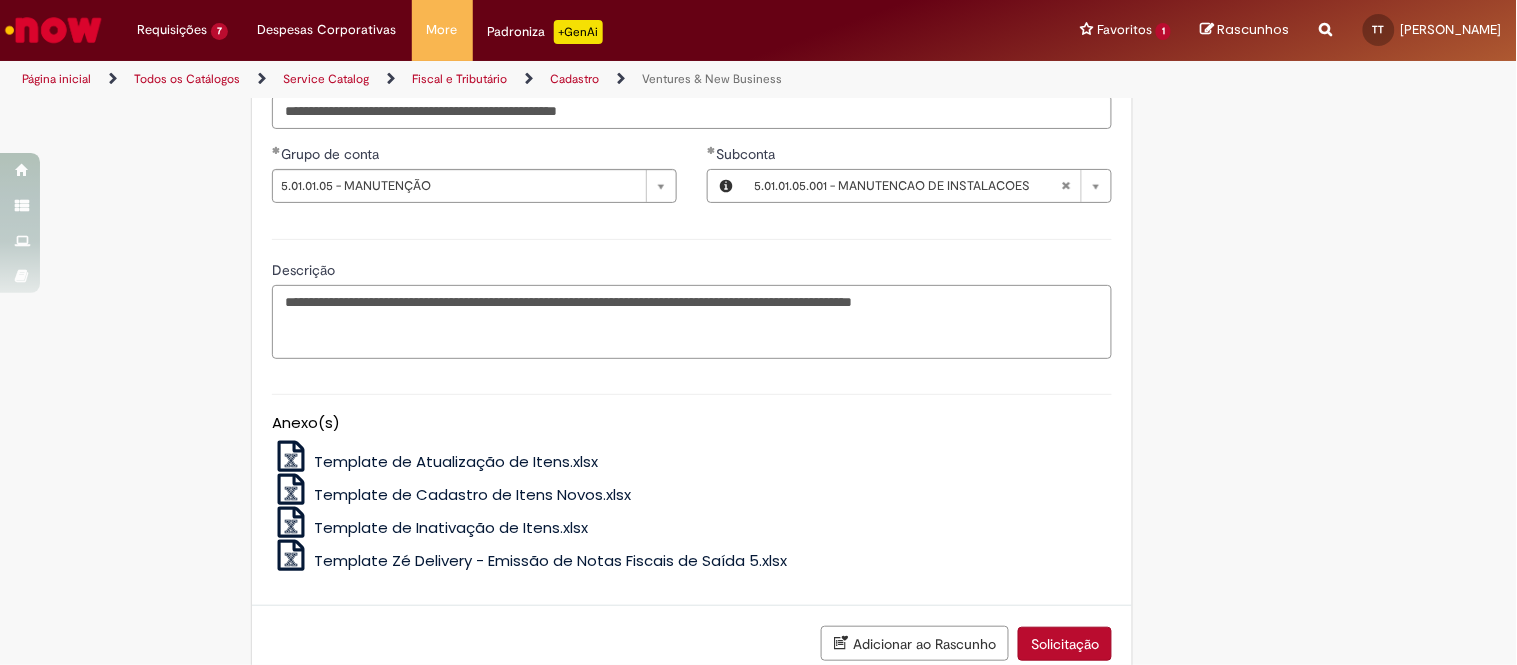 drag, startPoint x: 330, startPoint y: 324, endPoint x: 277, endPoint y: 321, distance: 53.08484 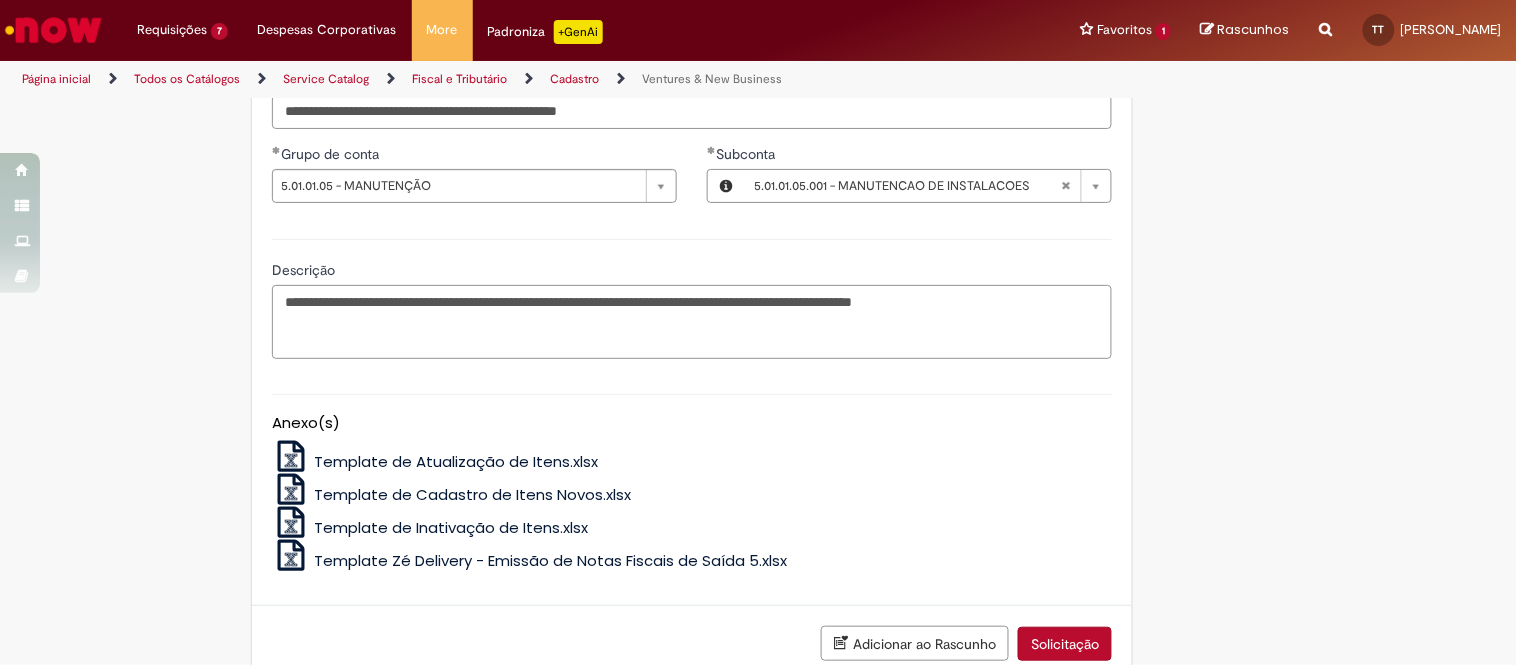 click on "**********" at bounding box center (692, 322) 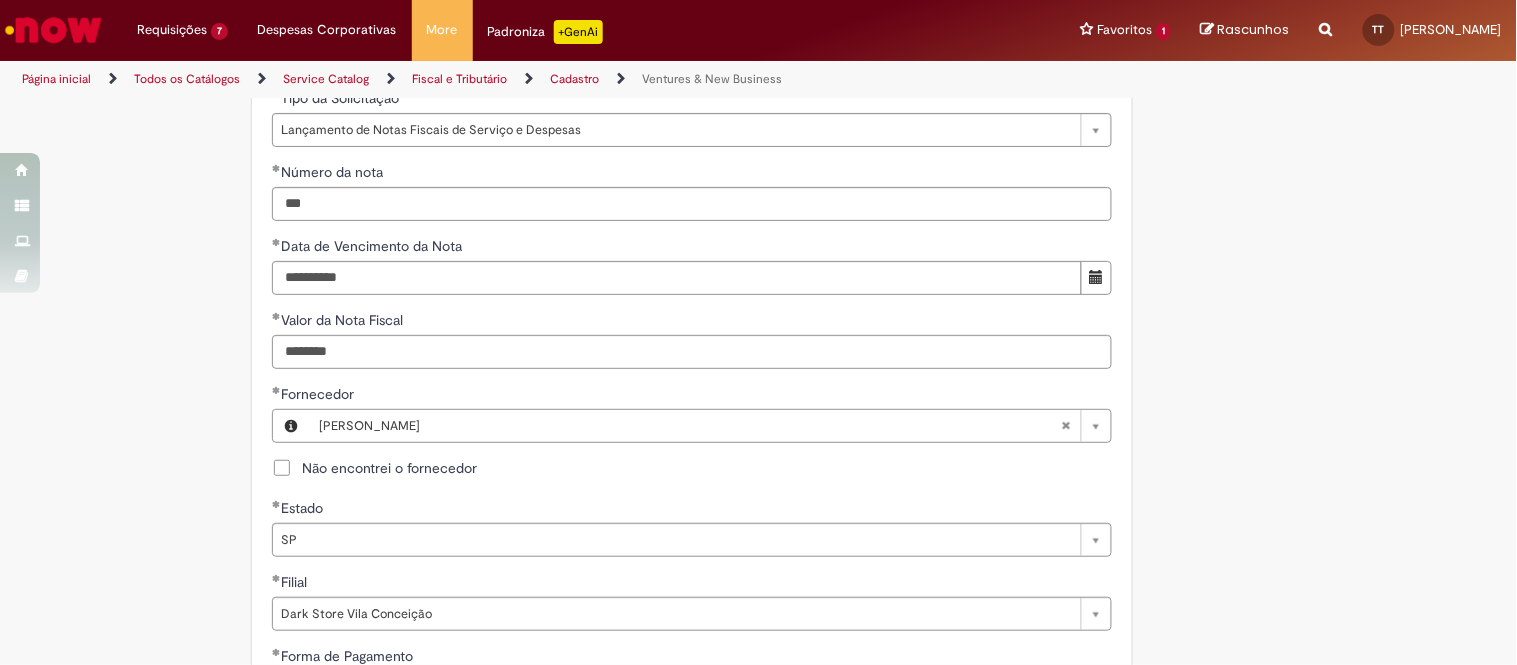scroll, scrollTop: 761, scrollLeft: 0, axis: vertical 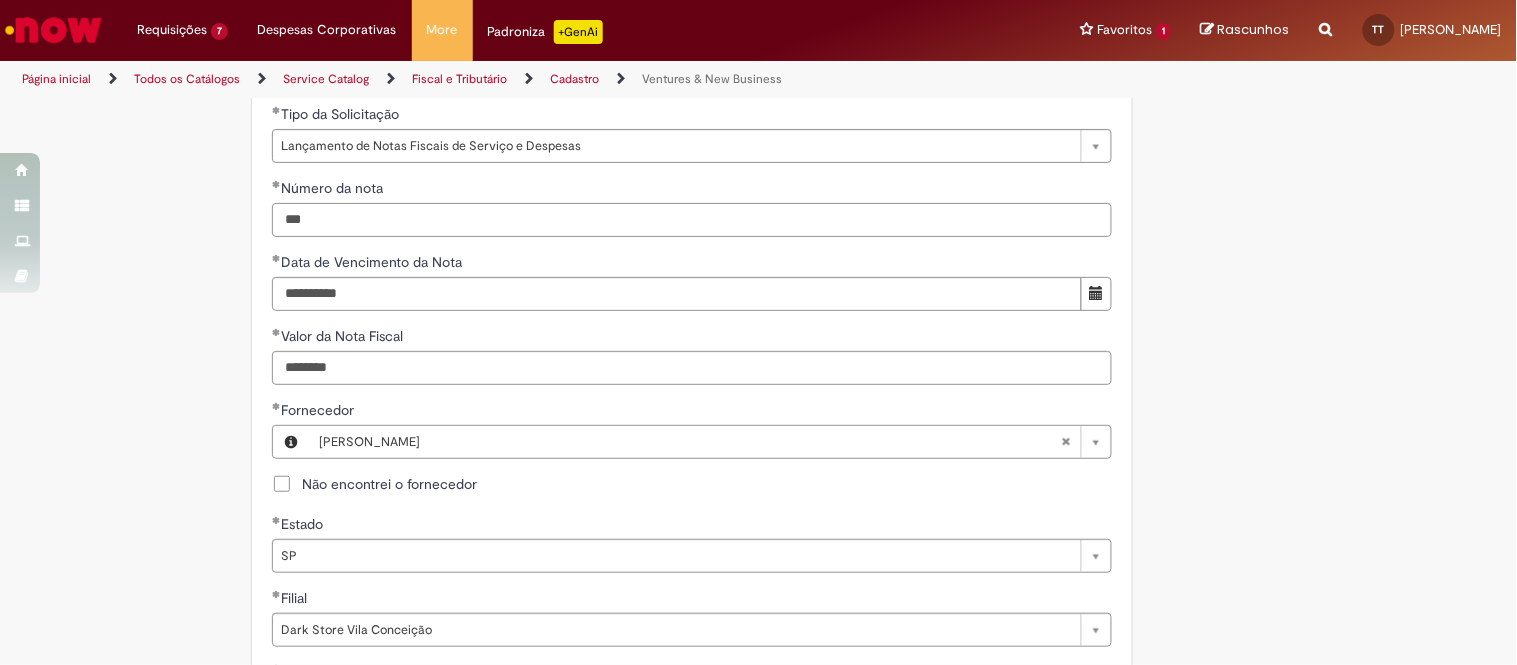 drag, startPoint x: 347, startPoint y: 221, endPoint x: 245, endPoint y: 224, distance: 102.044106 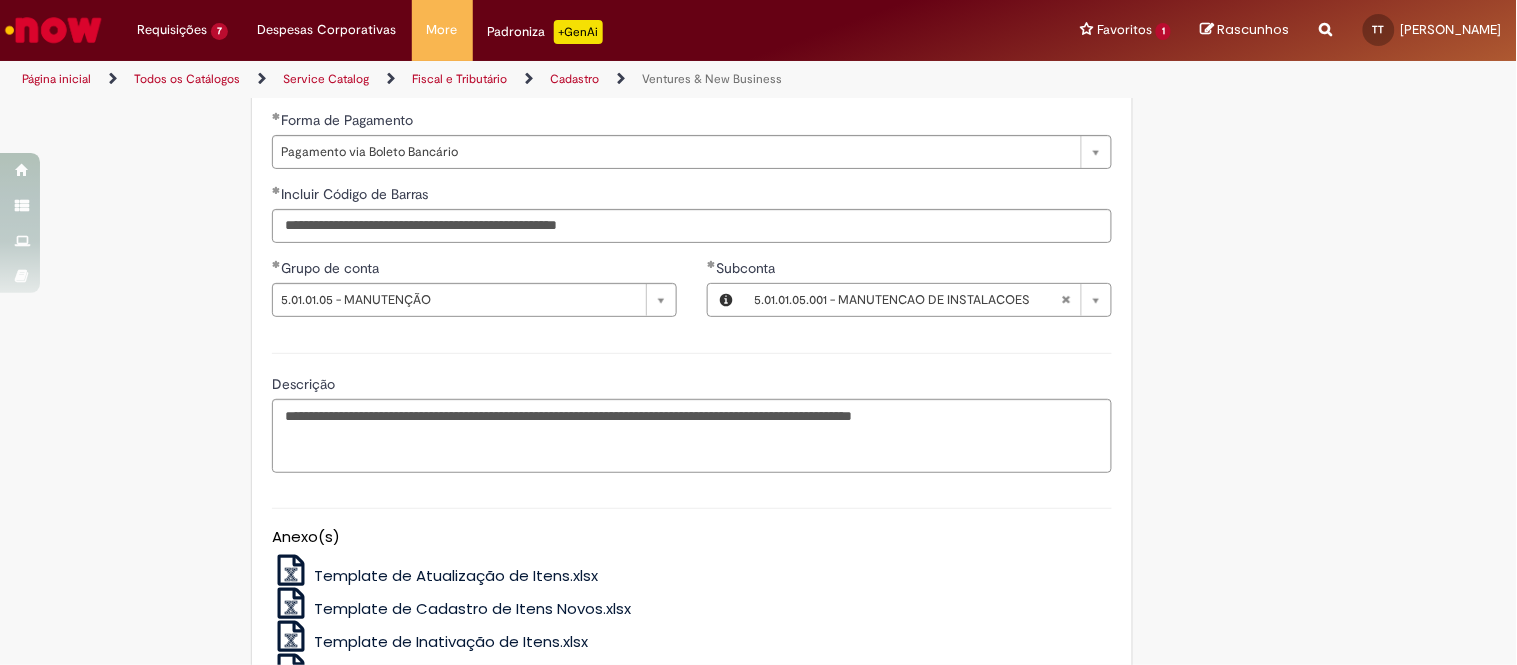 scroll, scrollTop: 1316, scrollLeft: 0, axis: vertical 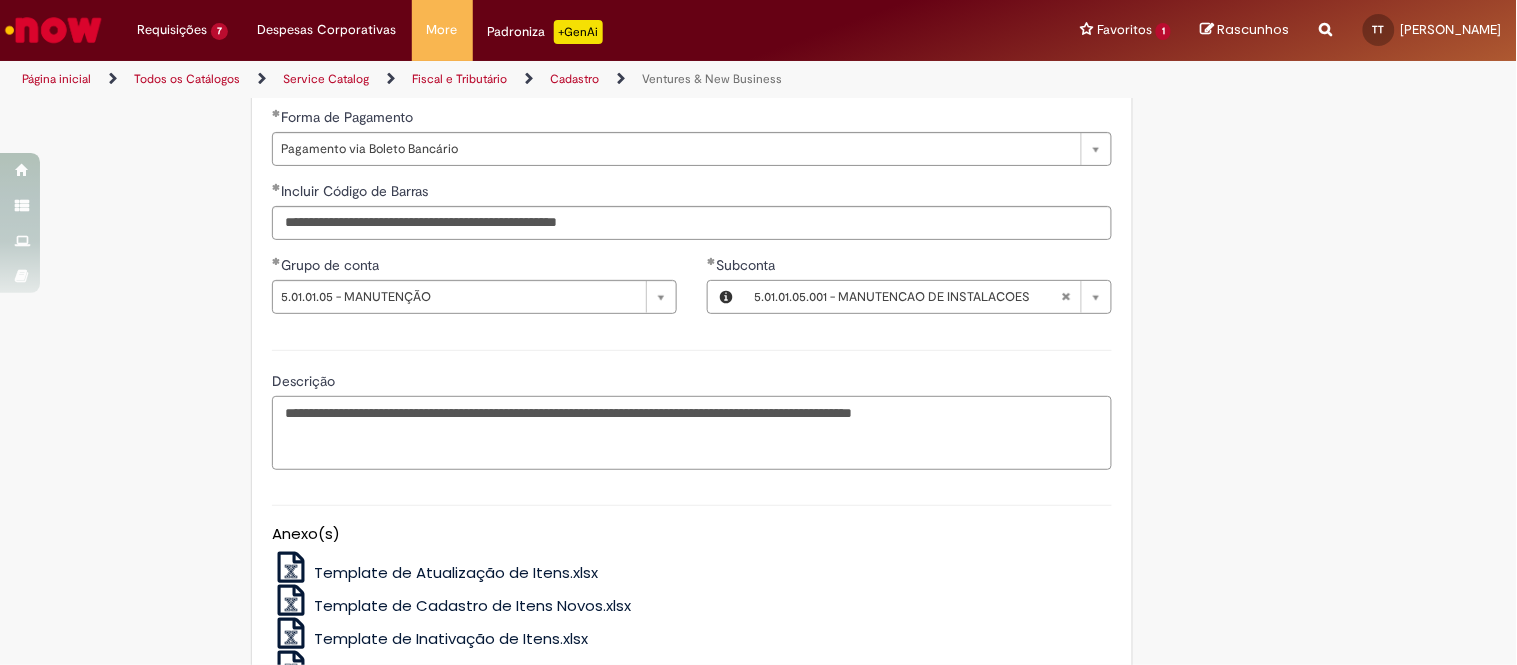 drag, startPoint x: 298, startPoint y: 413, endPoint x: 317, endPoint y: 413, distance: 19 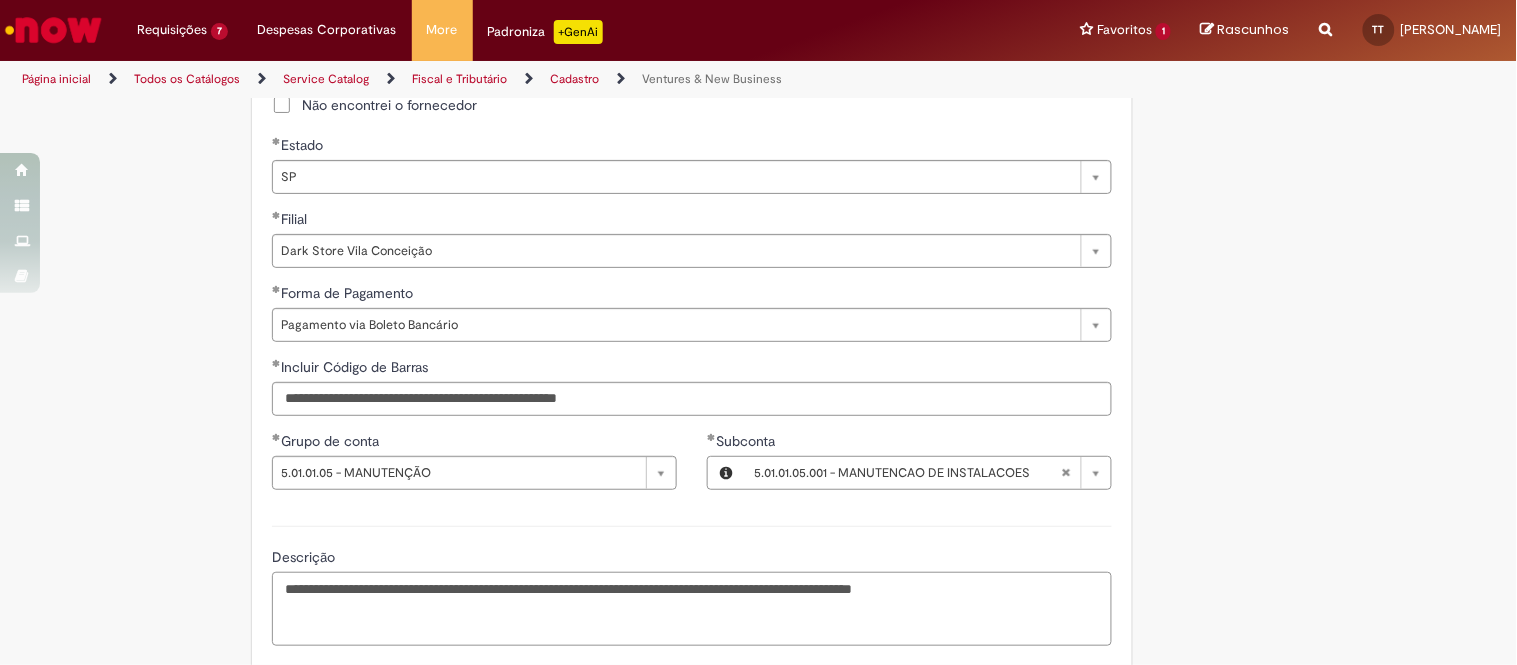 scroll, scrollTop: 1561, scrollLeft: 0, axis: vertical 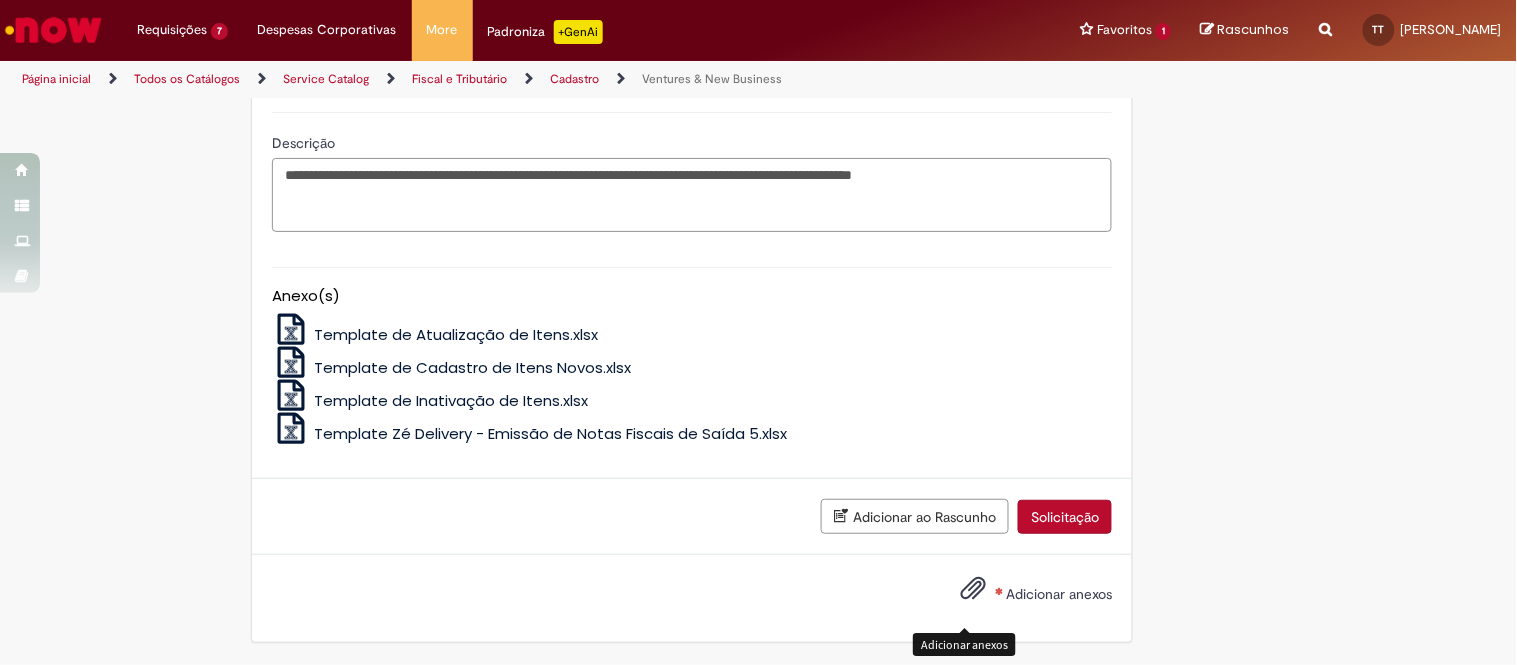 type on "**********" 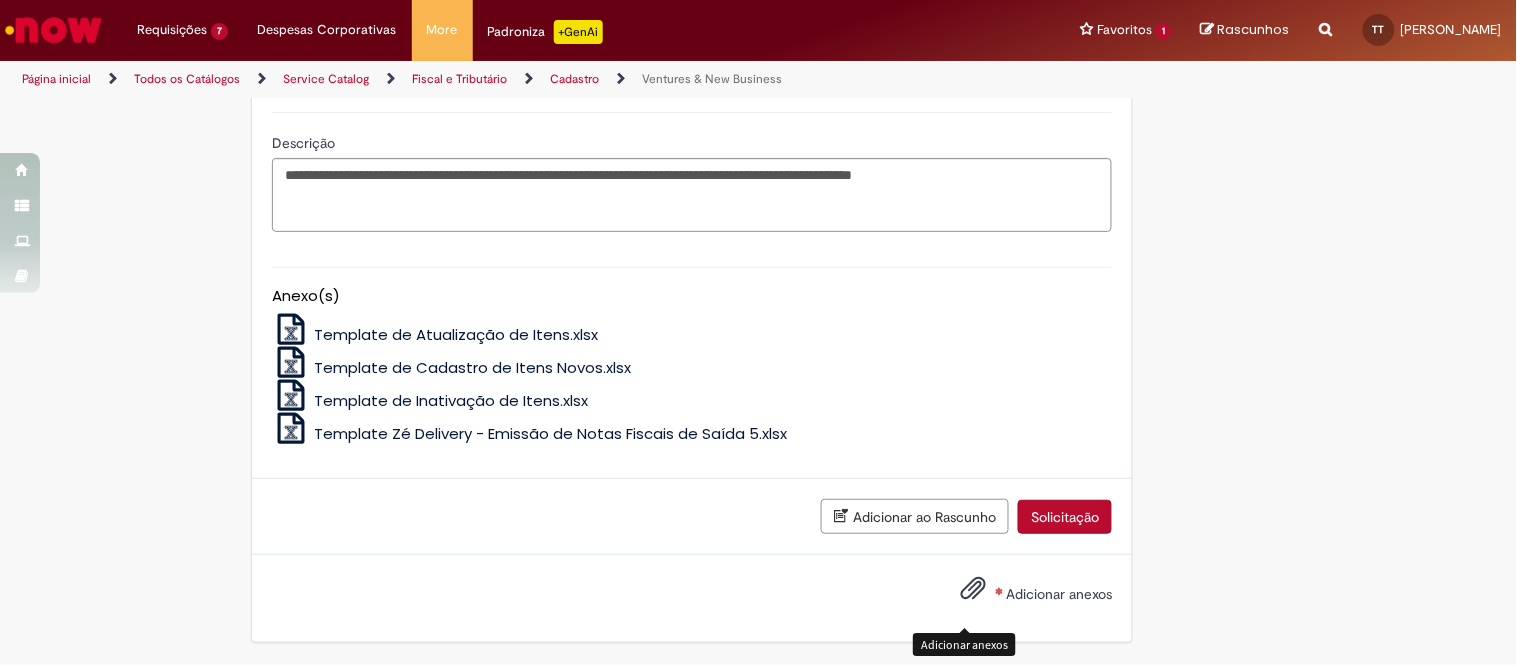 click at bounding box center (973, 589) 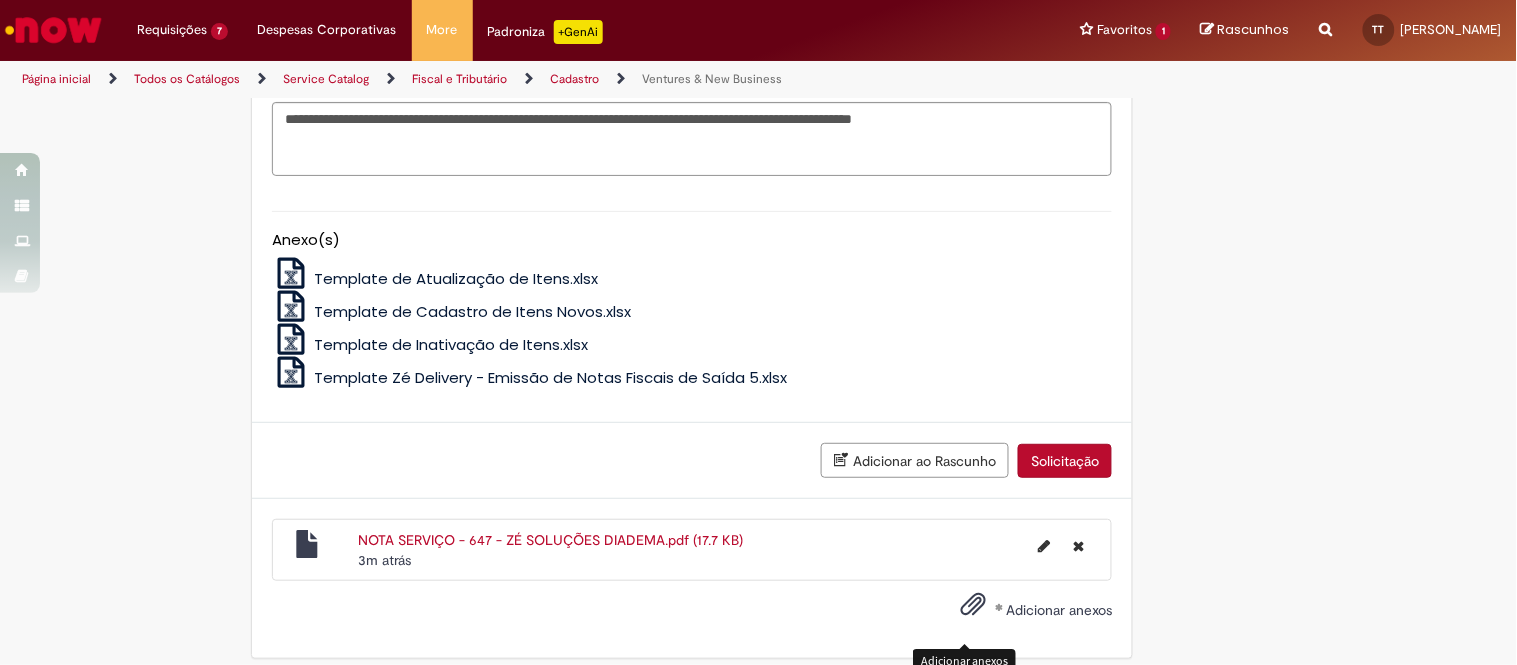 scroll, scrollTop: 1633, scrollLeft: 0, axis: vertical 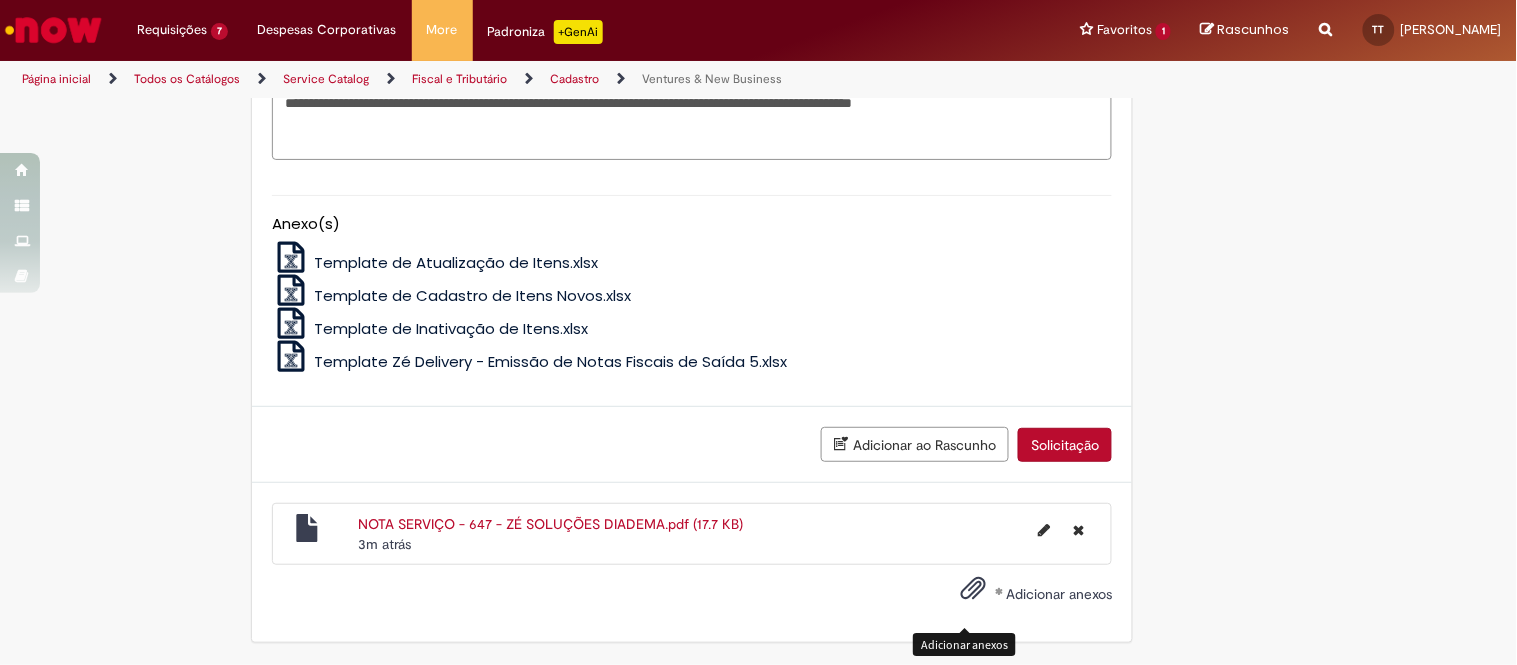 click at bounding box center (961, 595) 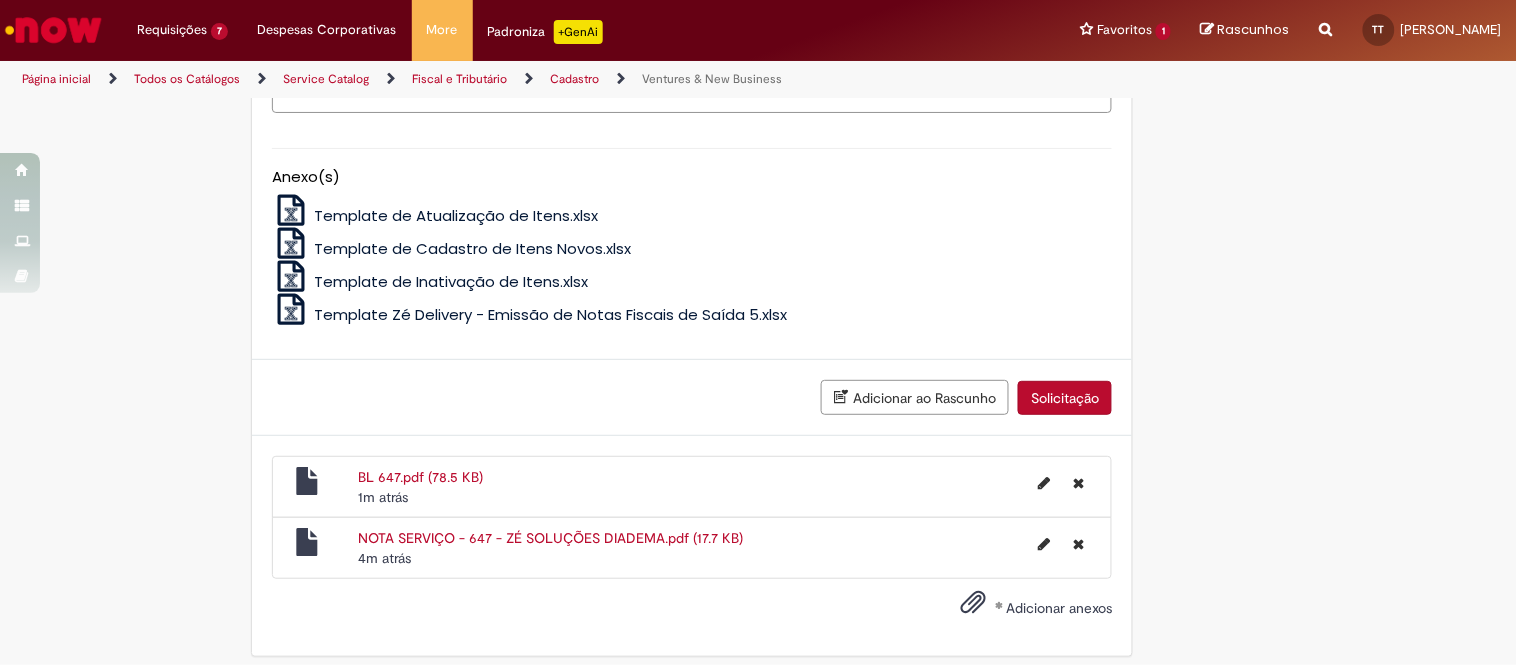 scroll, scrollTop: 1694, scrollLeft: 0, axis: vertical 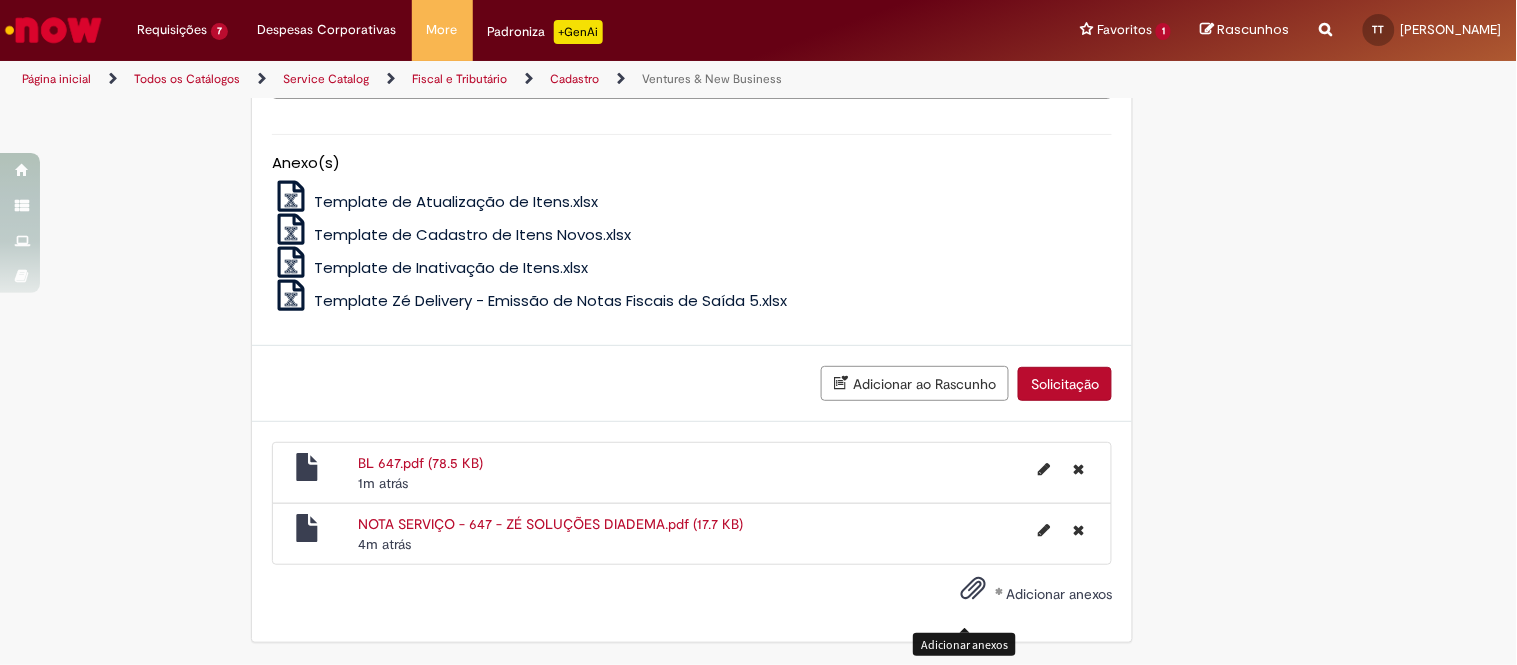 click on "Adicionar anexos" at bounding box center (973, 593) 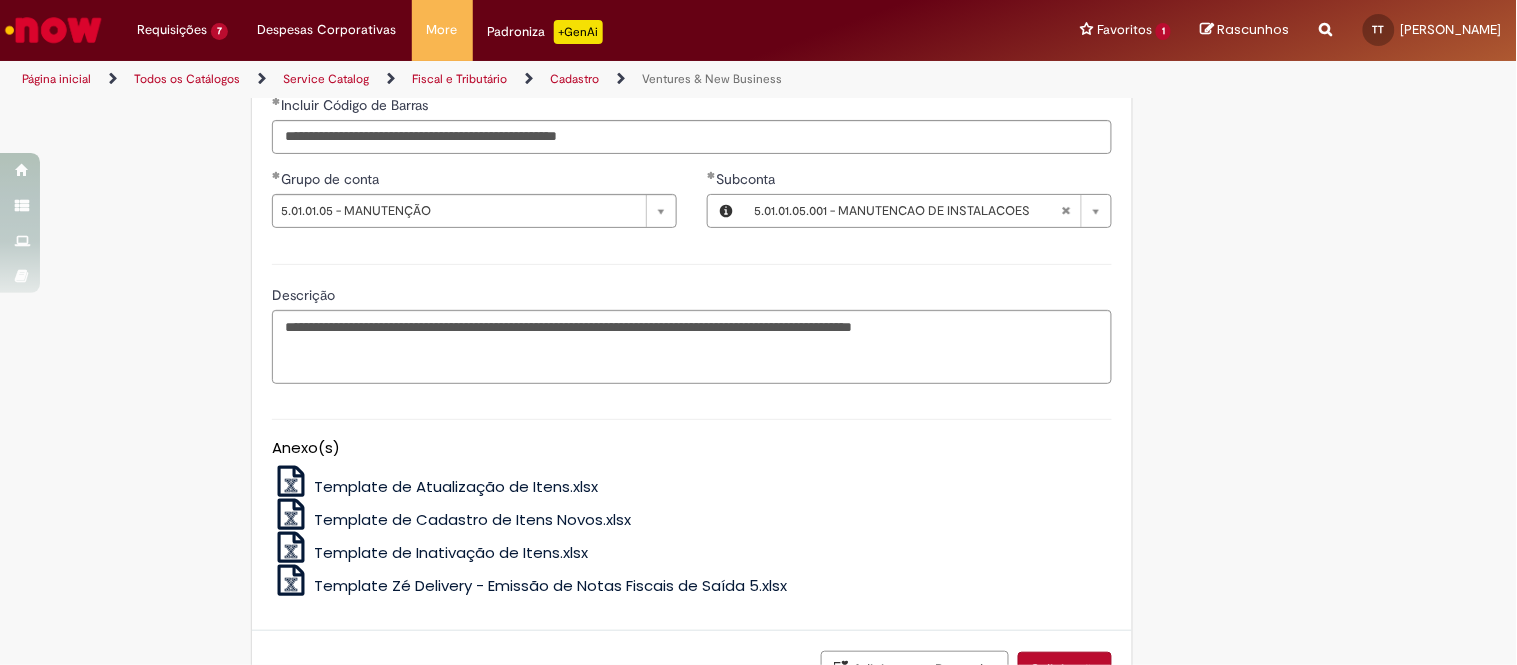 scroll, scrollTop: 1644, scrollLeft: 0, axis: vertical 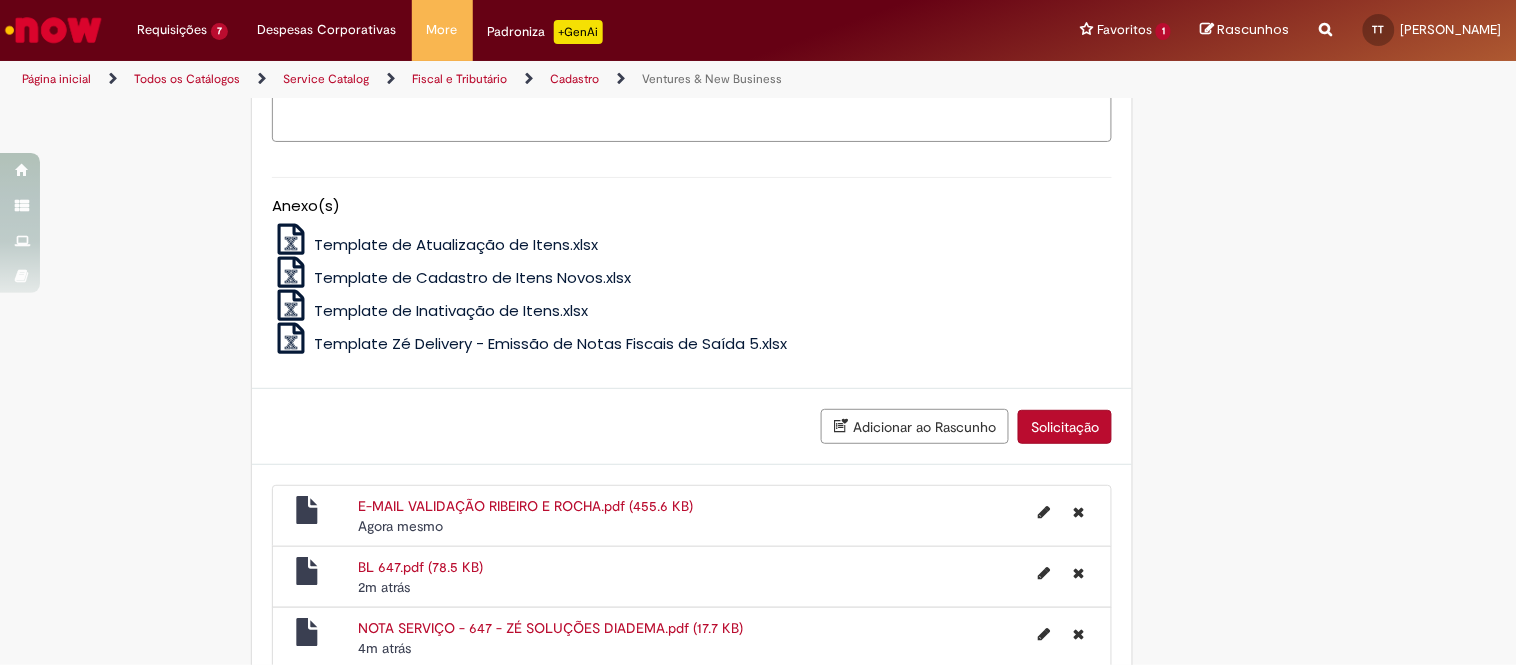click on "Solicitação" at bounding box center (1065, 427) 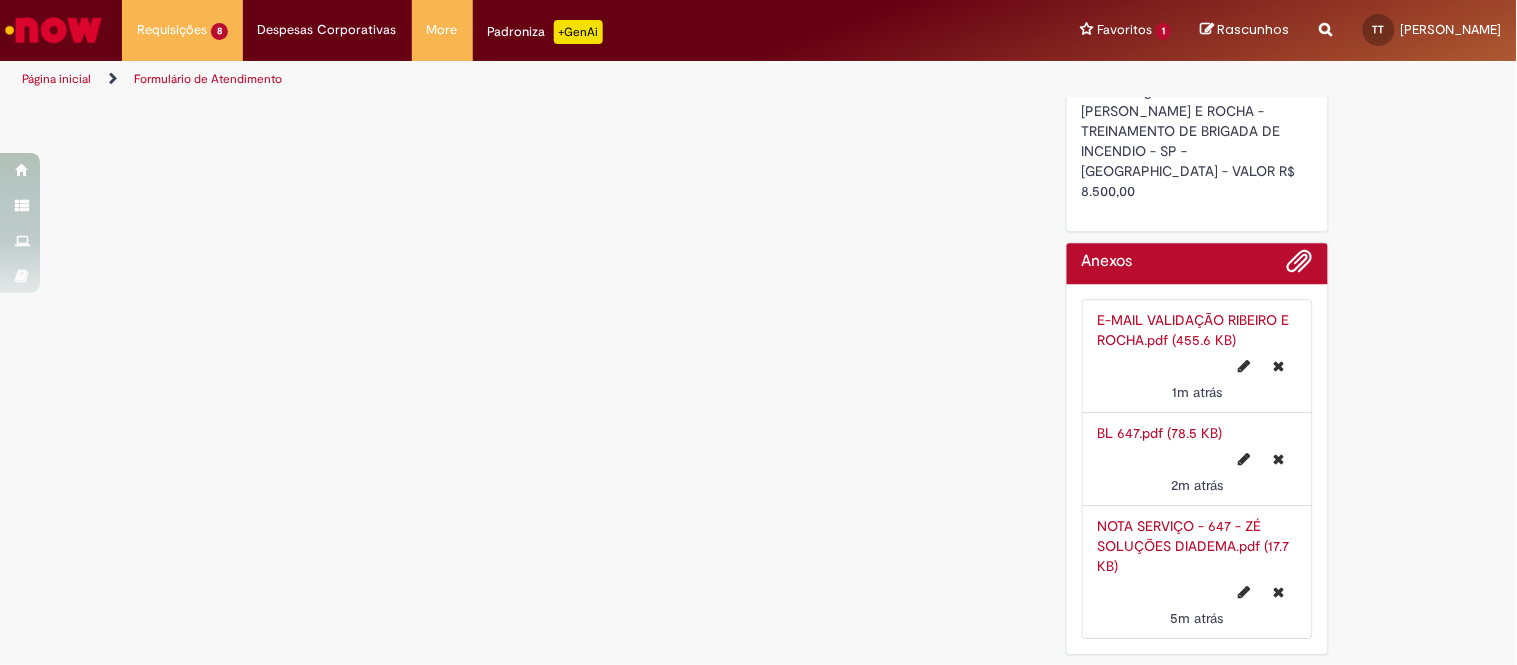 scroll, scrollTop: 0, scrollLeft: 0, axis: both 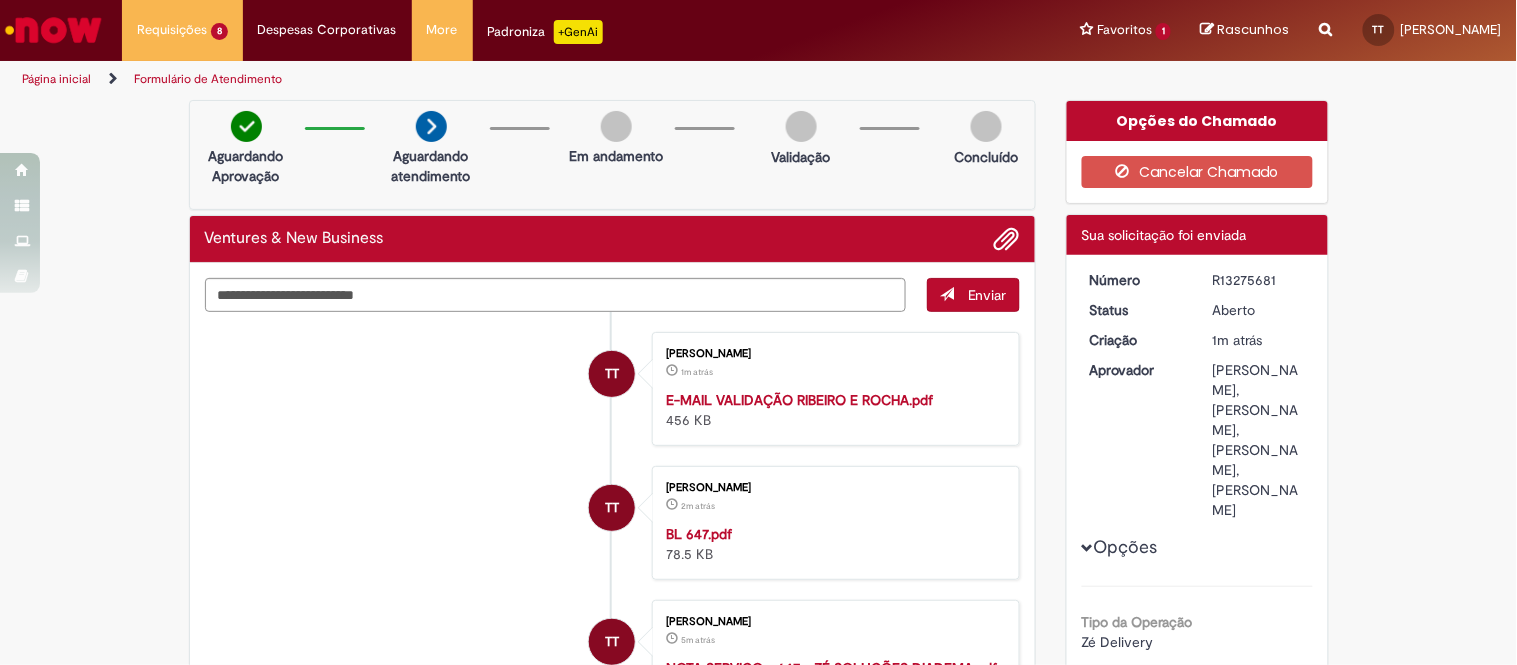 drag, startPoint x: 1272, startPoint y: 277, endPoint x: 1203, endPoint y: 273, distance: 69.115845 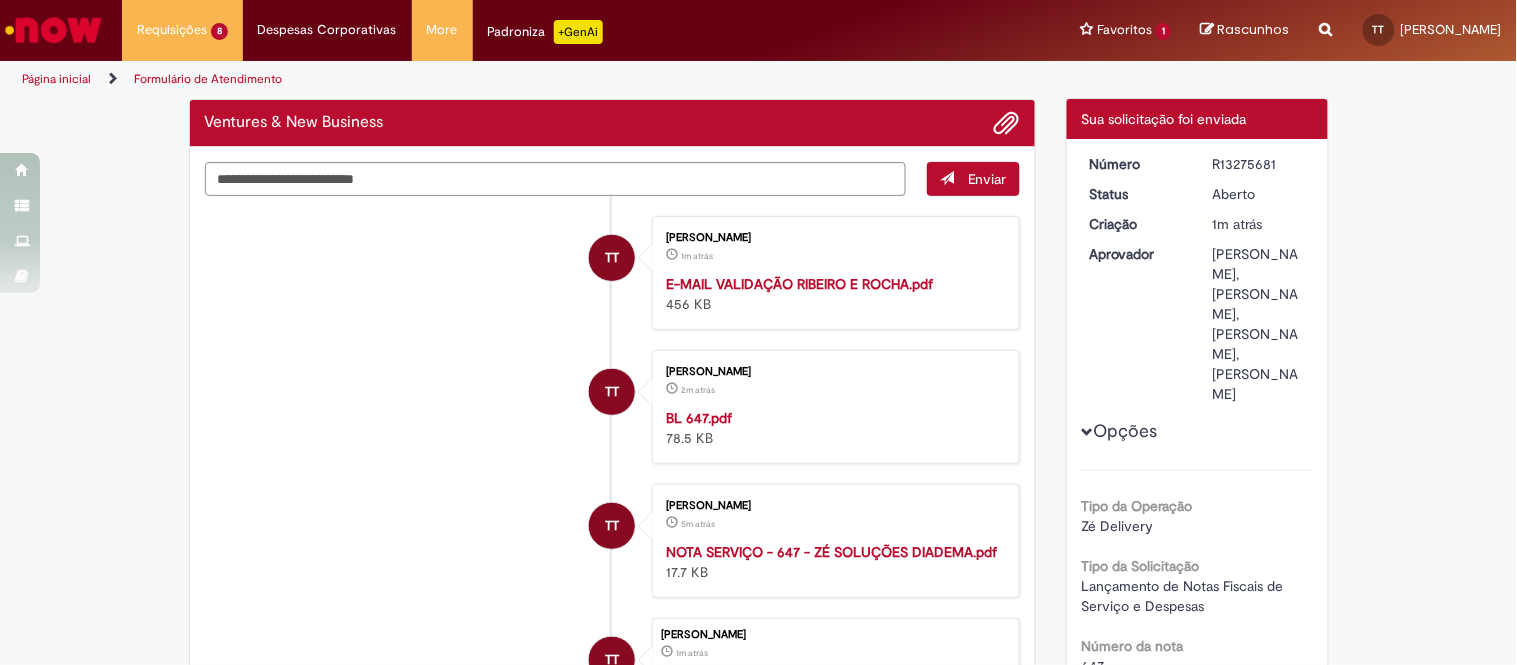 scroll, scrollTop: 444, scrollLeft: 0, axis: vertical 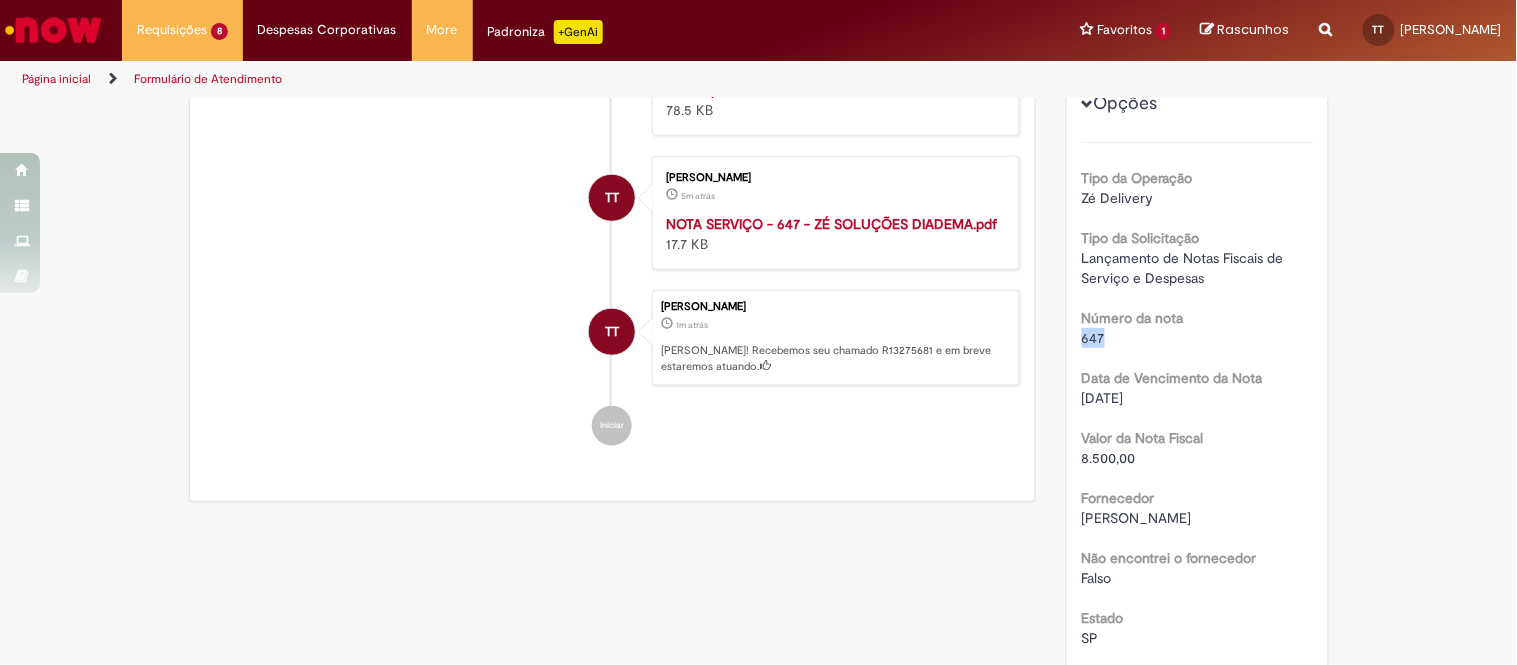 drag, startPoint x: 1106, startPoint y: 373, endPoint x: 1064, endPoint y: 370, distance: 42.107006 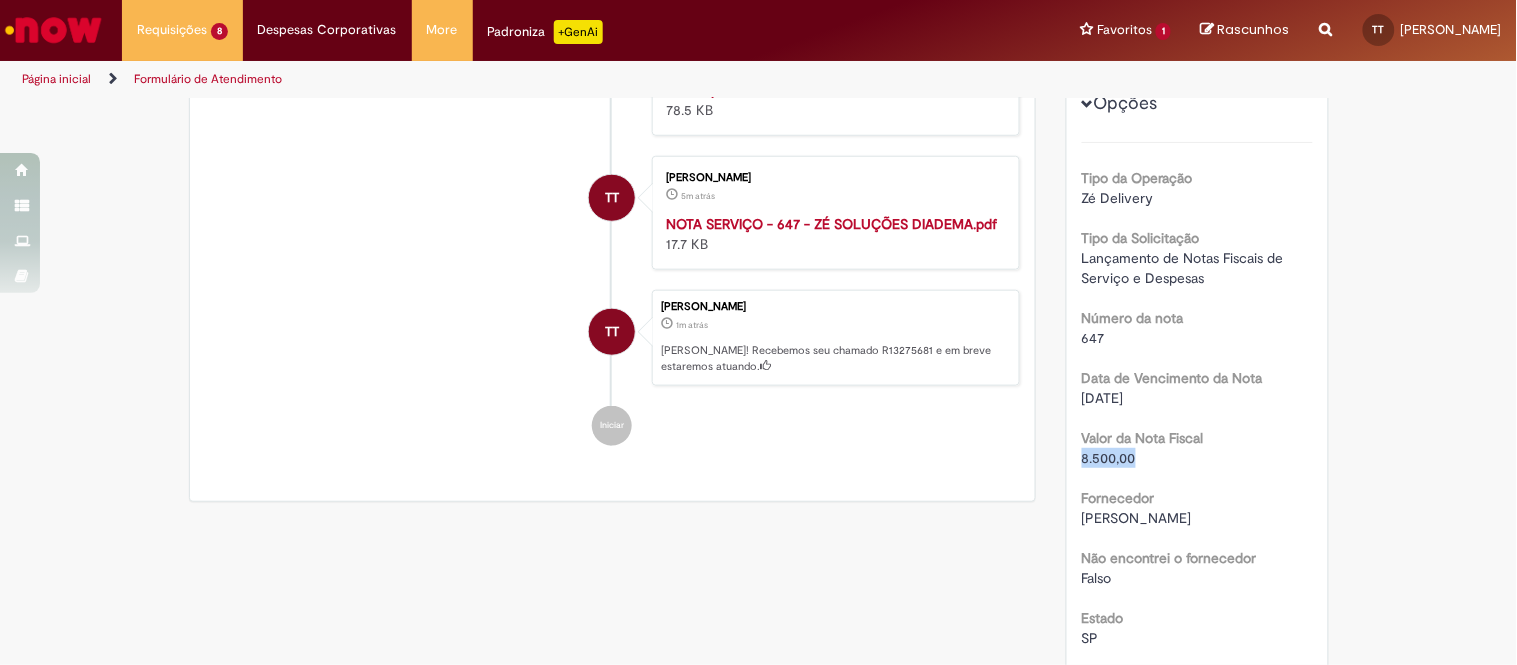 drag, startPoint x: 1144, startPoint y: 498, endPoint x: 1073, endPoint y: 501, distance: 71.063354 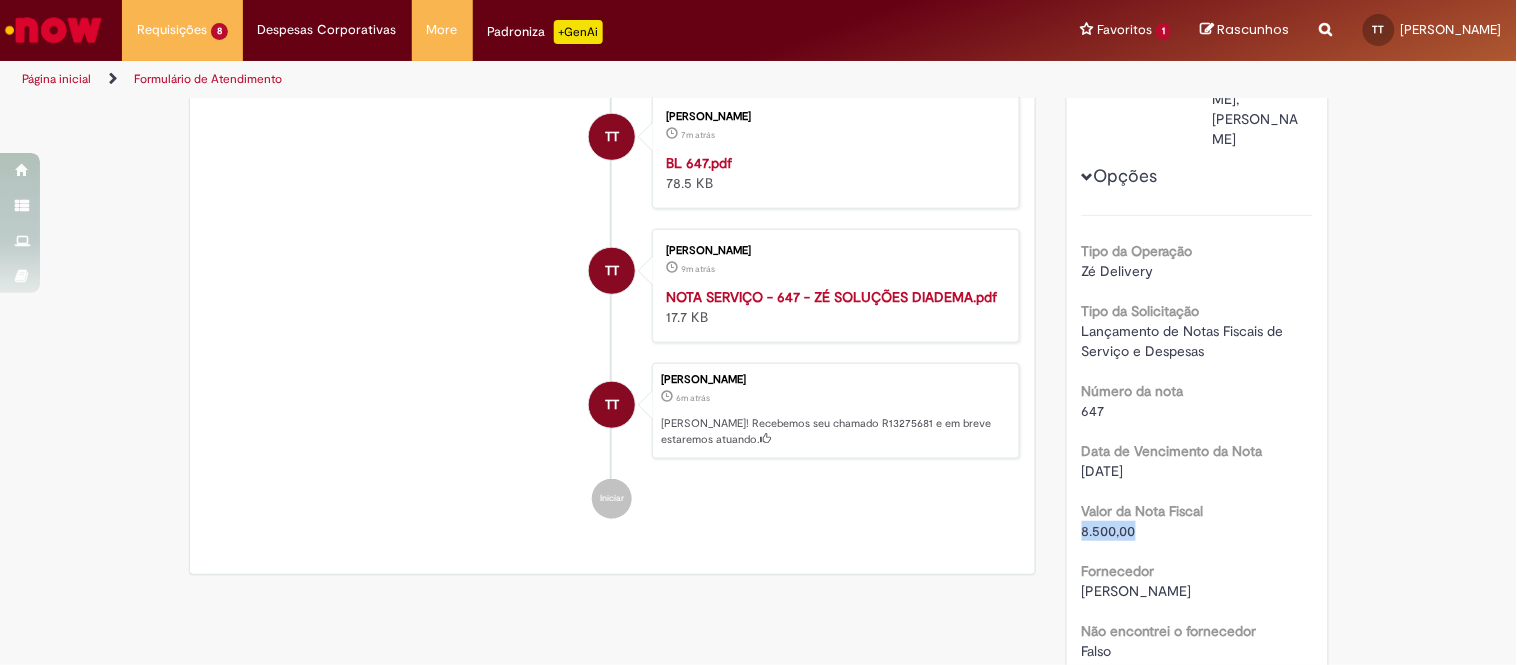 scroll, scrollTop: 0, scrollLeft: 0, axis: both 